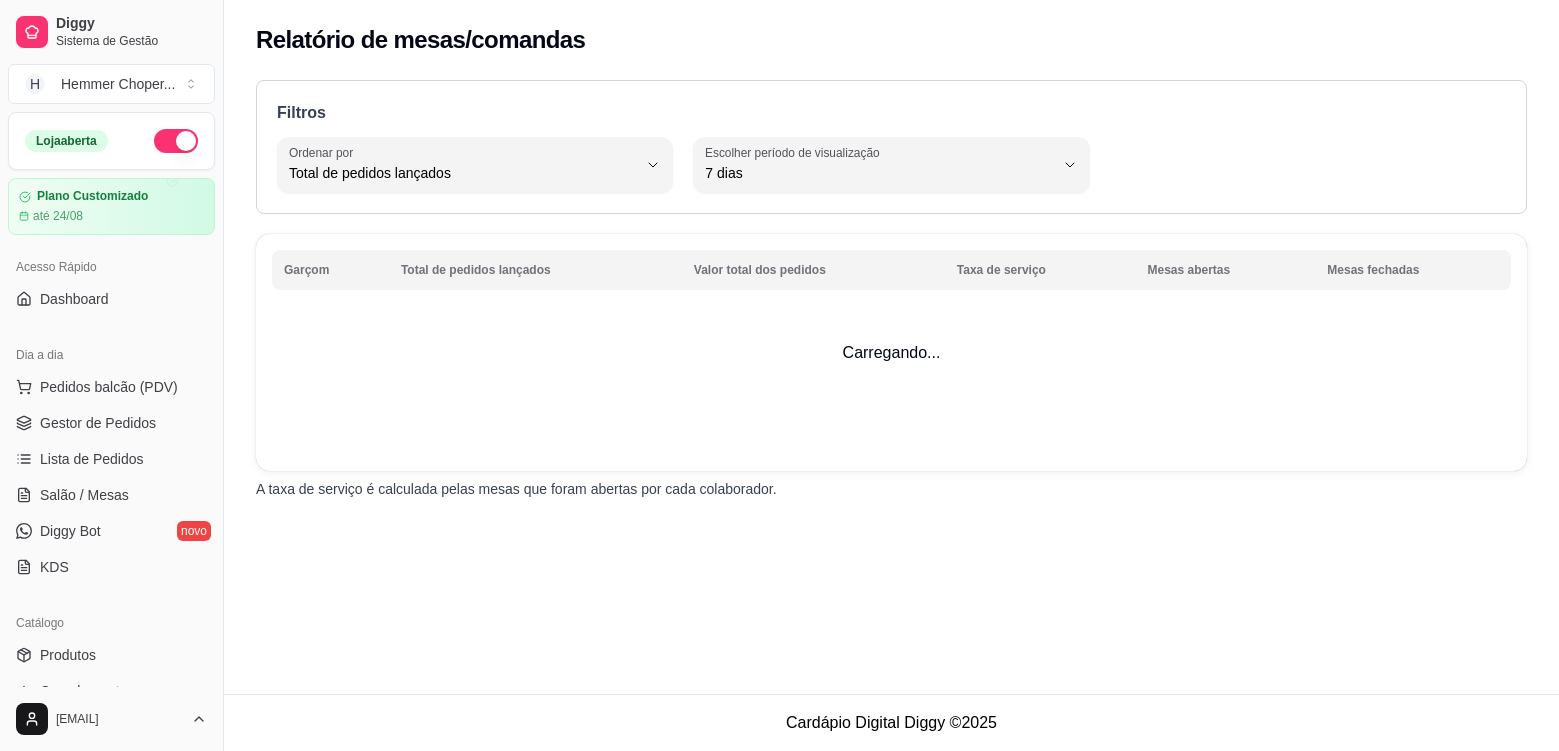 select on "TOTAL_OF_ORDERS" 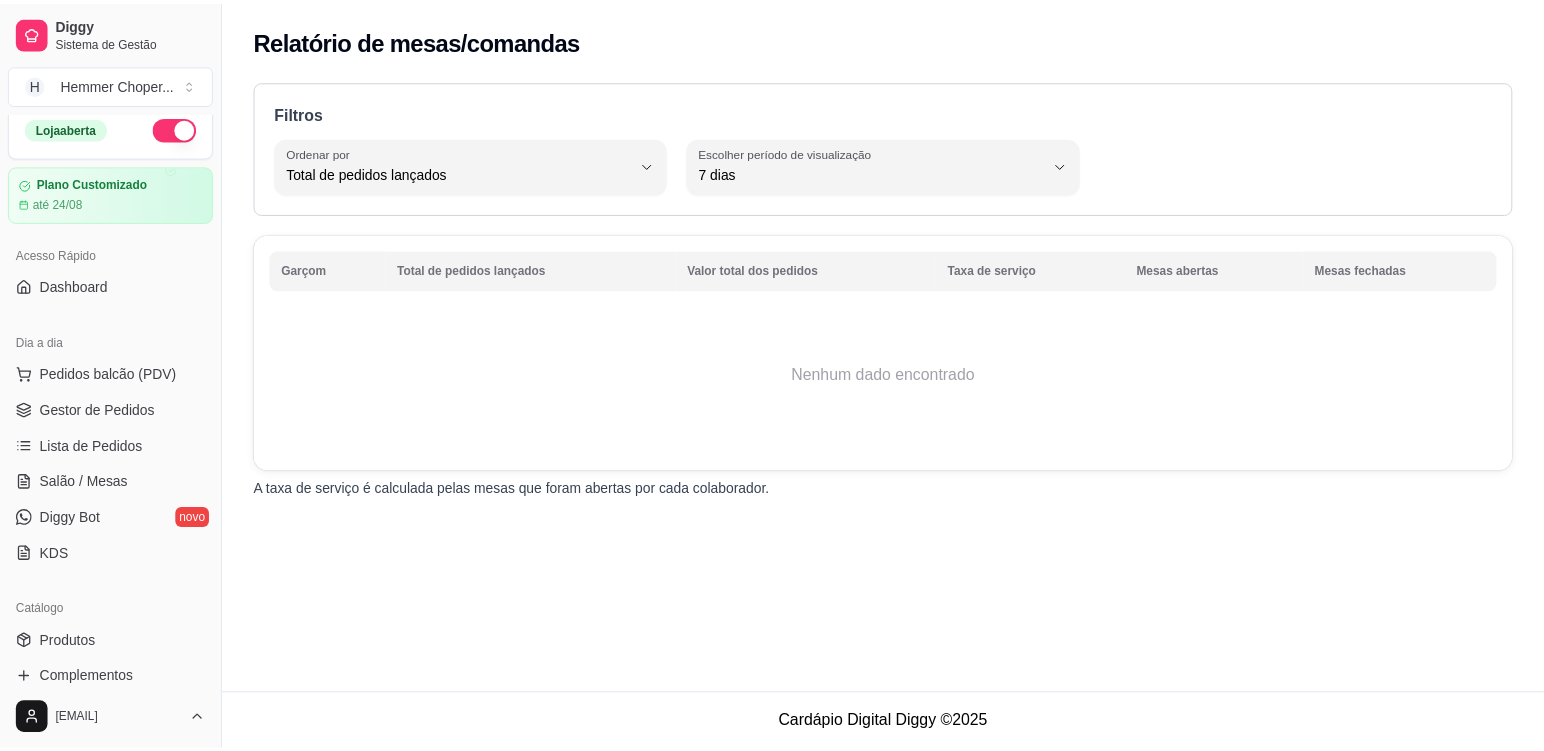 scroll, scrollTop: 0, scrollLeft: 0, axis: both 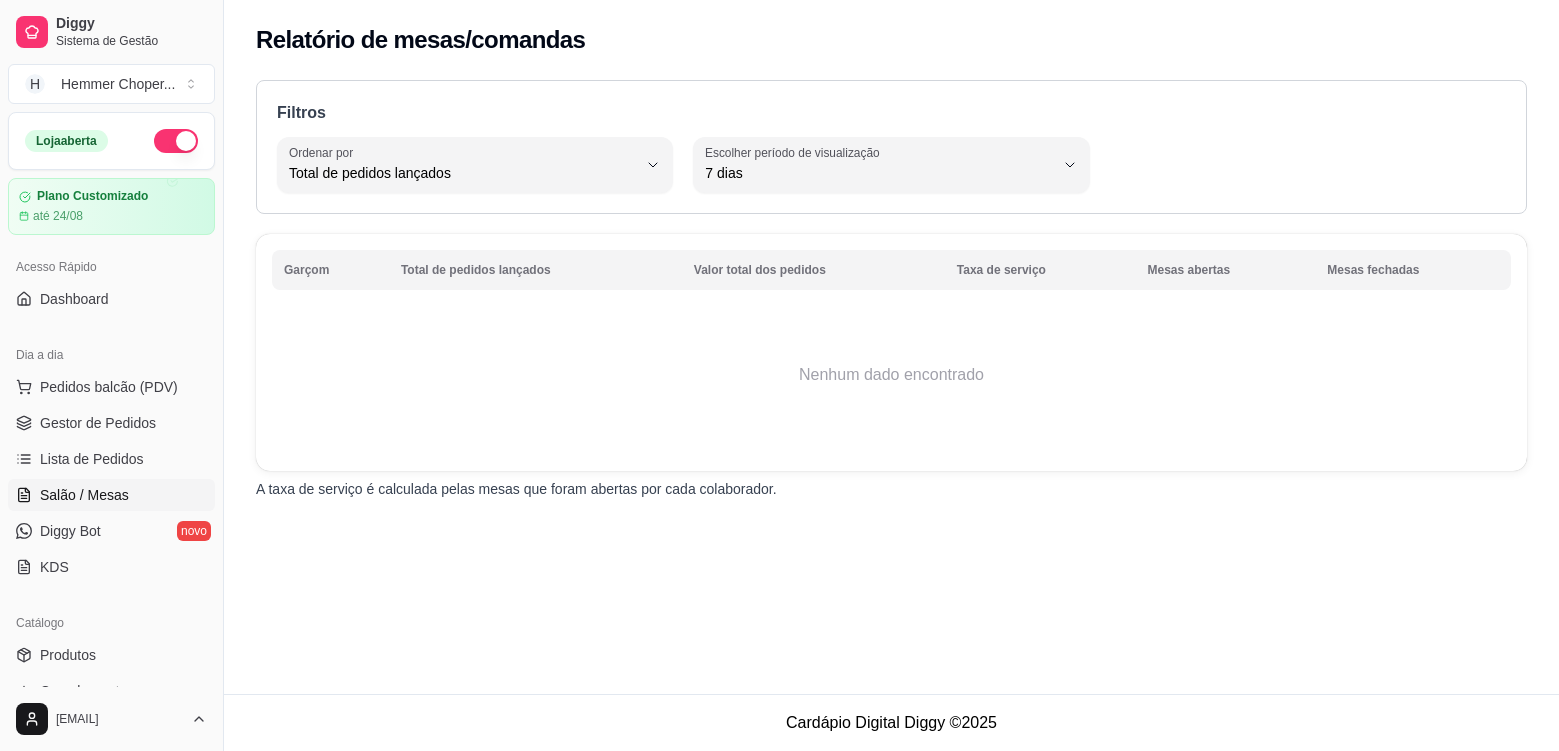 click on "Salão / Mesas" at bounding box center [84, 495] 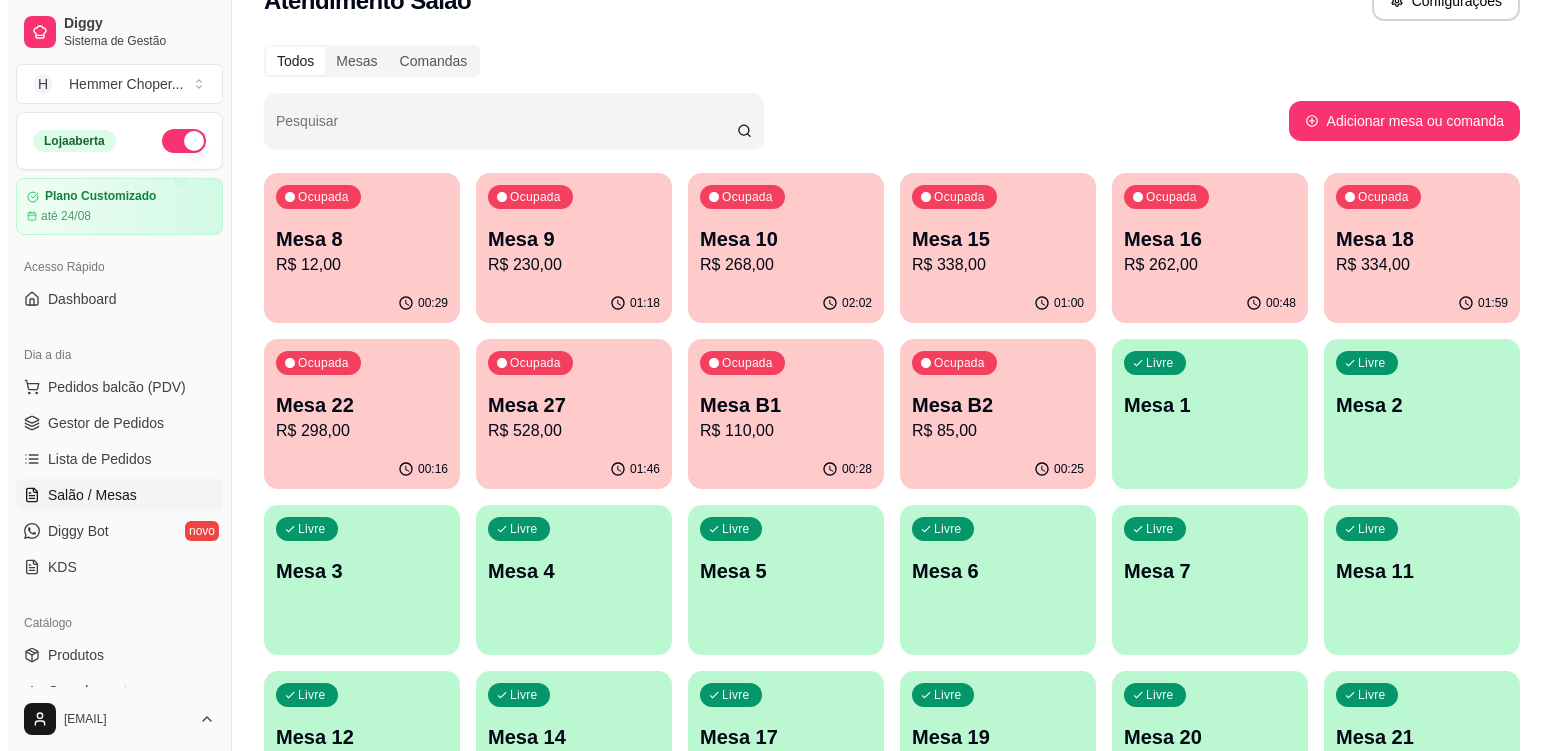 scroll, scrollTop: 0, scrollLeft: 0, axis: both 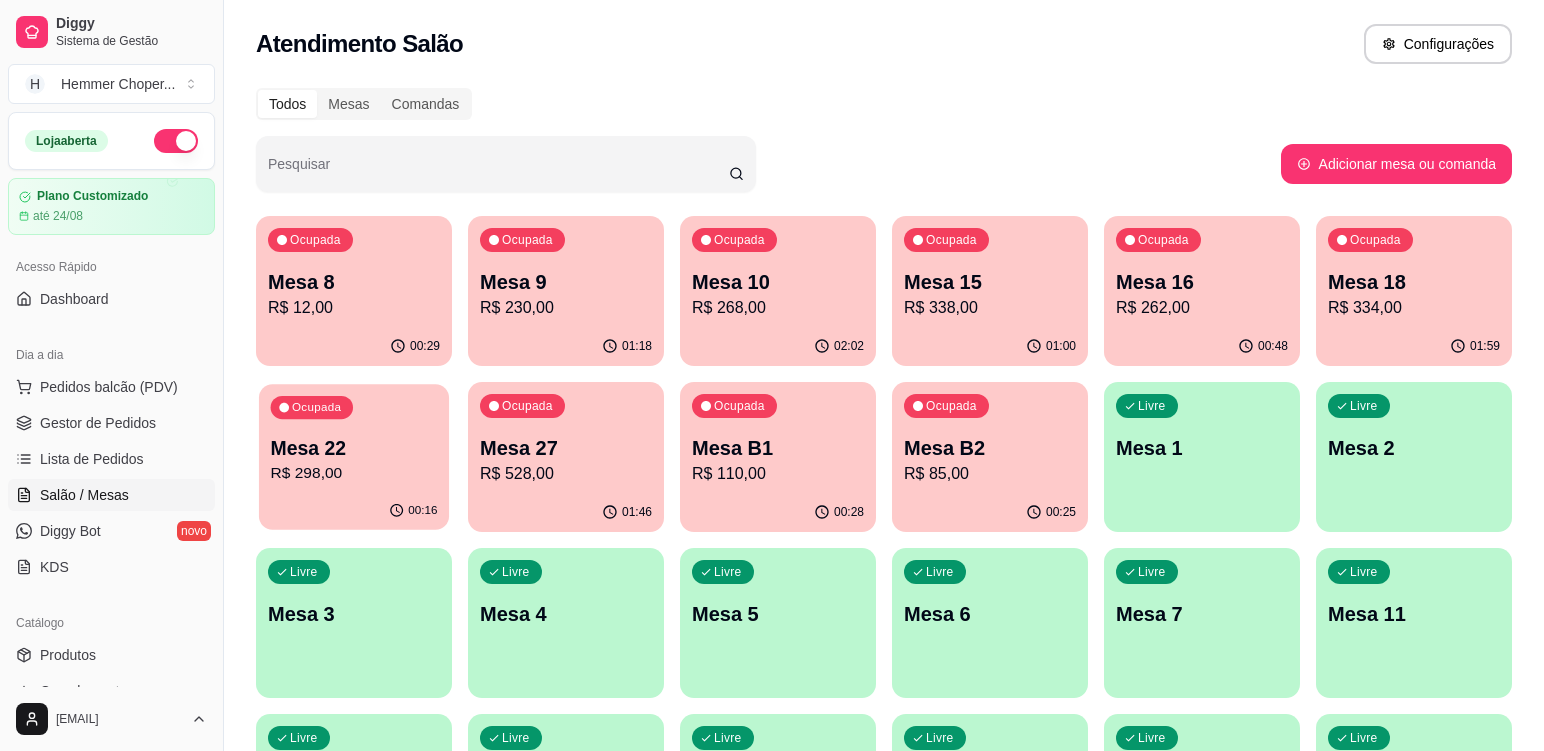 click on "Mesa 22" at bounding box center (354, 448) 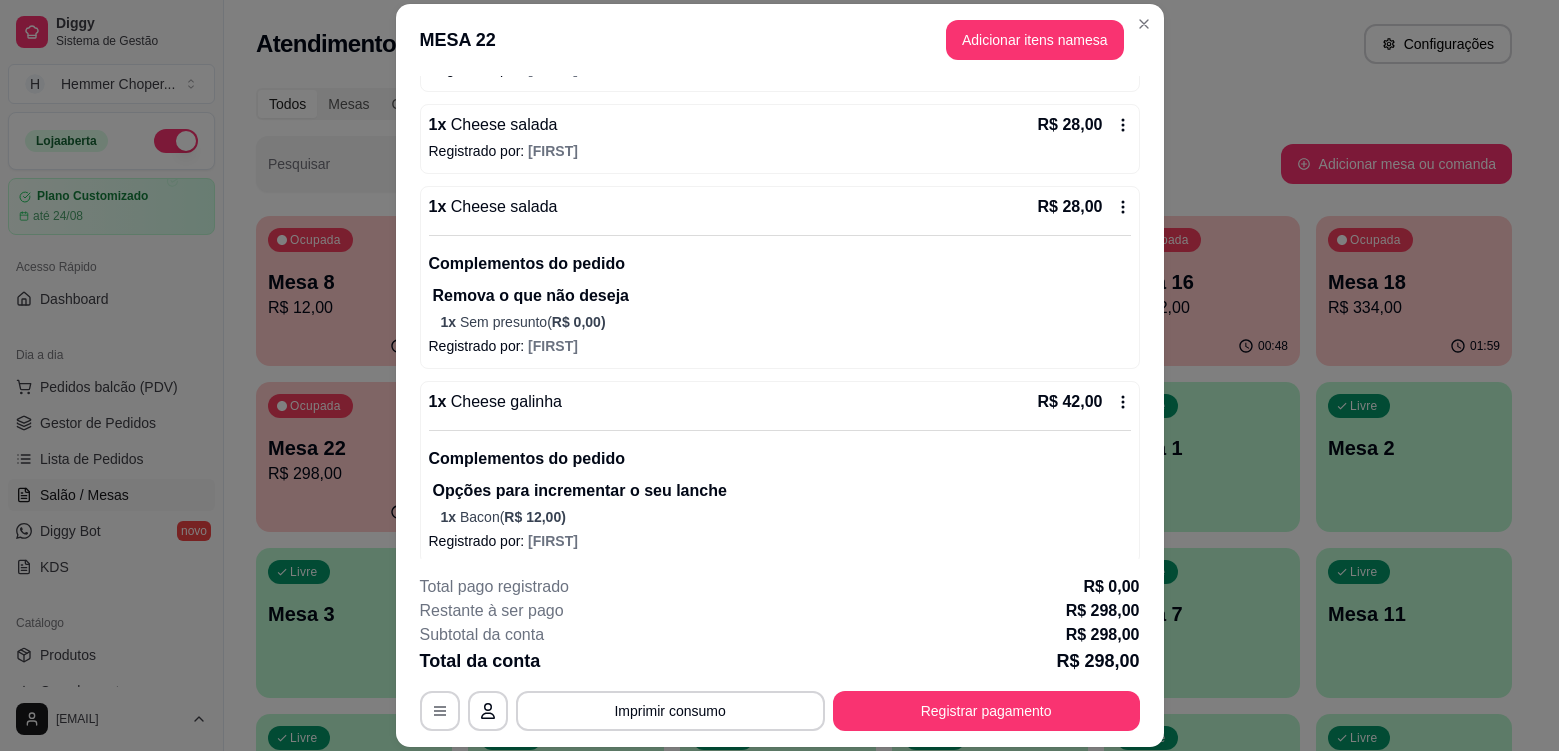 scroll, scrollTop: 866, scrollLeft: 0, axis: vertical 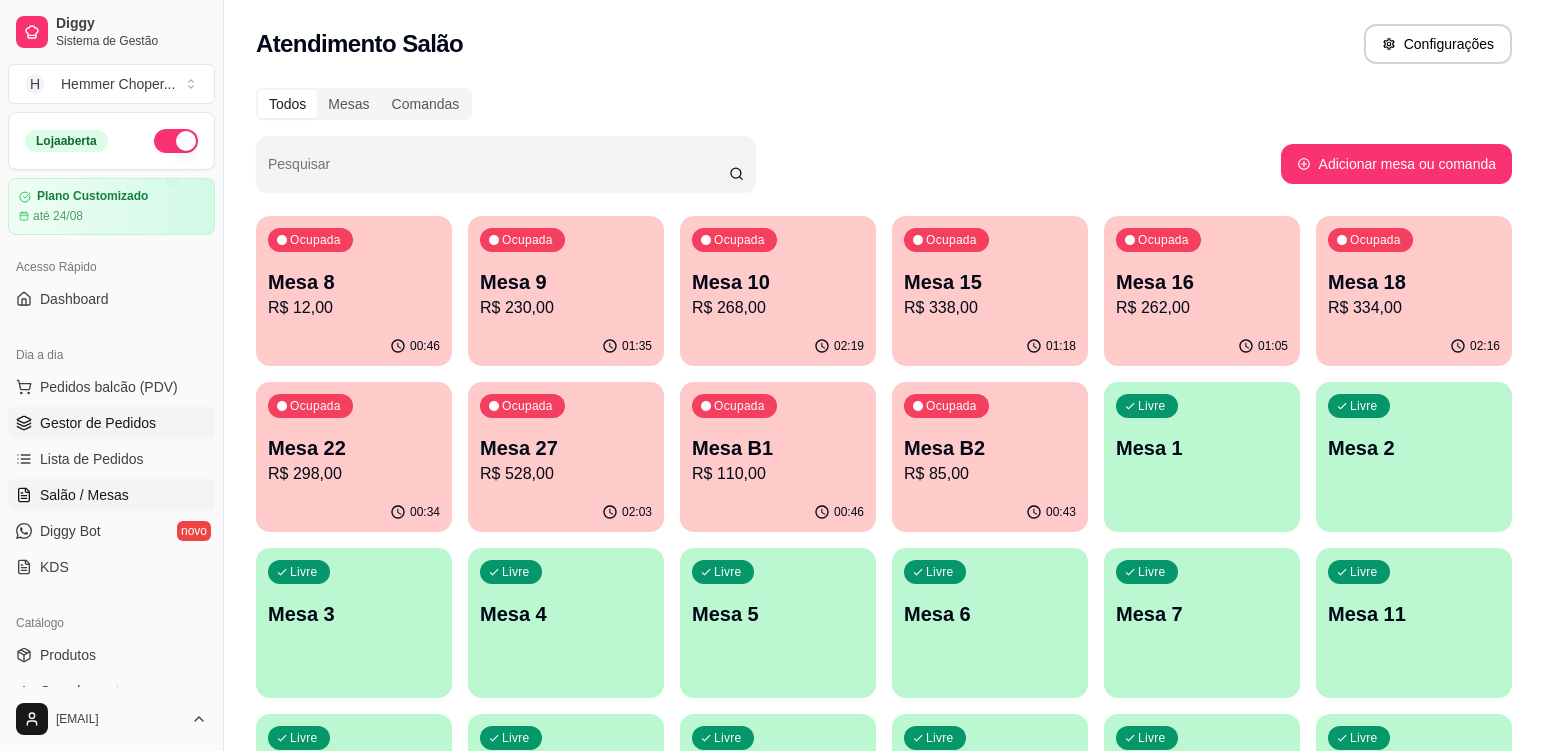 click on "Gestor de Pedidos" at bounding box center (98, 423) 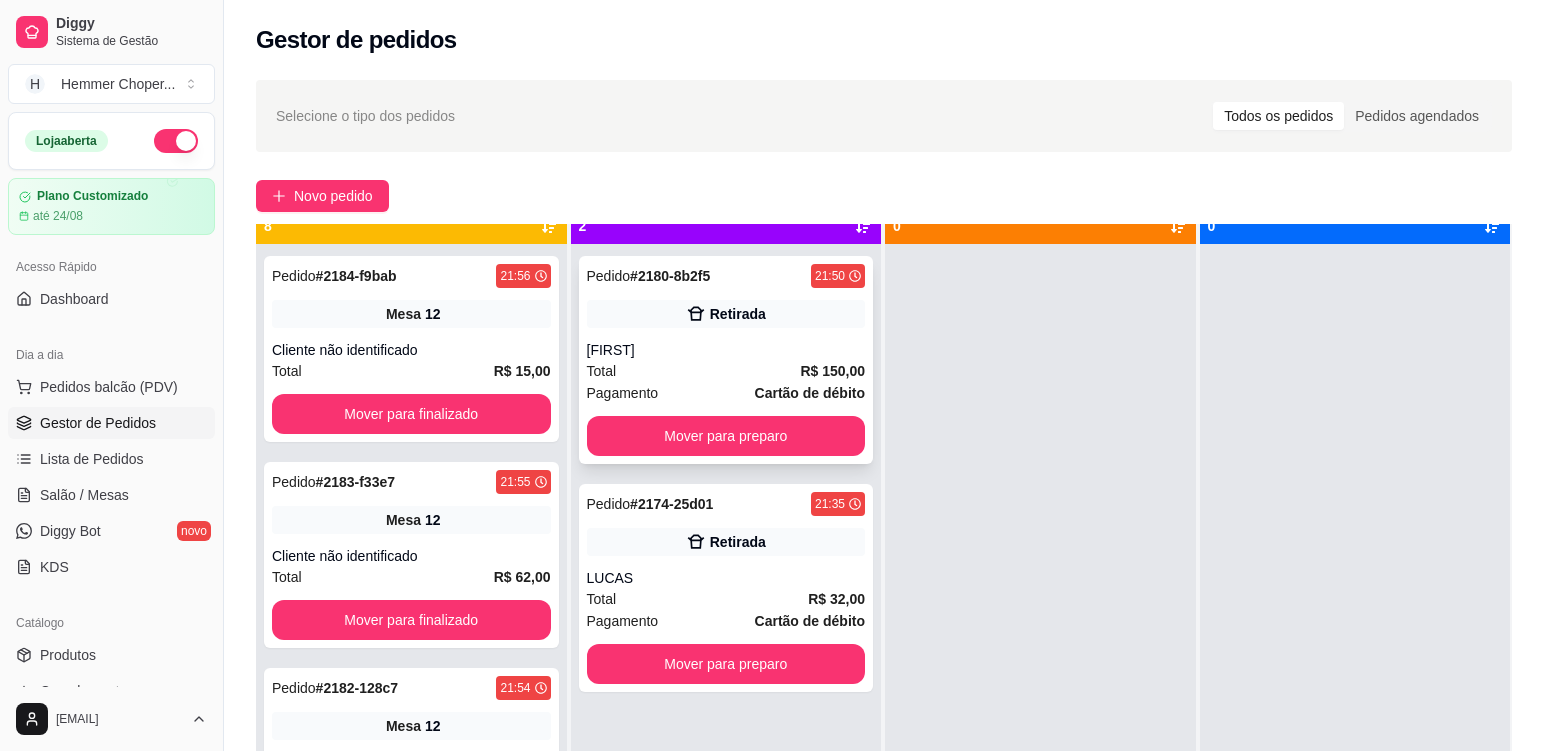 scroll, scrollTop: 56, scrollLeft: 0, axis: vertical 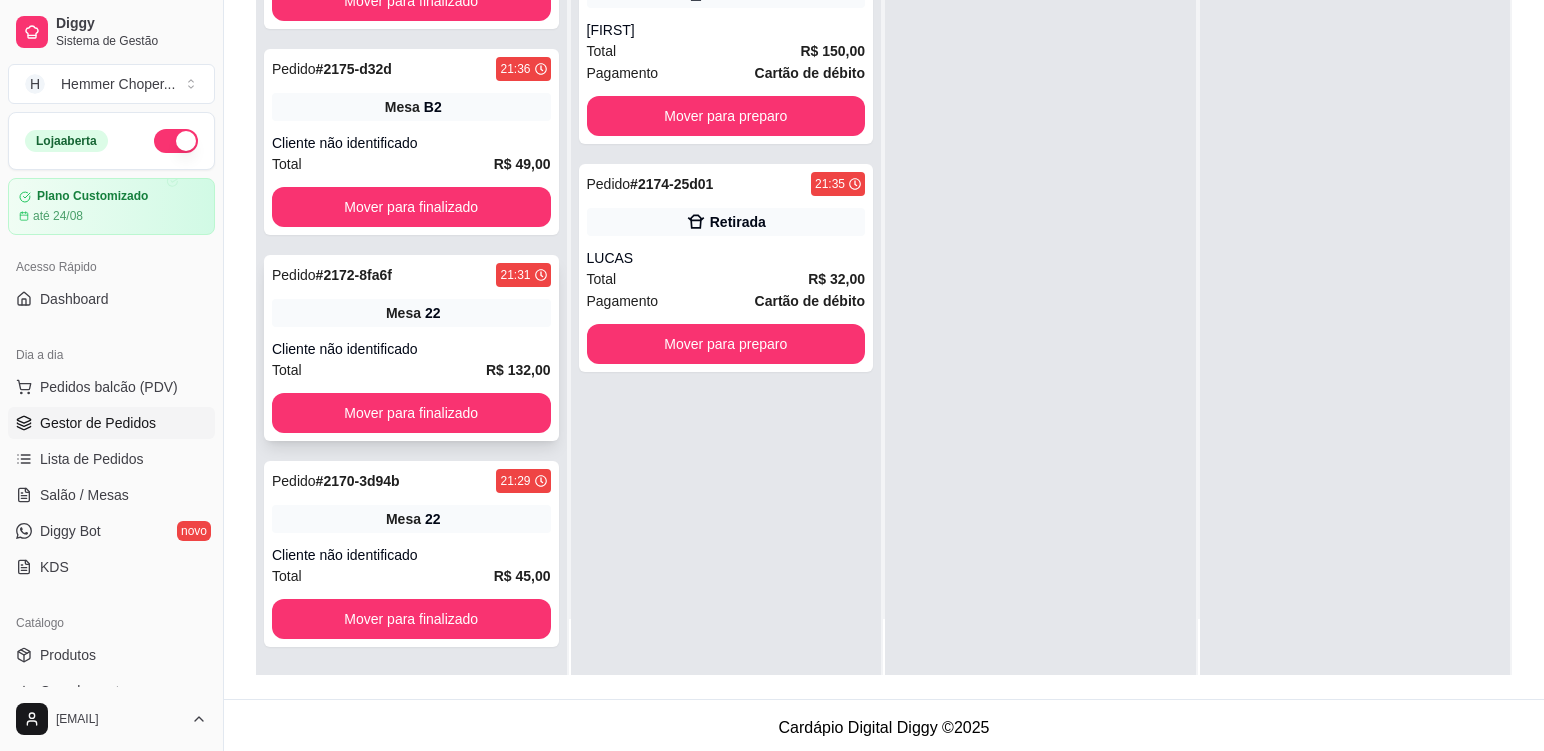 click on "Cliente não identificado" at bounding box center [411, 349] 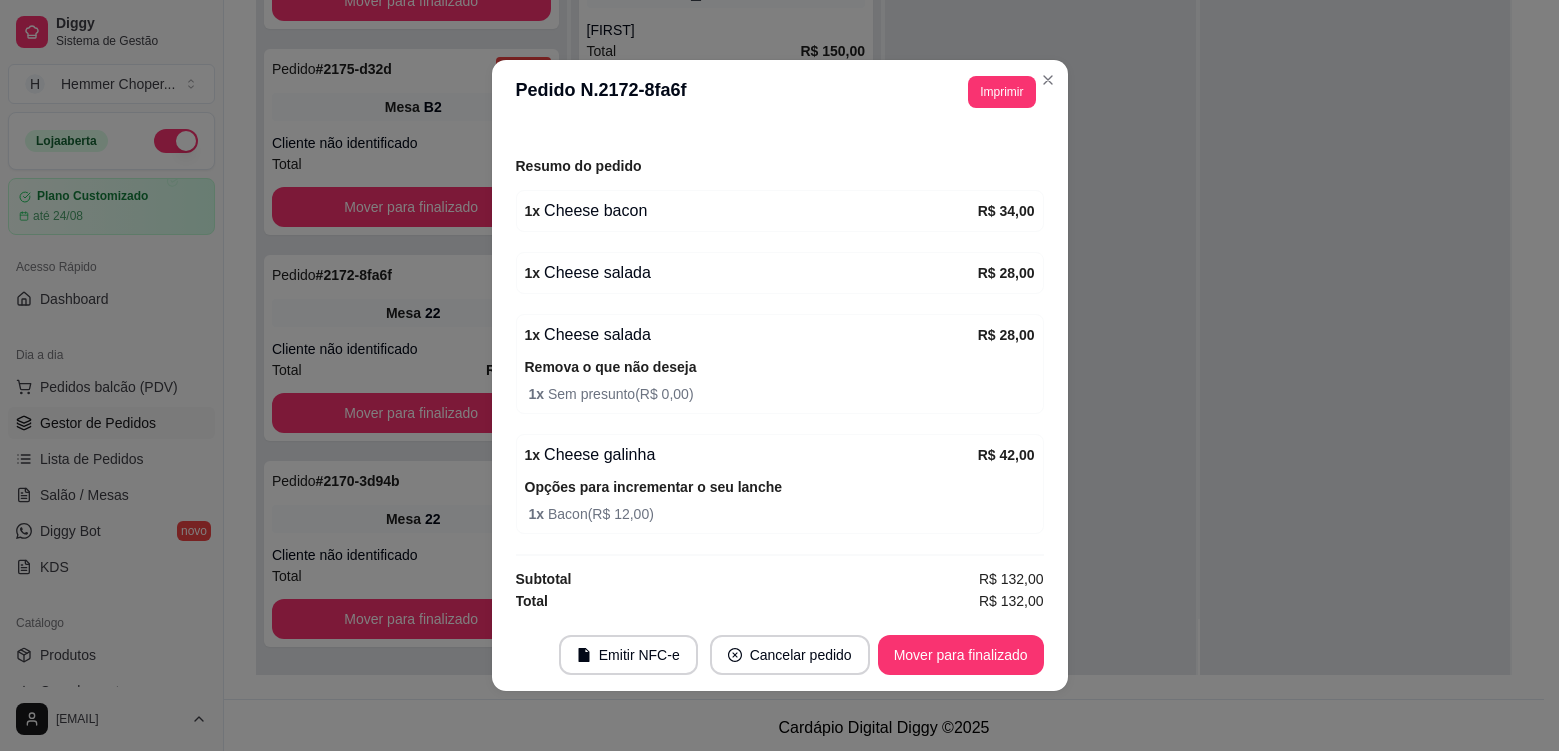 scroll, scrollTop: 232, scrollLeft: 0, axis: vertical 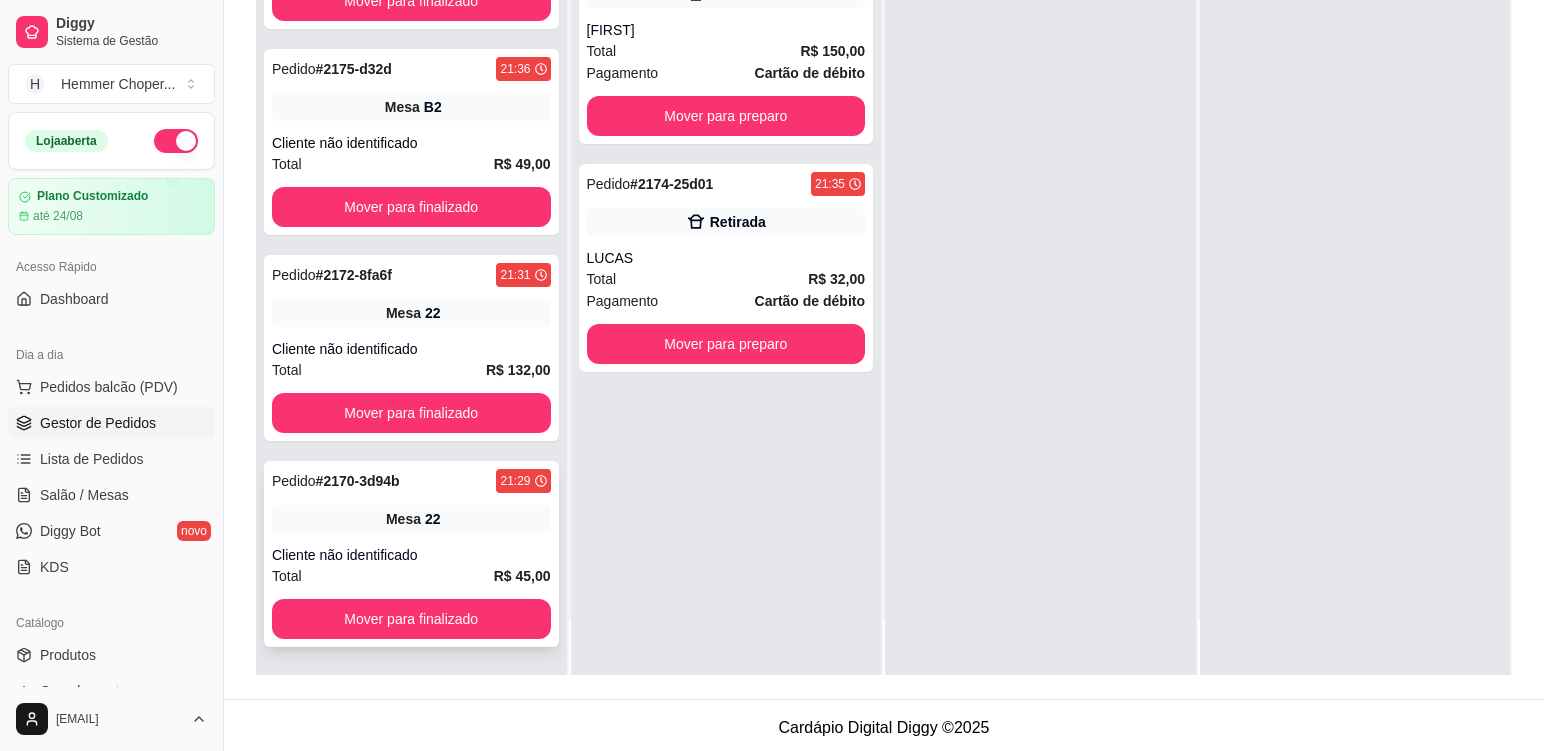click on "Cliente não identificado" at bounding box center [411, 555] 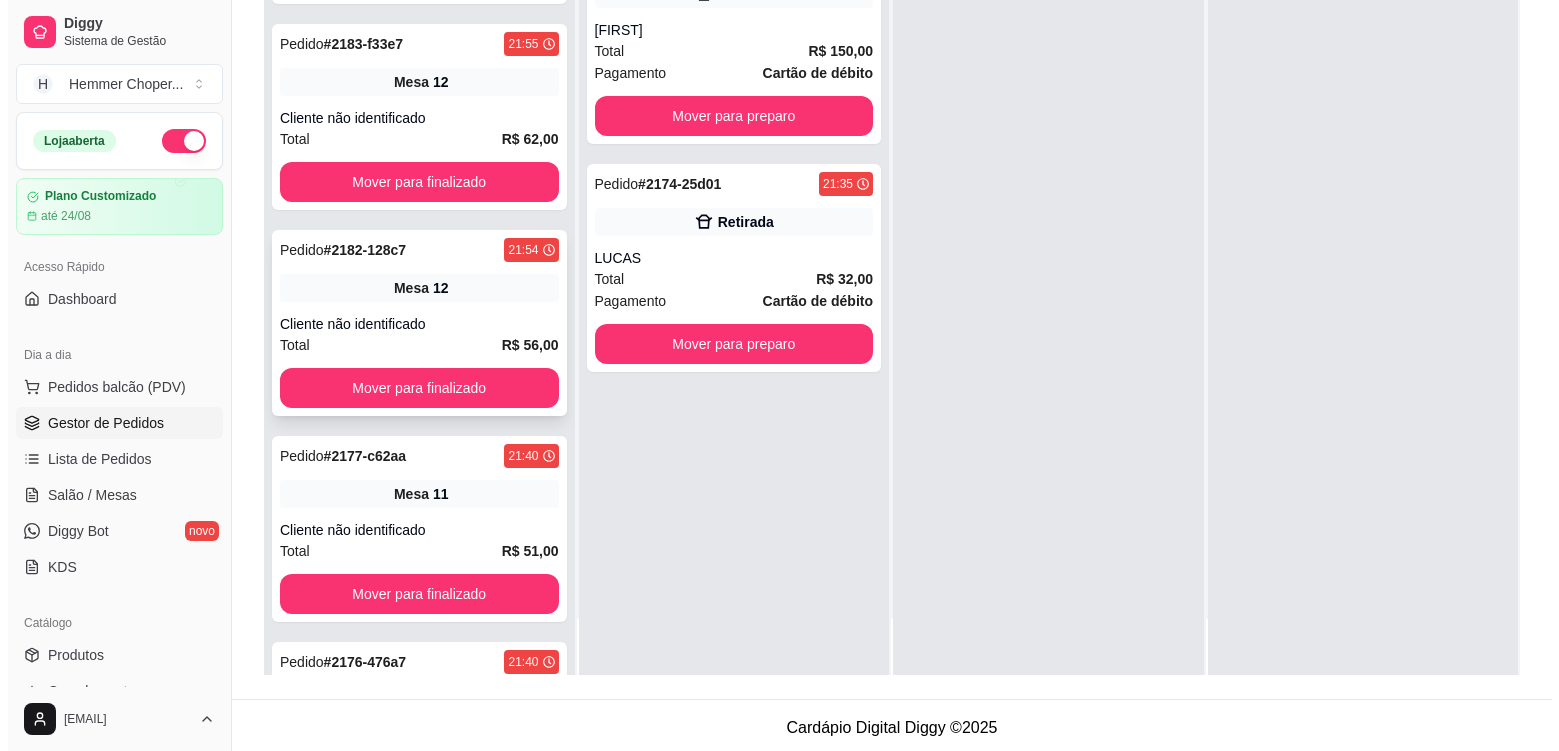 scroll, scrollTop: 117, scrollLeft: 0, axis: vertical 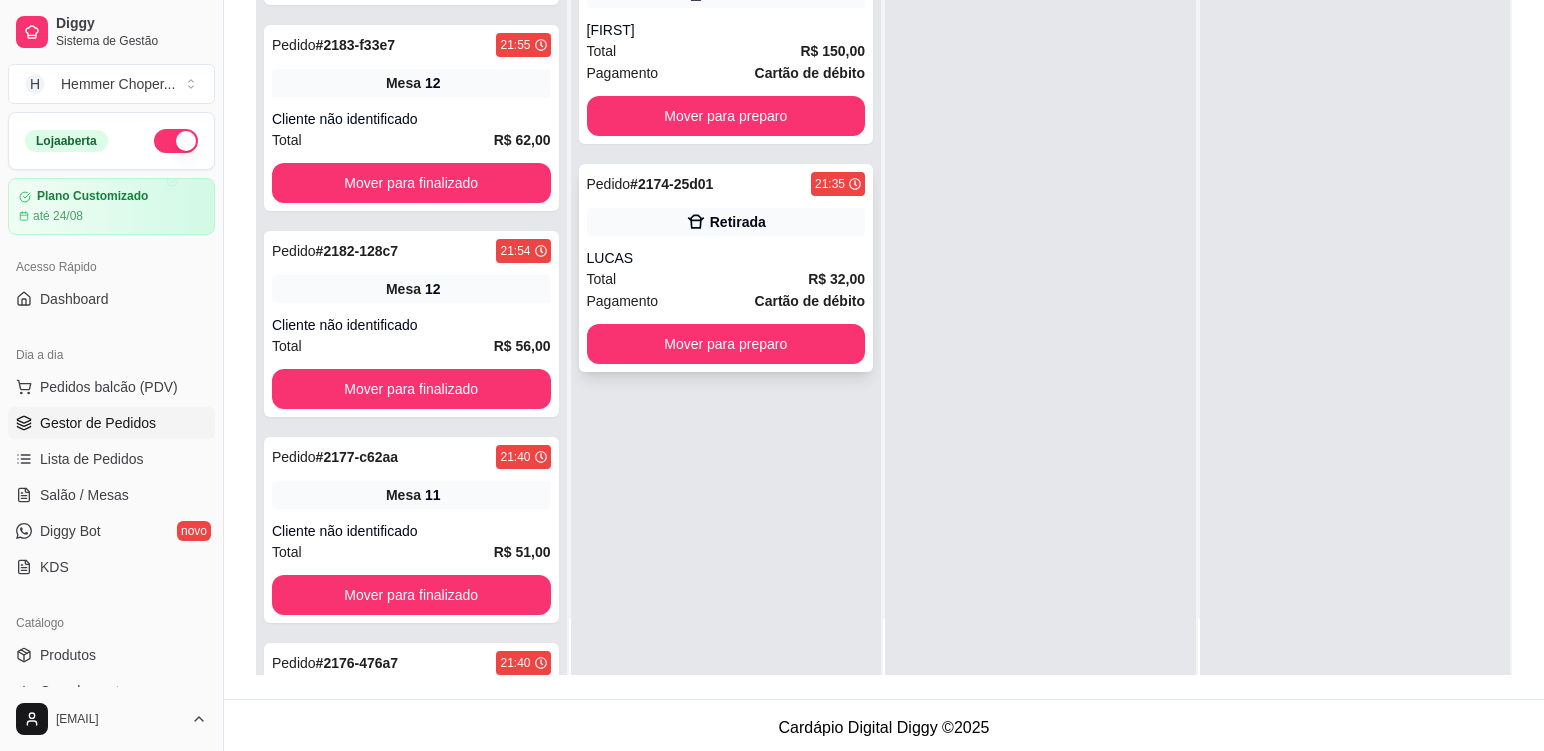 click on "LUCAS" at bounding box center [726, 258] 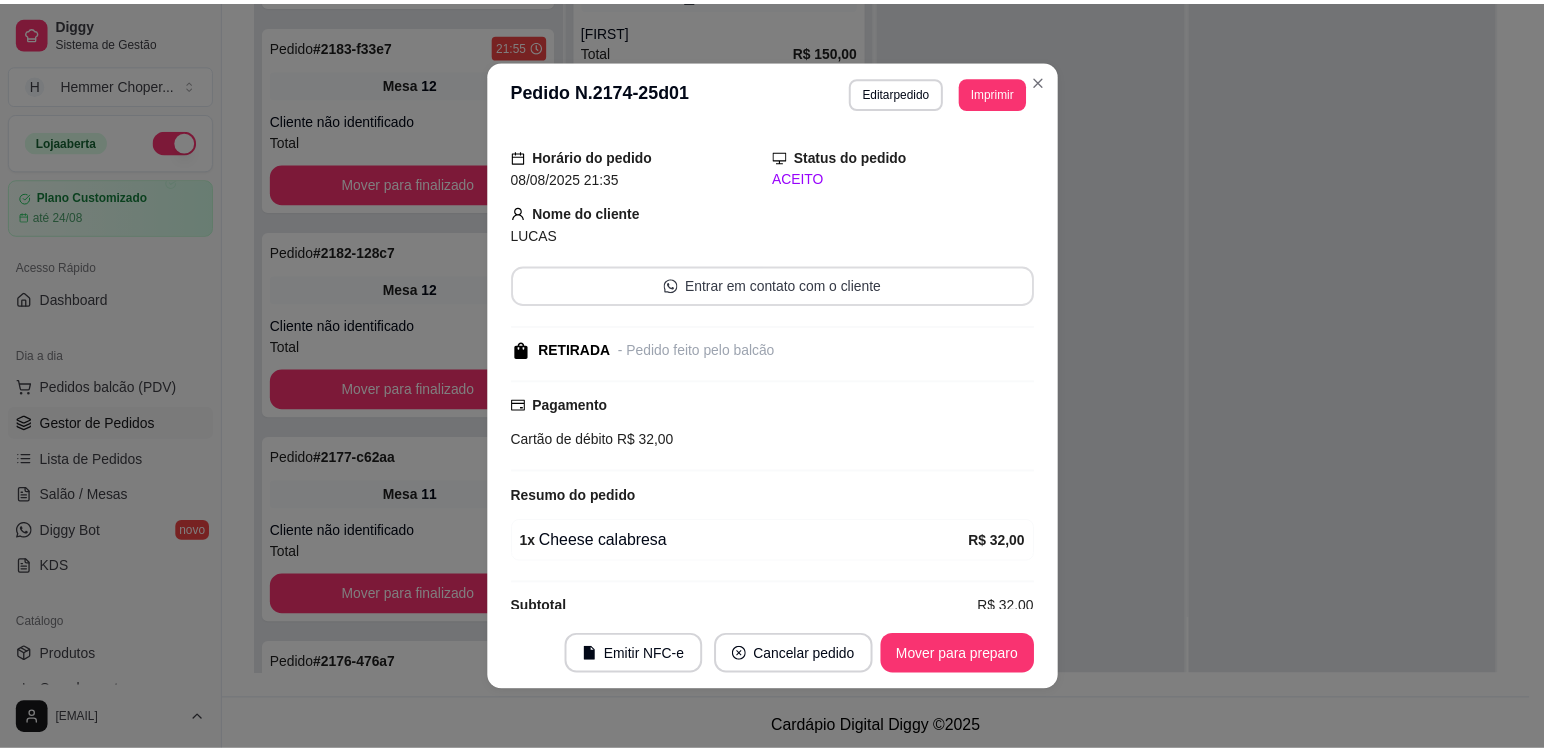 scroll, scrollTop: 82, scrollLeft: 0, axis: vertical 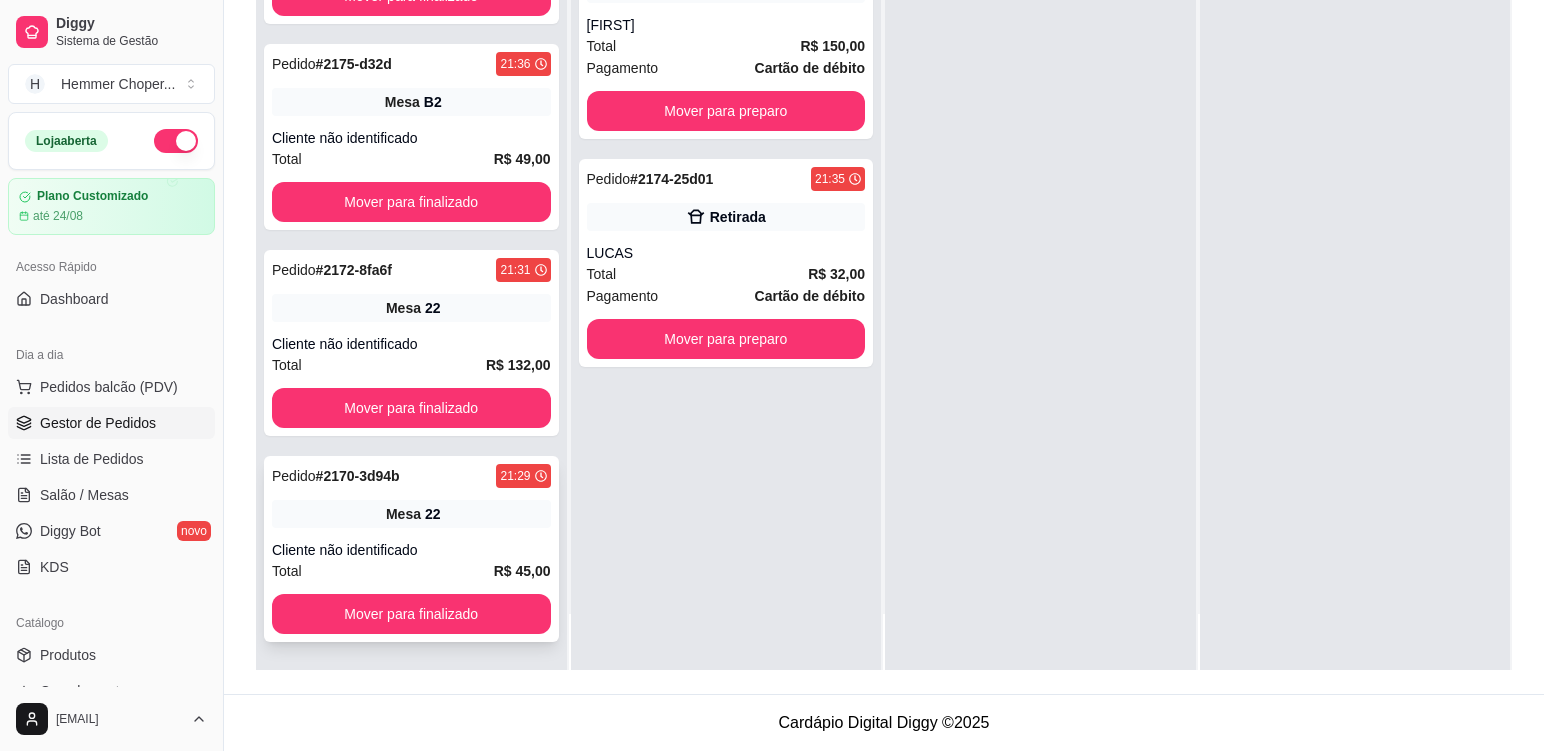 click on "Cliente não identificado" at bounding box center [411, 550] 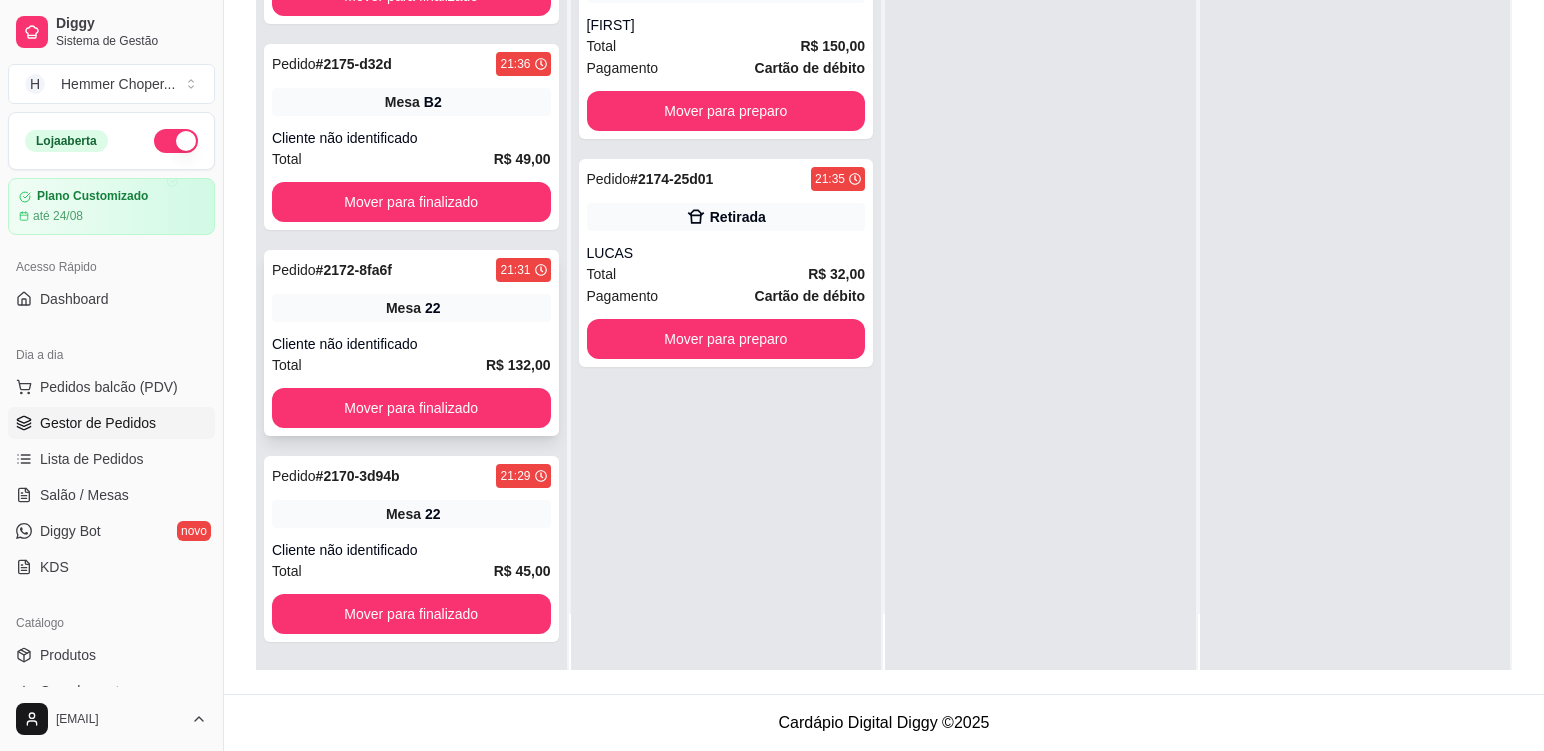 click on "Pedido  # 2172-8fa6f [TIME] Mesa 22 Cliente não identificado Total R$ 132,00 Mover para finalizado" at bounding box center (411, 343) 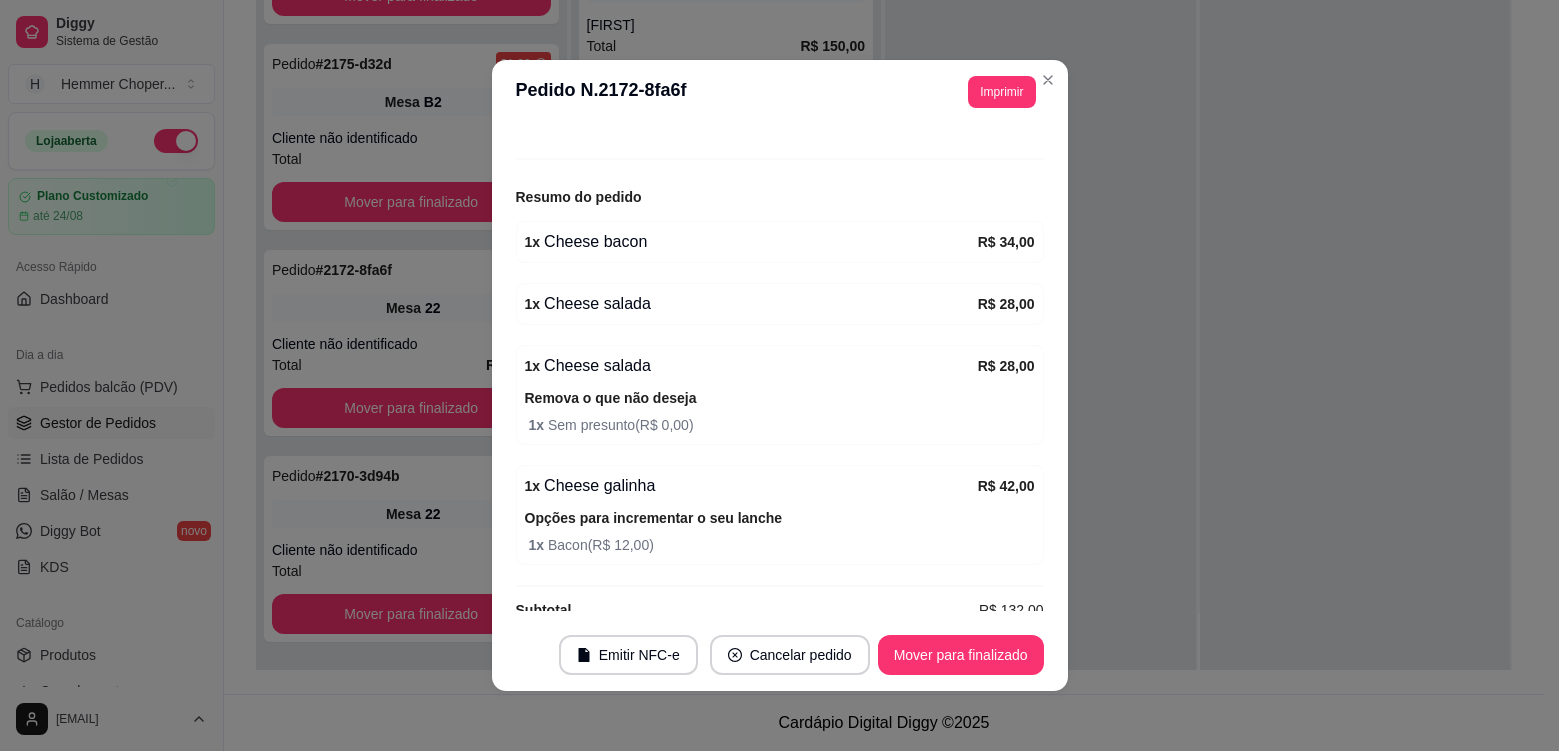 scroll, scrollTop: 232, scrollLeft: 0, axis: vertical 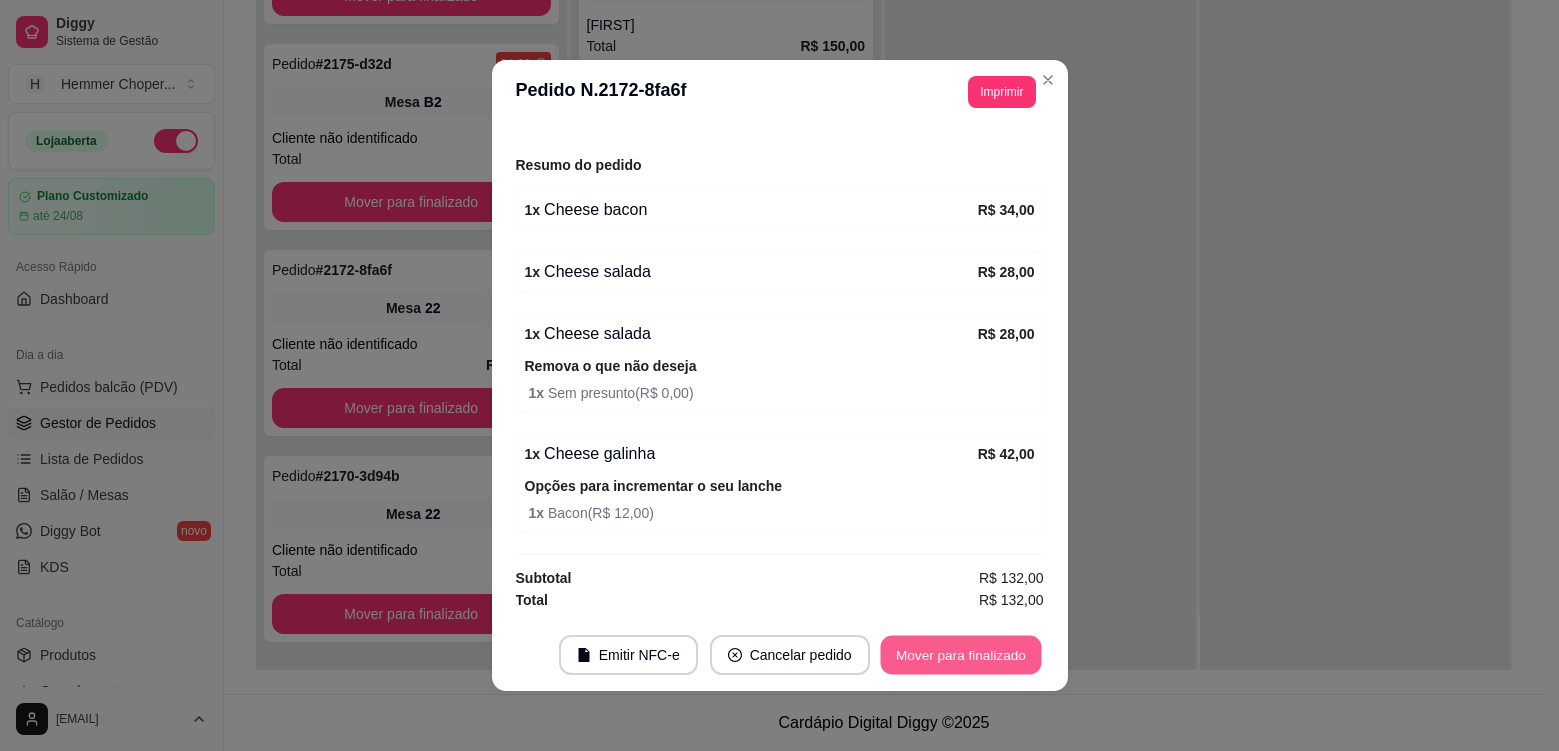 click on "Mover para finalizado" at bounding box center [960, 655] 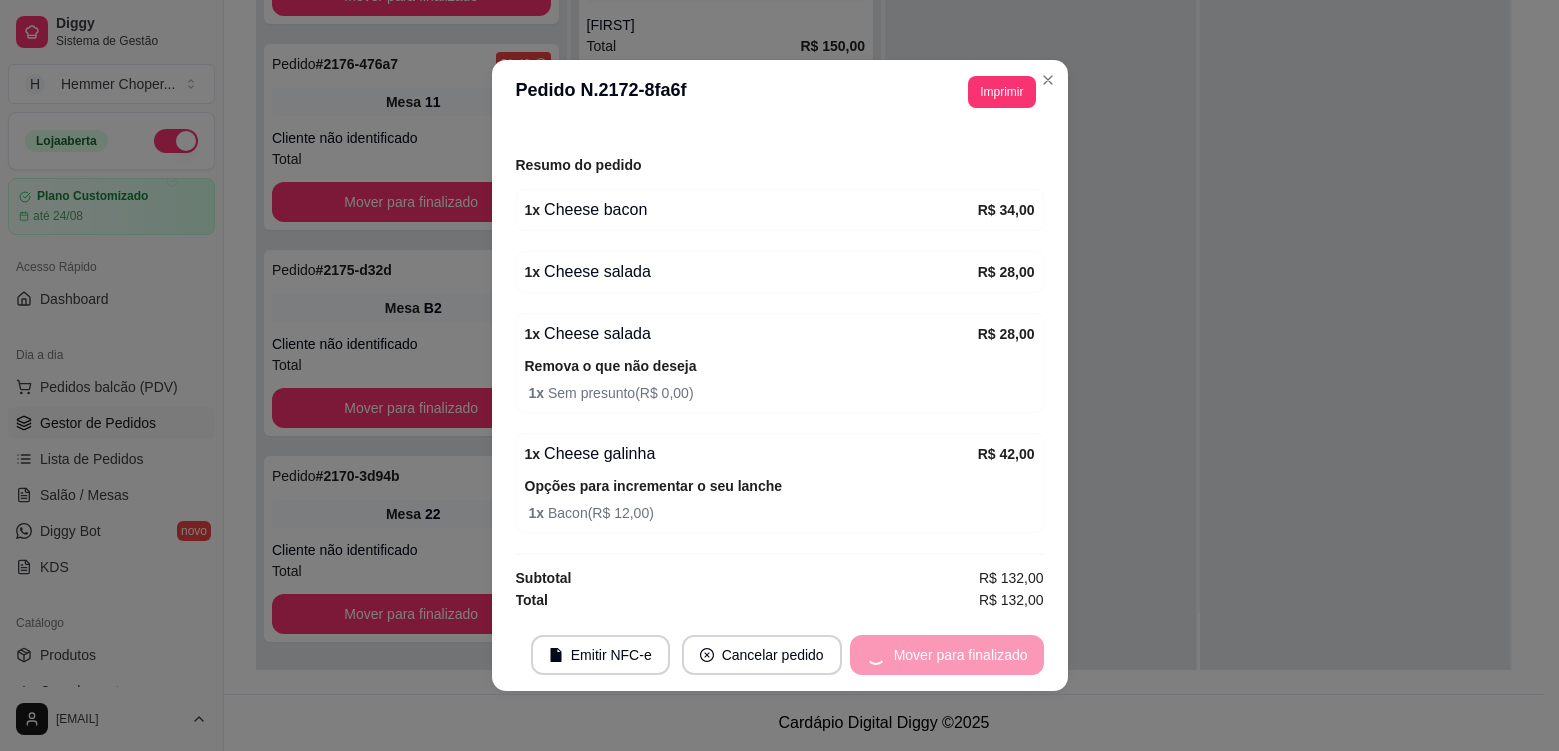 scroll, scrollTop: 711, scrollLeft: 0, axis: vertical 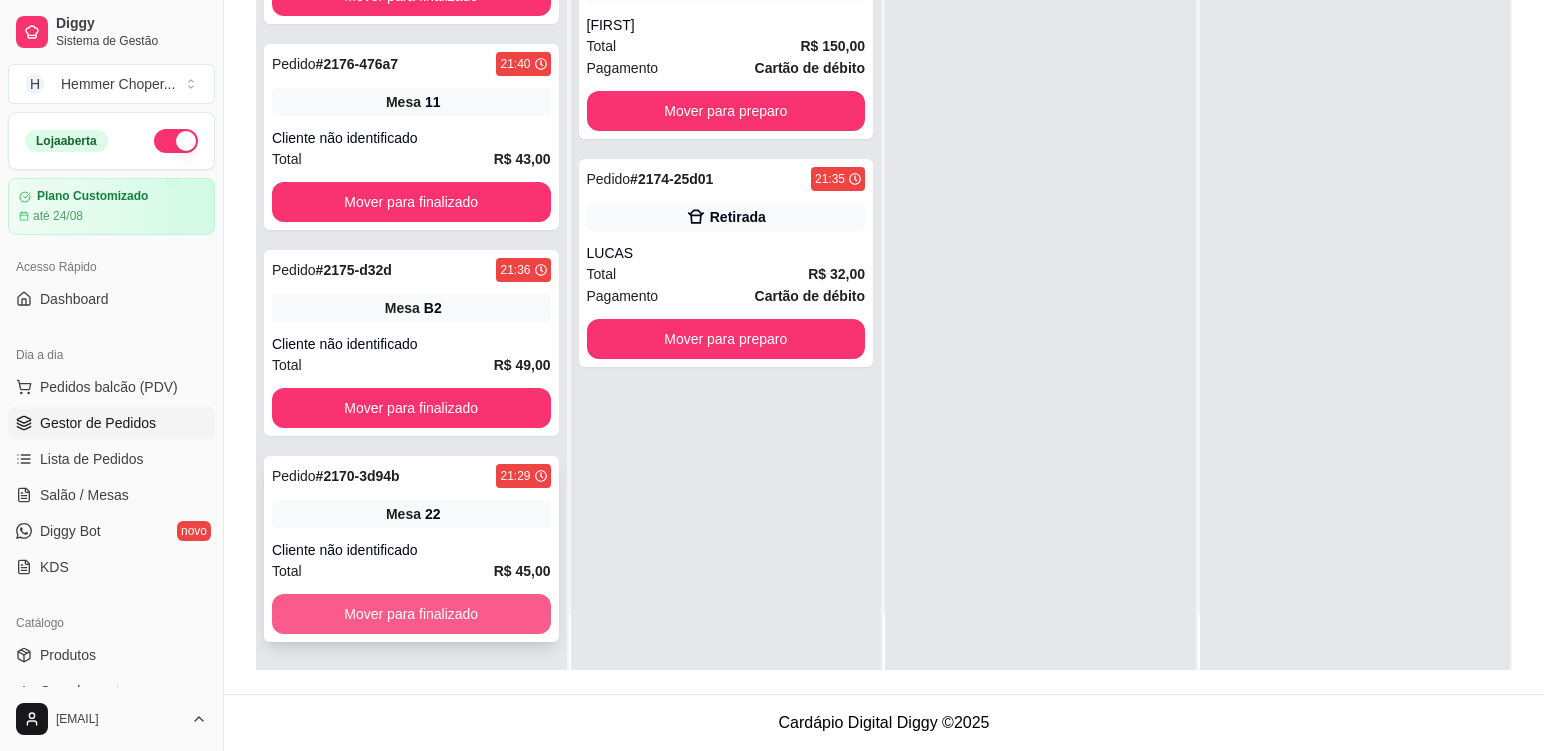 click on "Mover para finalizado" at bounding box center [411, 614] 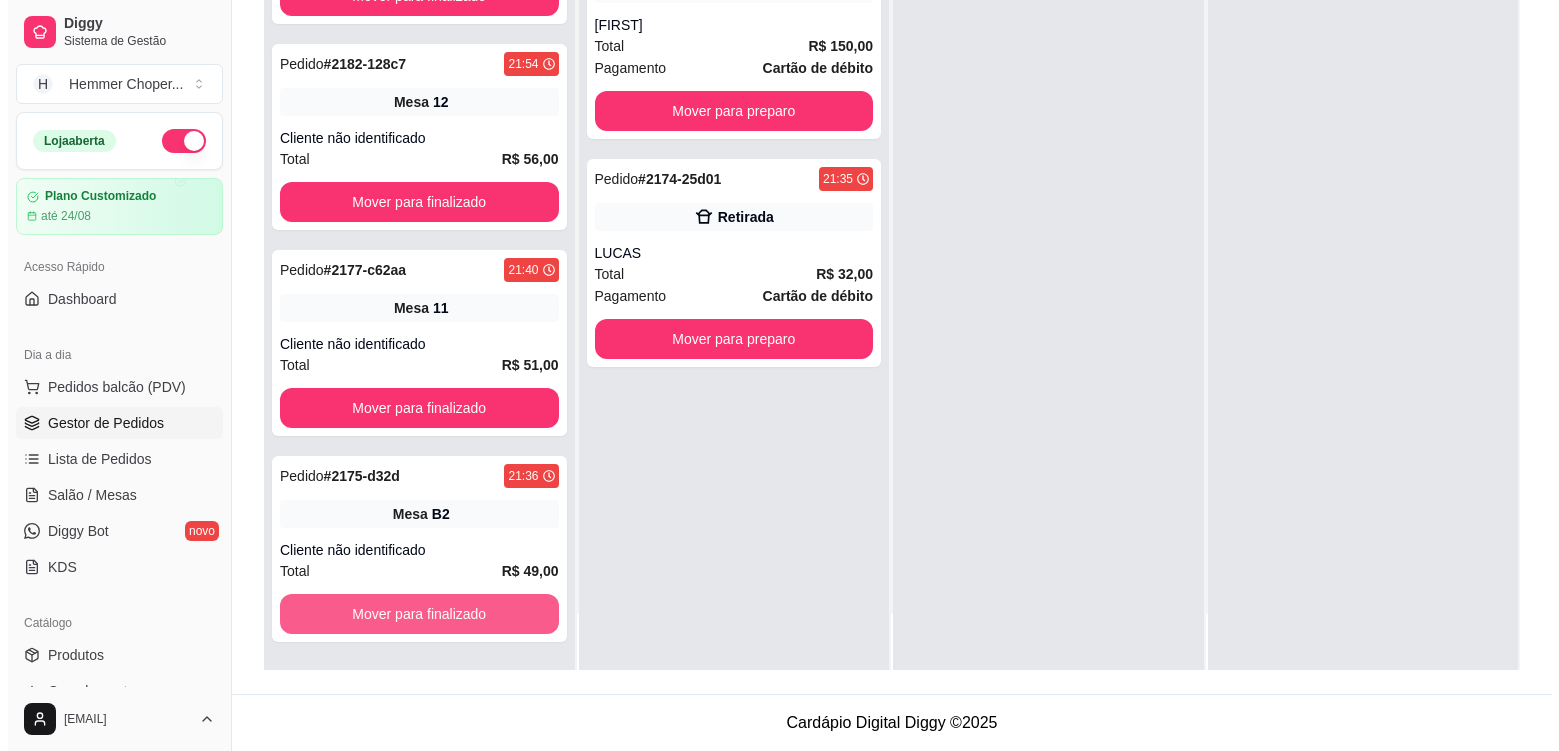 scroll, scrollTop: 505, scrollLeft: 0, axis: vertical 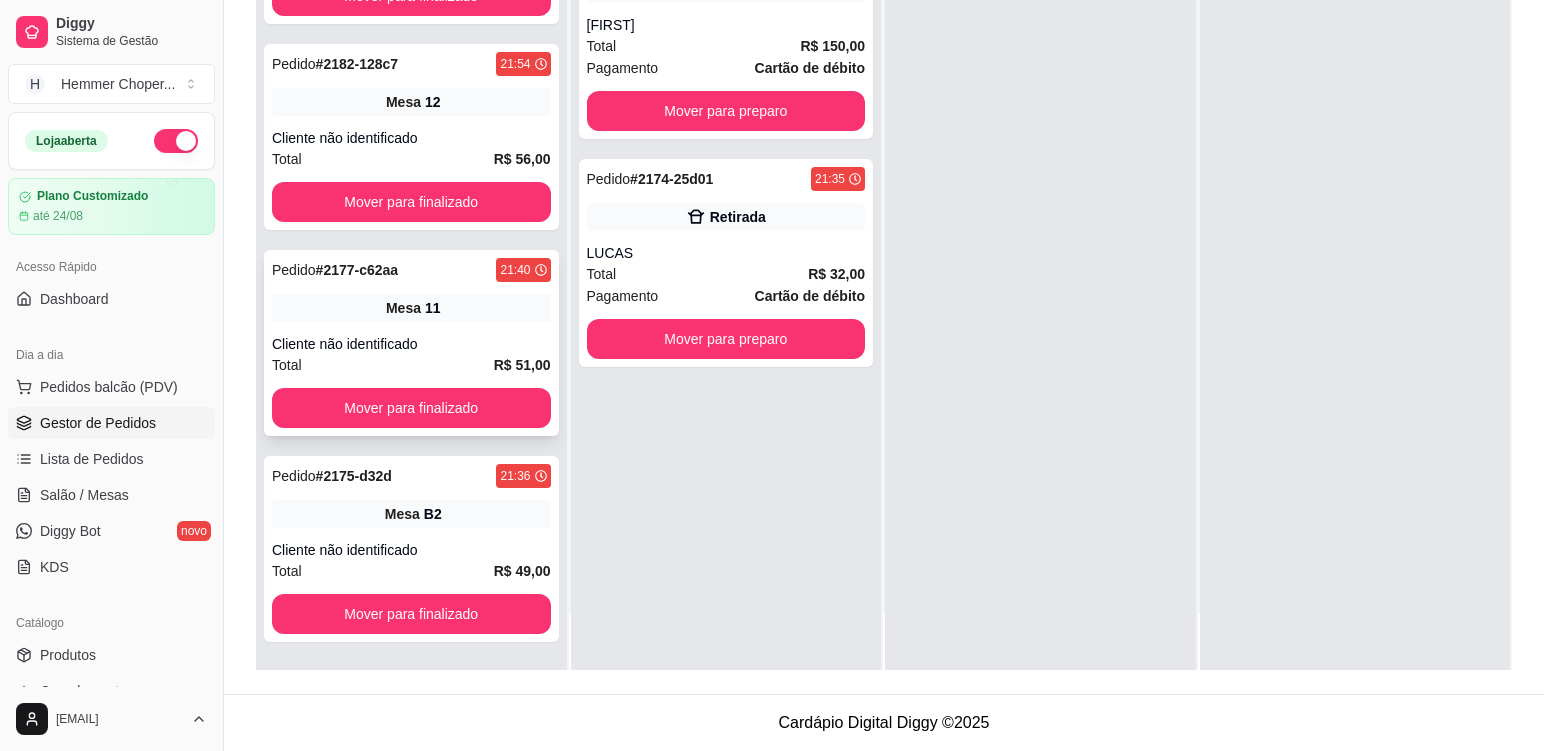 click on "Mesa 11" at bounding box center (411, 308) 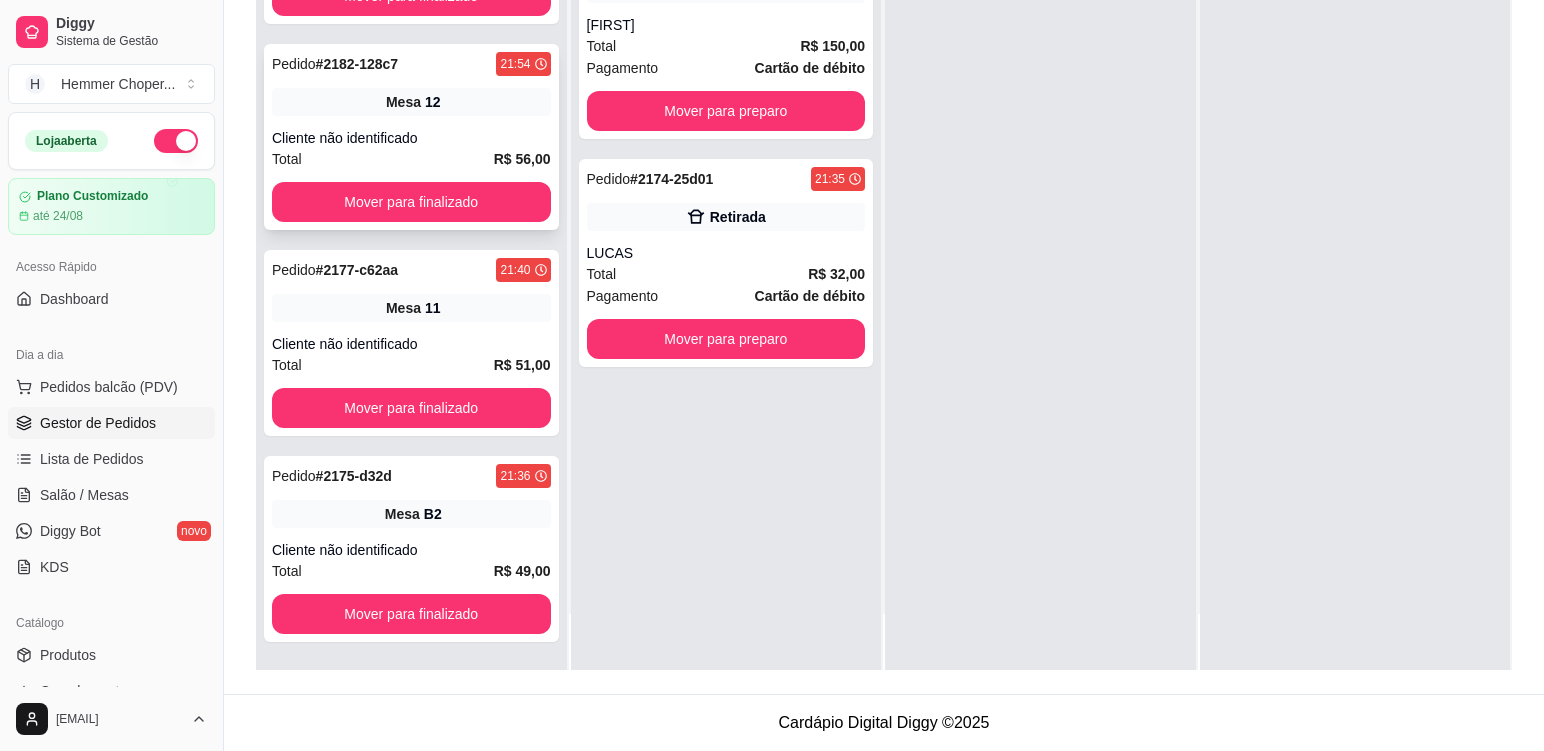 click on "Cliente não identificado" at bounding box center [411, 138] 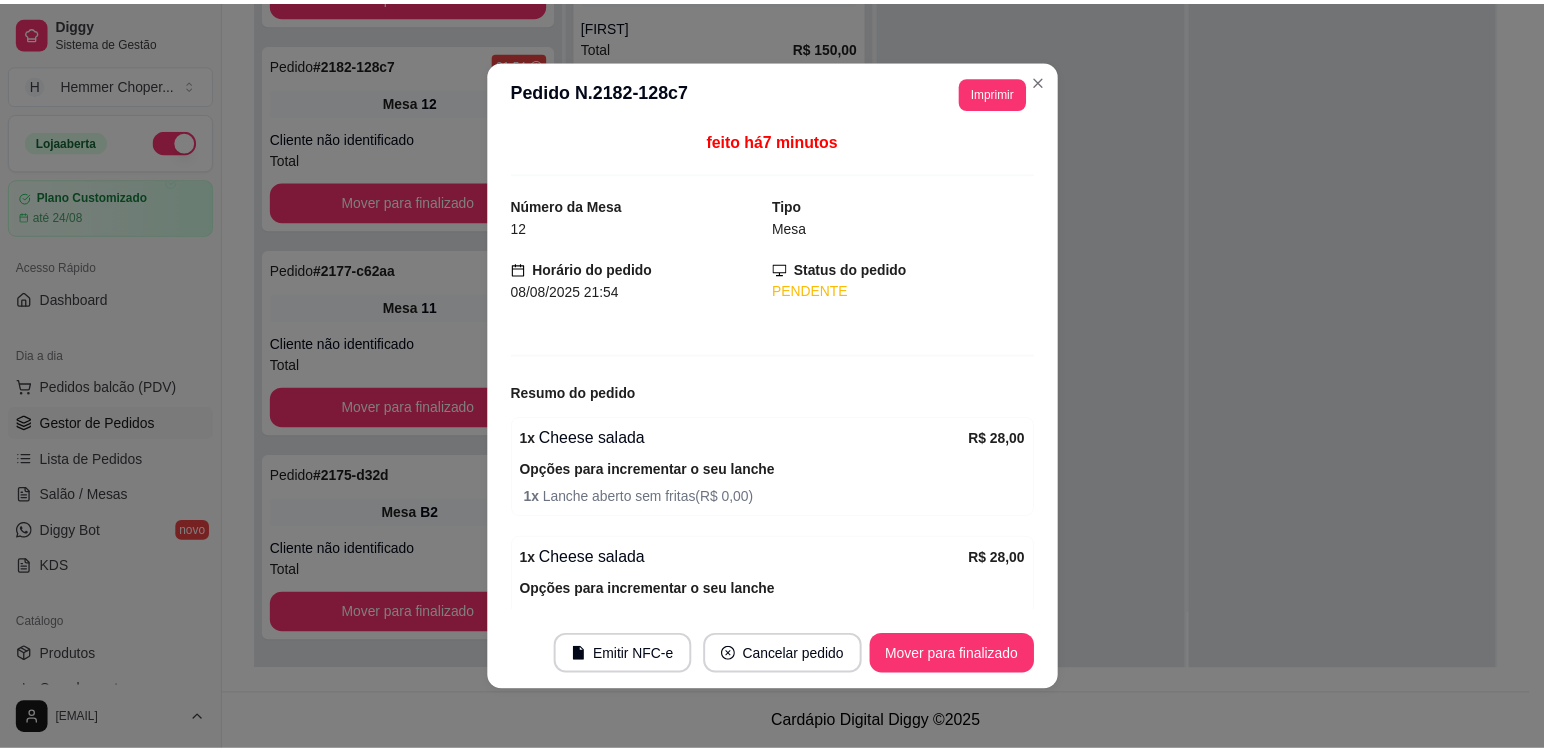 scroll, scrollTop: 0, scrollLeft: 0, axis: both 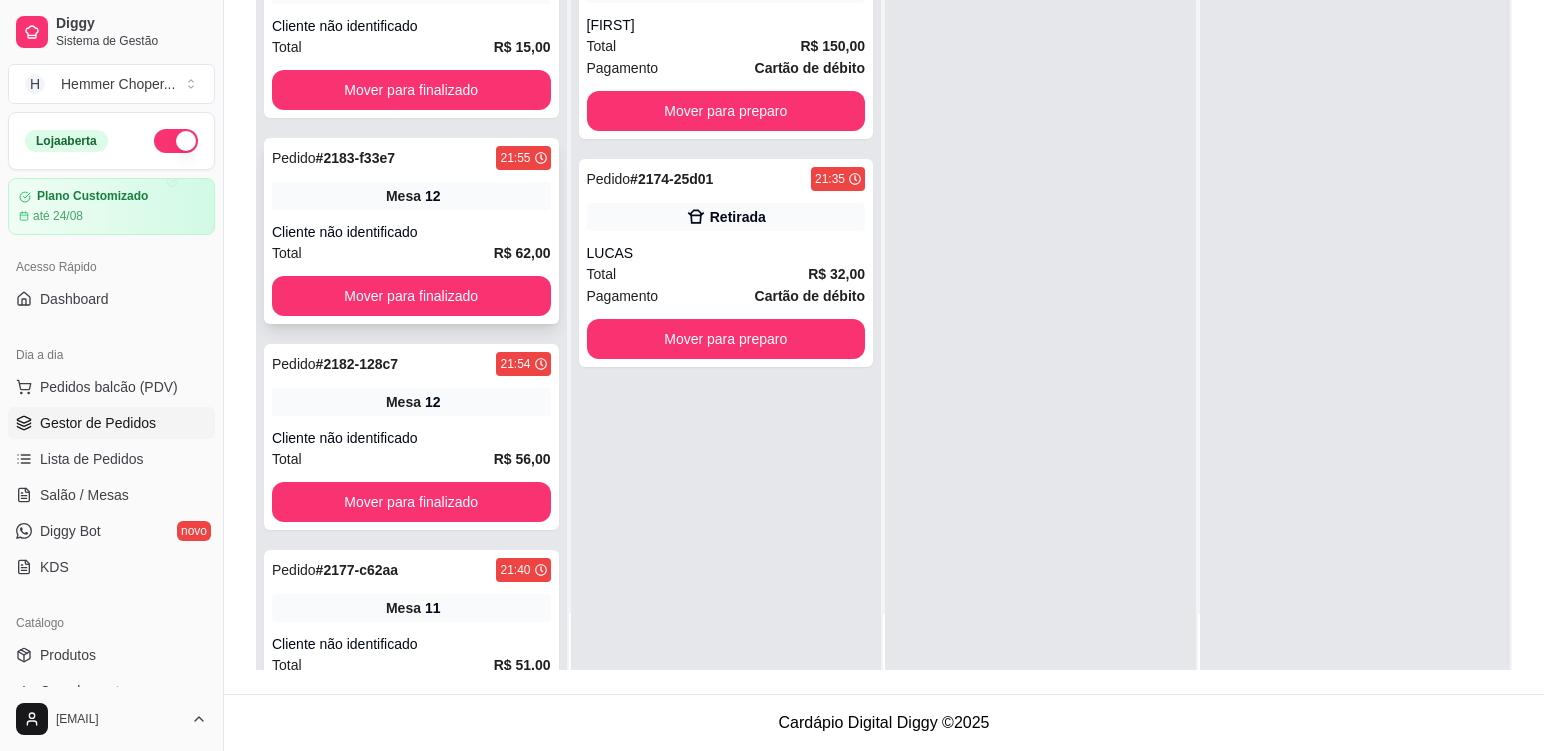click on "Cliente não identificado" at bounding box center (411, 232) 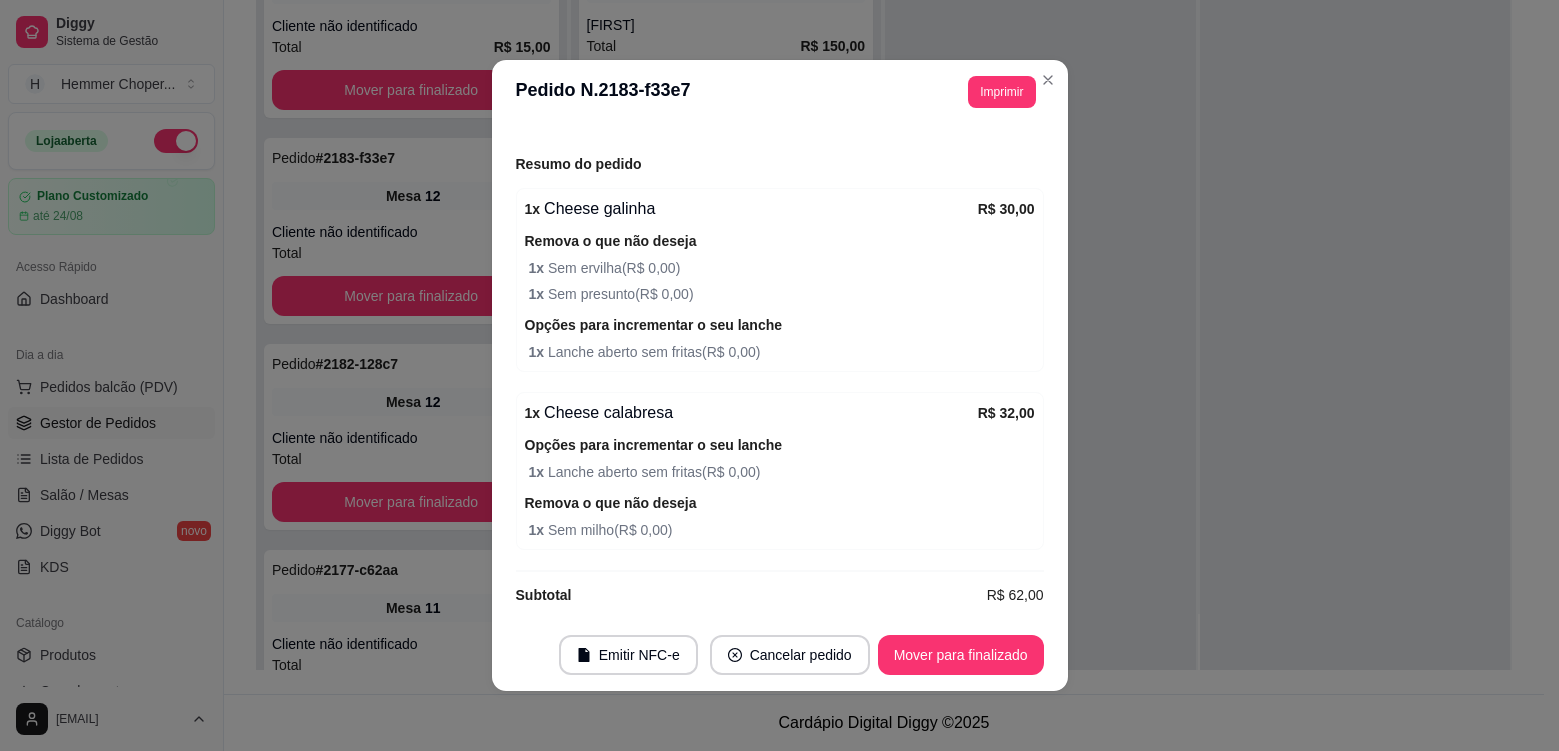 scroll, scrollTop: 250, scrollLeft: 0, axis: vertical 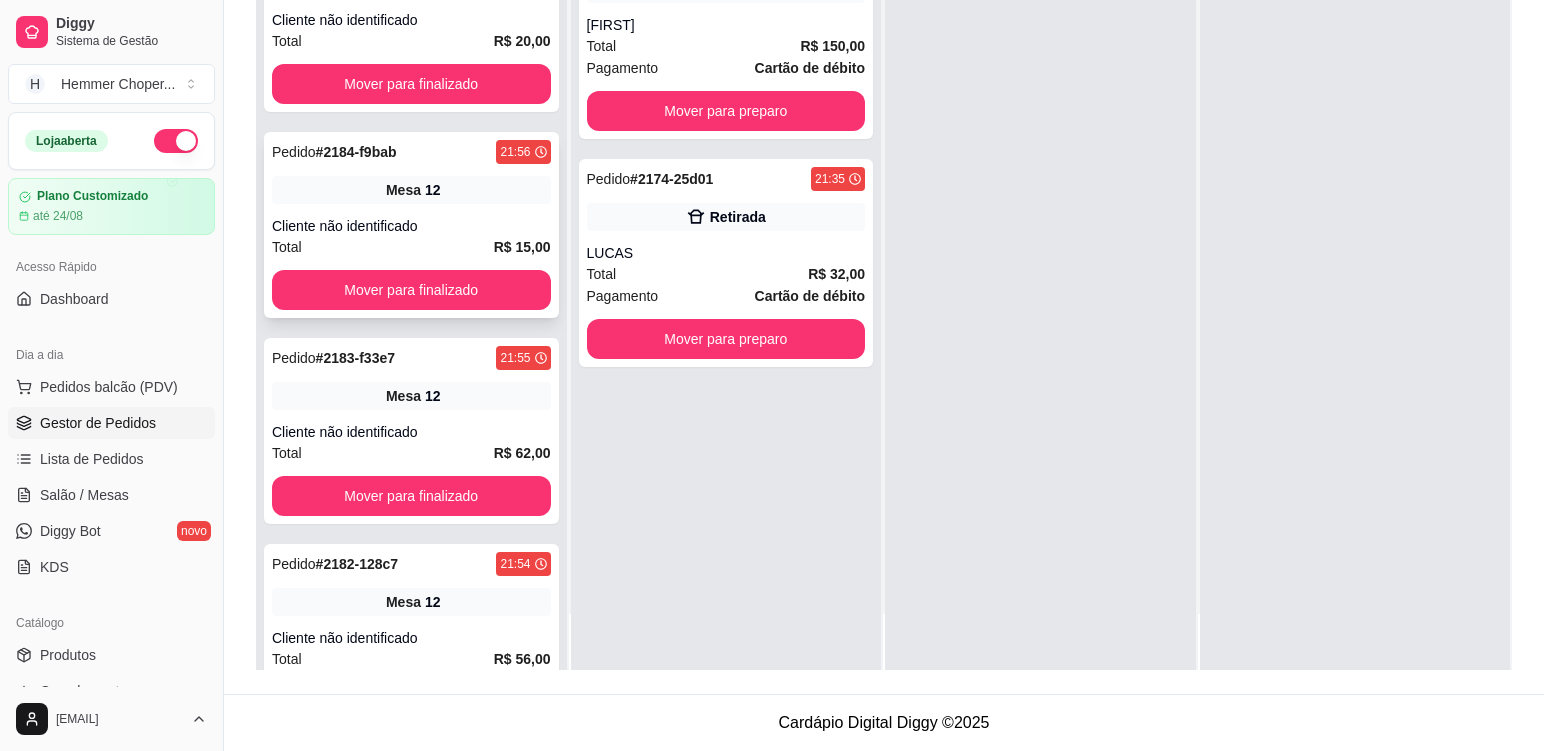 click on "Mesa 12" at bounding box center (411, 190) 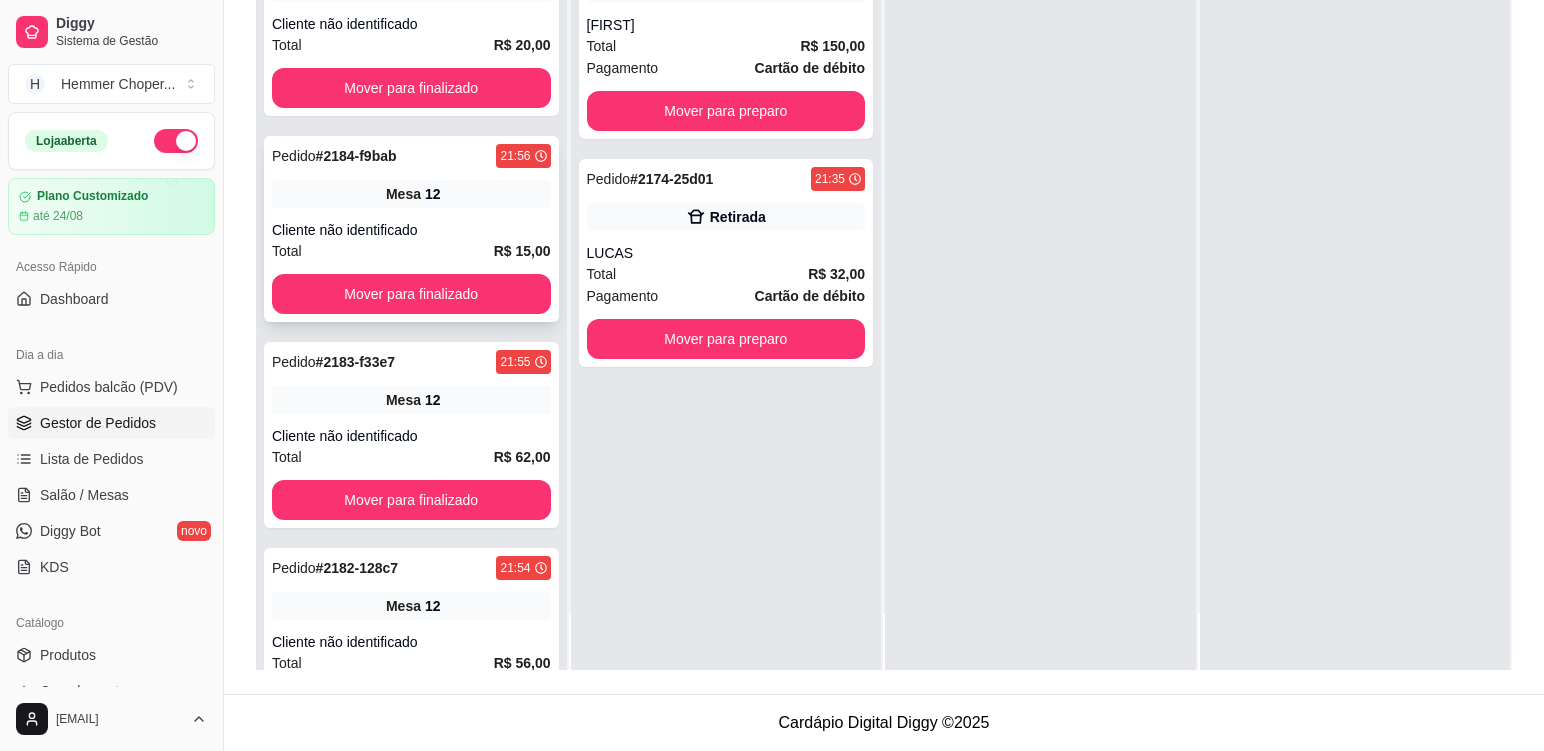 scroll, scrollTop: 0, scrollLeft: 0, axis: both 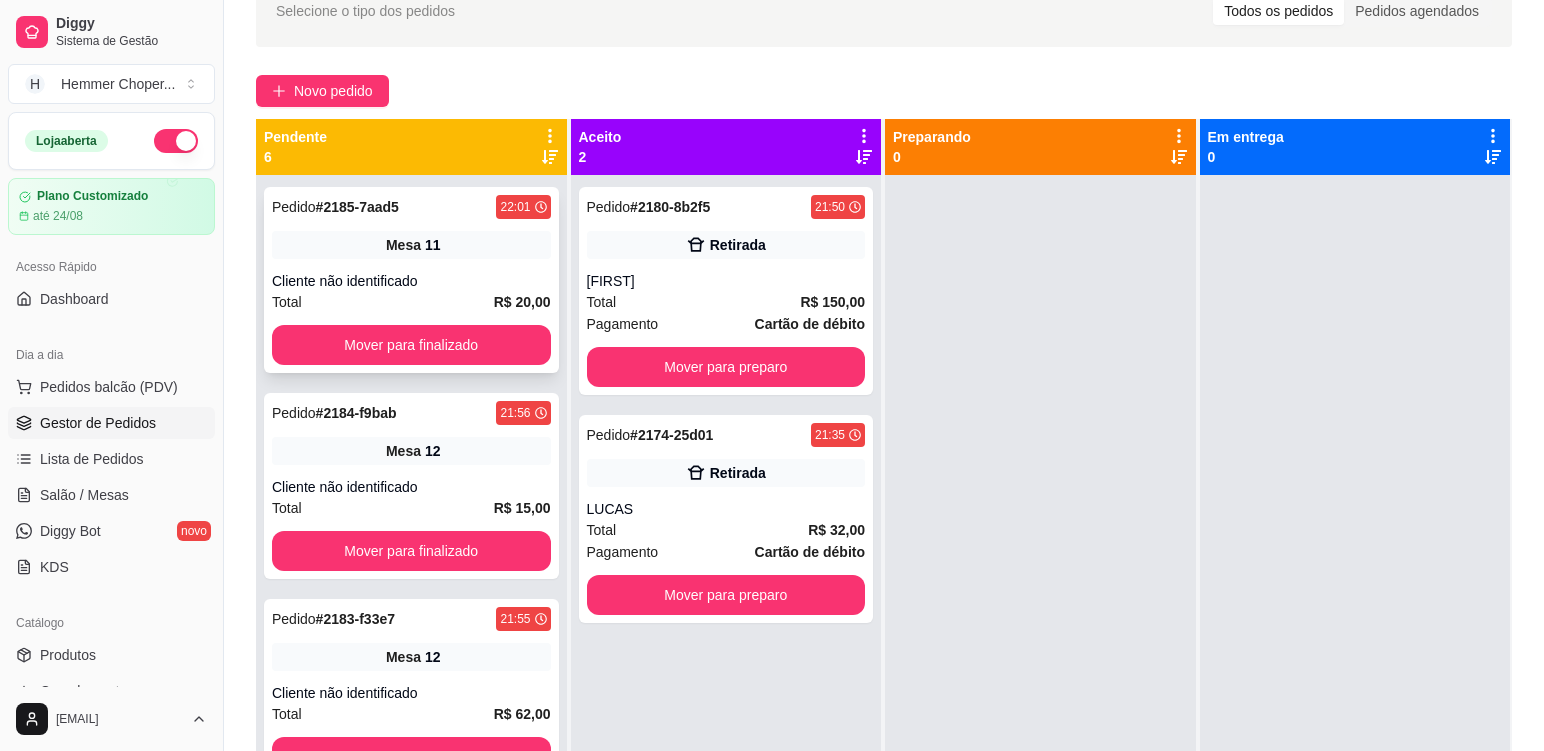 click on "Pedido # 2185-7aad5 22:01 Mesa 11 Cliente não identificado Total R$ 20,00 Mover para finalizado" at bounding box center [411, 280] 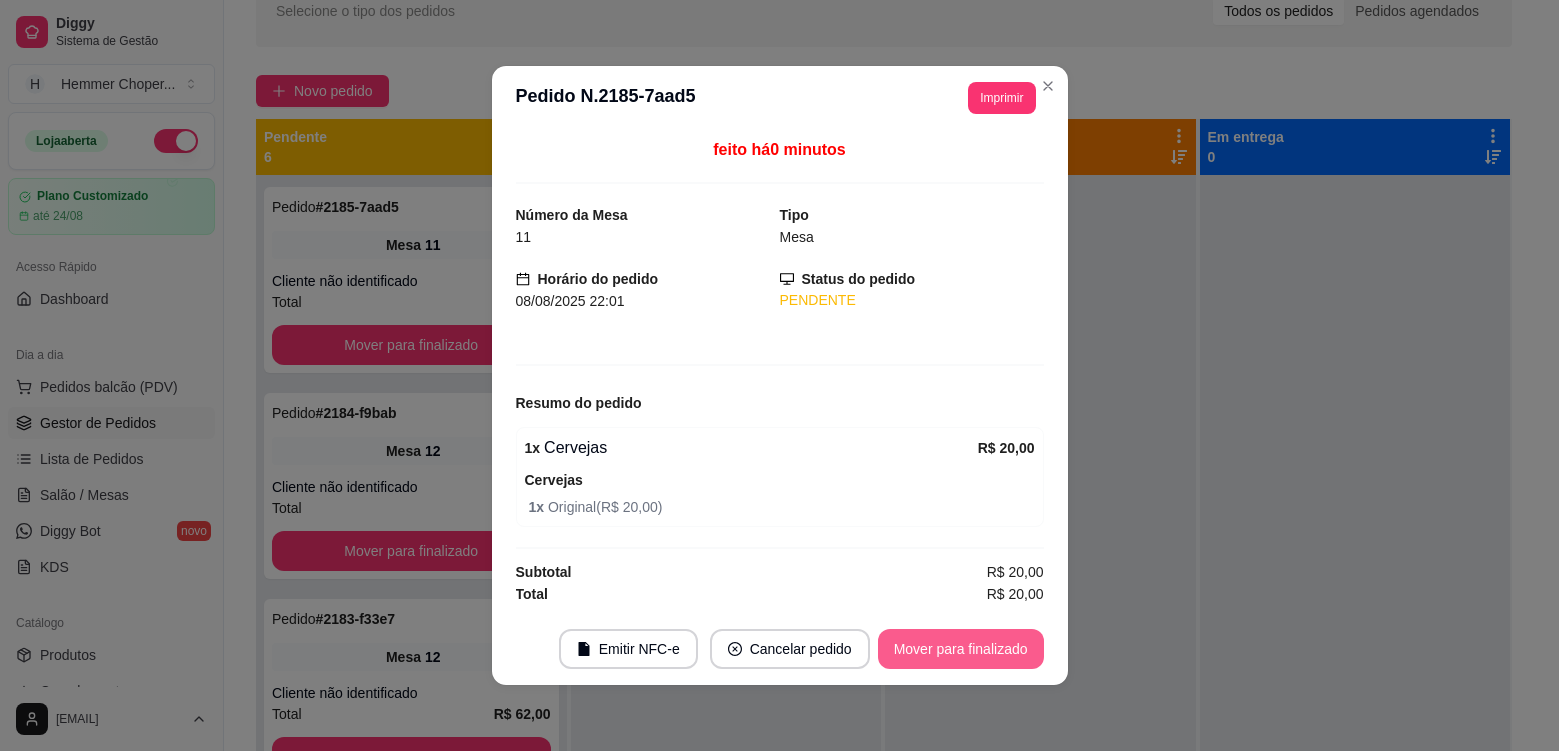 click on "Mover para finalizado" at bounding box center (961, 649) 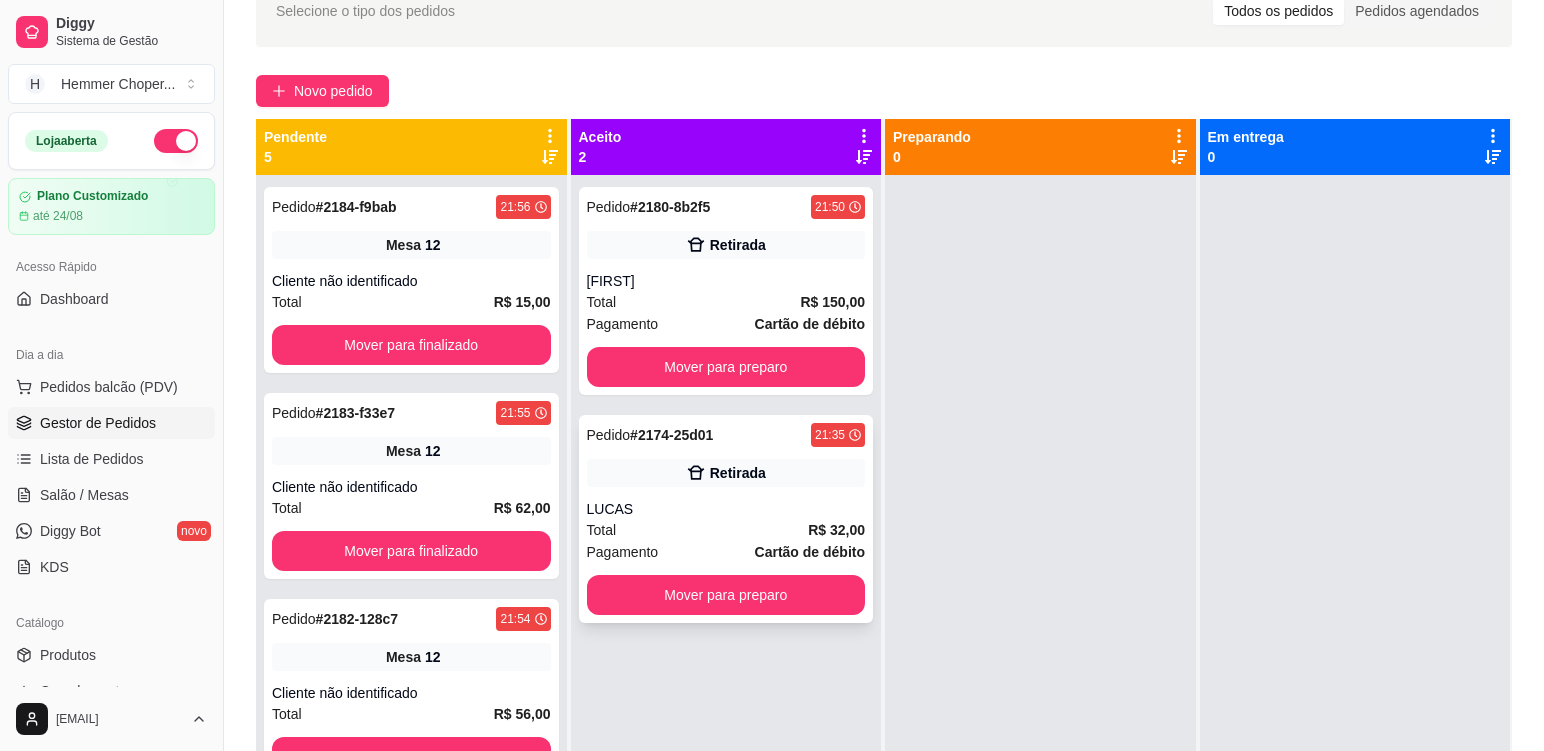 click on "Total R$ 32,00" at bounding box center [726, 530] 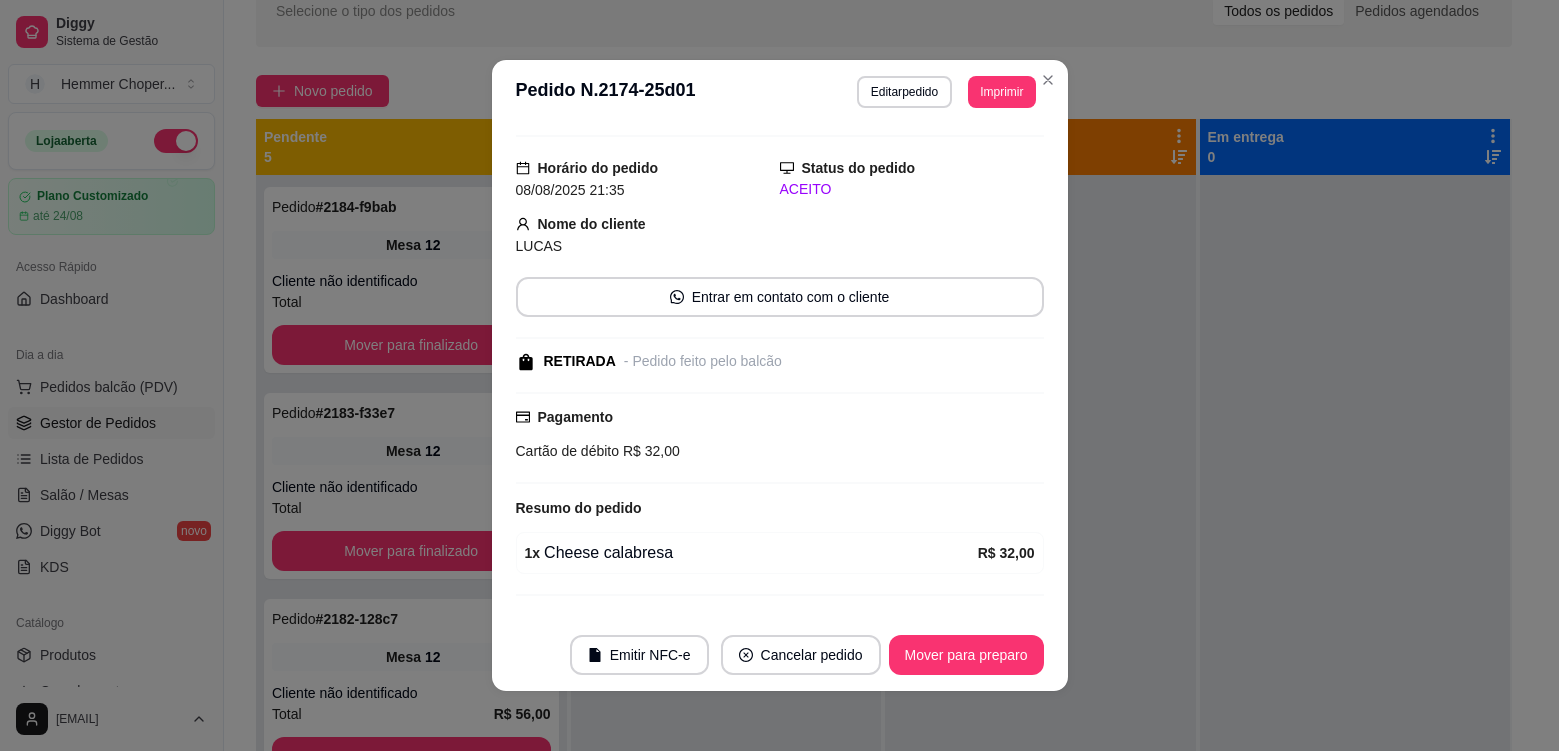 scroll, scrollTop: 82, scrollLeft: 0, axis: vertical 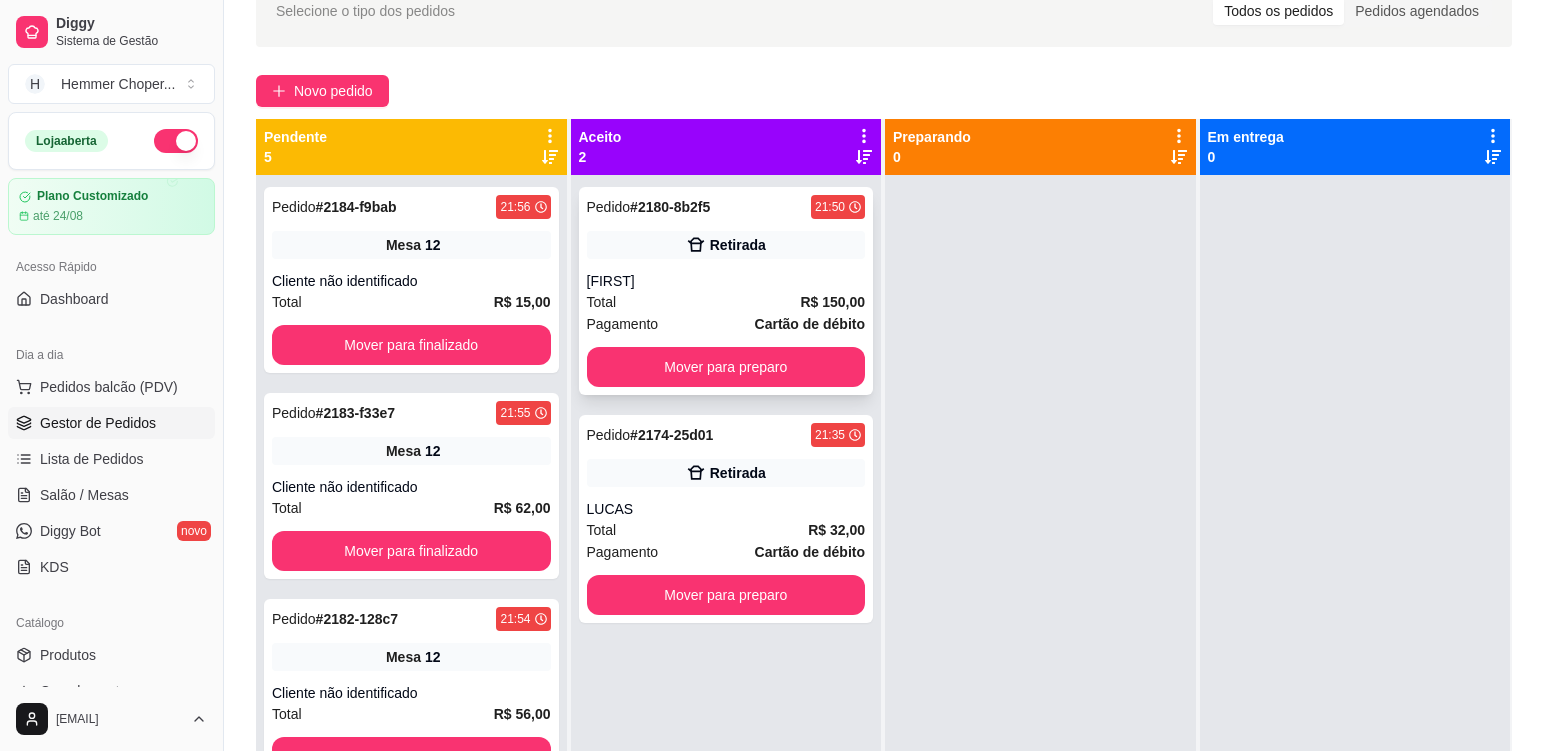 click on "[FIRST]" at bounding box center (726, 281) 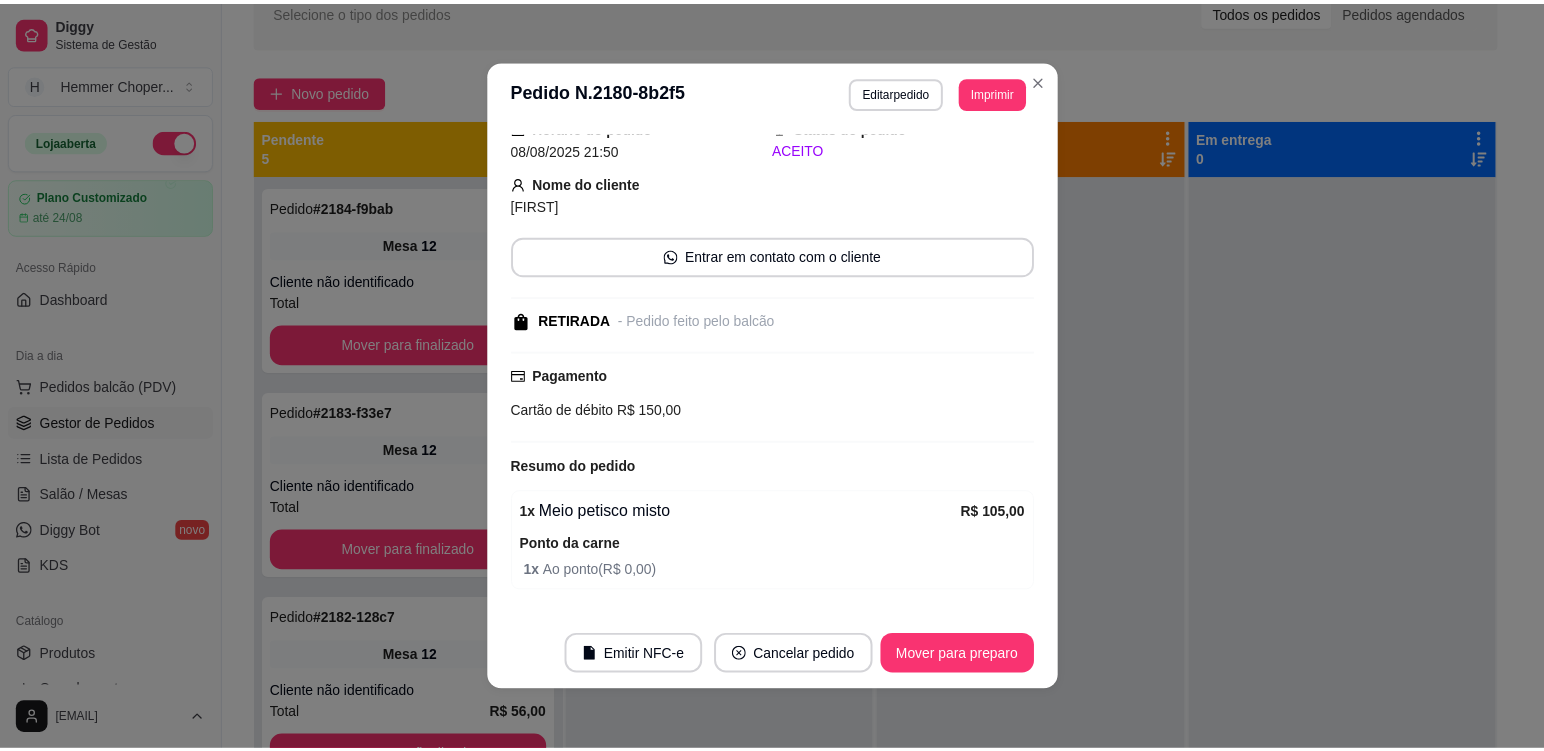 scroll, scrollTop: 202, scrollLeft: 0, axis: vertical 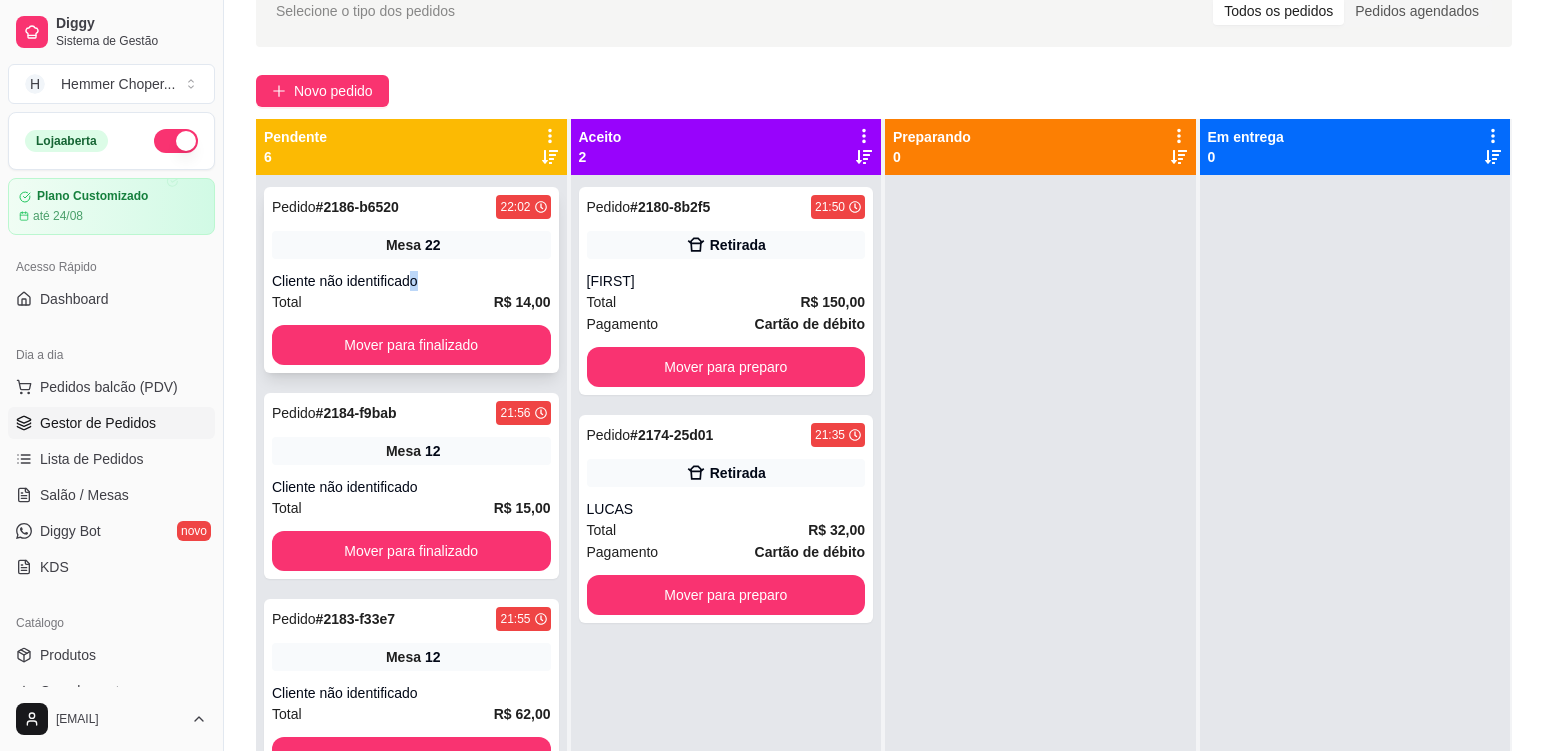 click on "Pedido # 2186-xxxx 22:02 Mesa 22 Cliente não identificado Total R$ 14,00 Mover para finalizado" at bounding box center [411, 280] 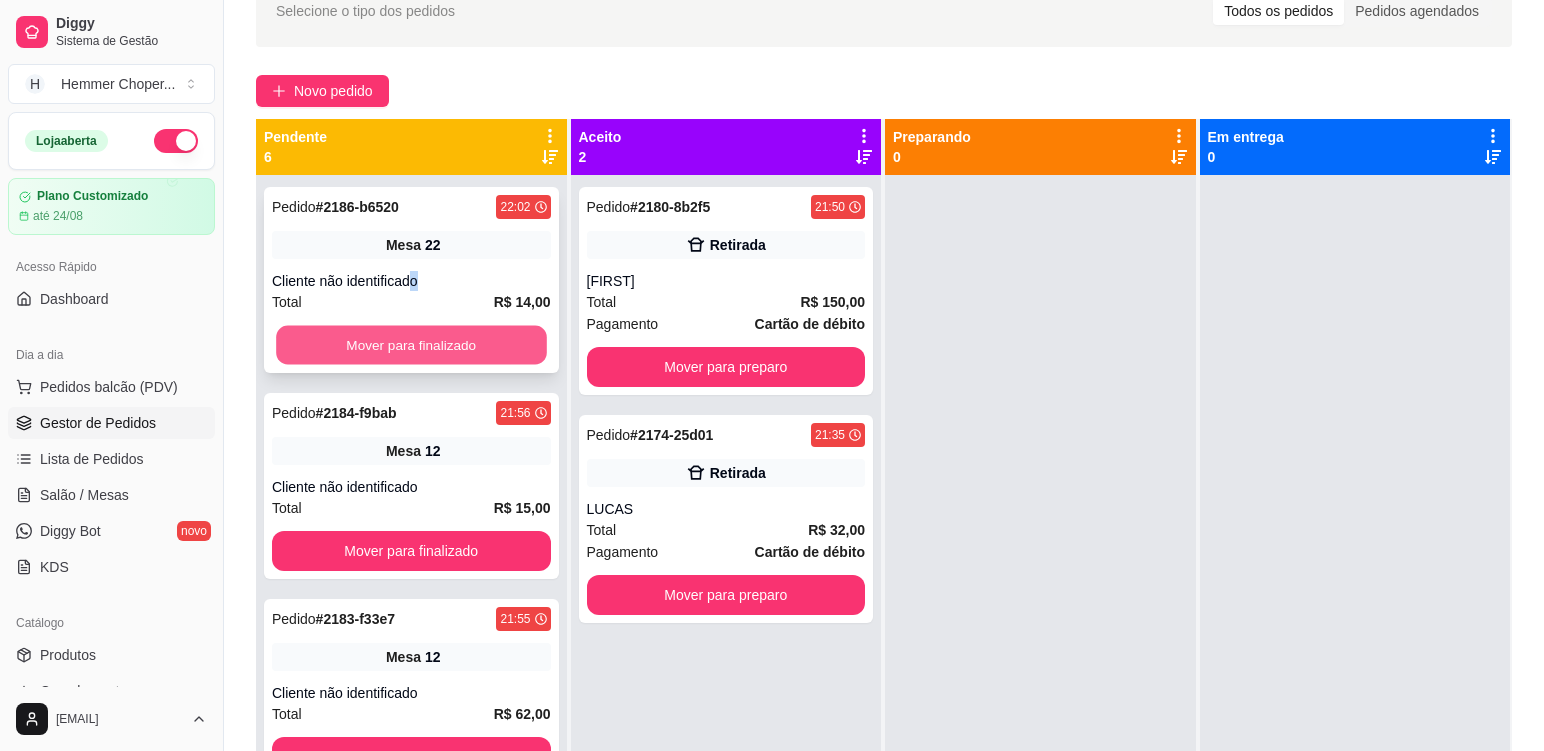 click on "Mover para finalizado" at bounding box center (411, 345) 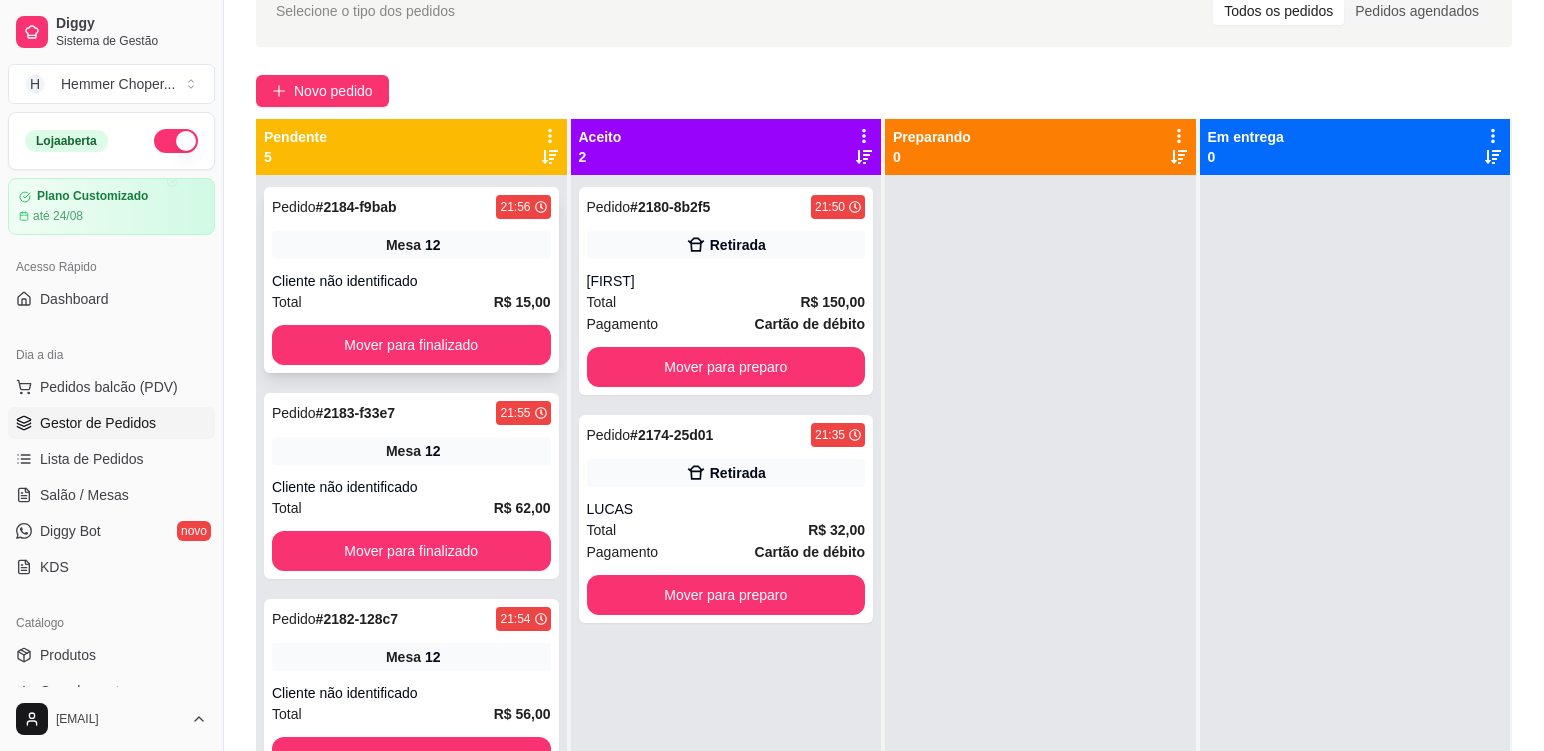 click on "Cliente não identificado" at bounding box center (411, 281) 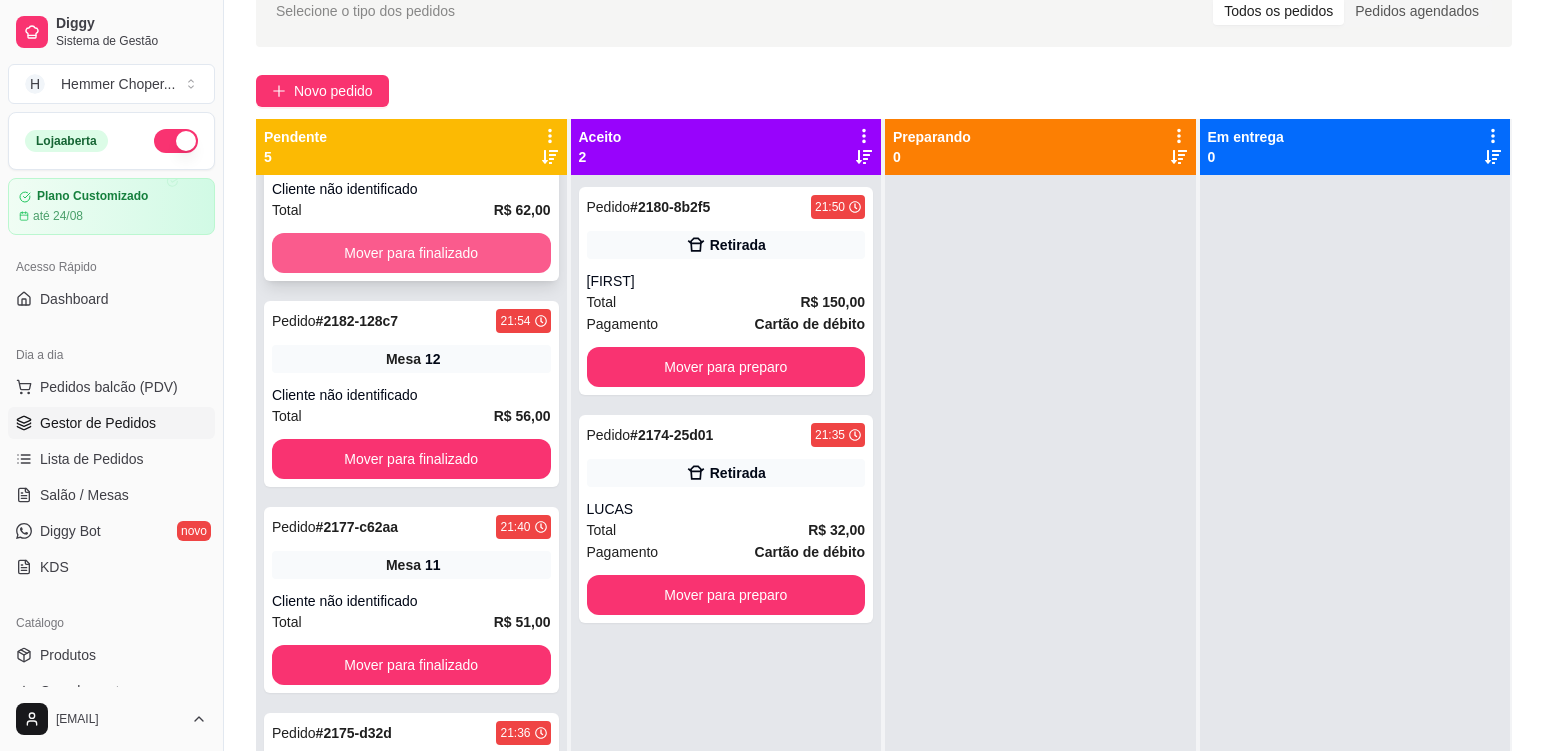 scroll, scrollTop: 299, scrollLeft: 0, axis: vertical 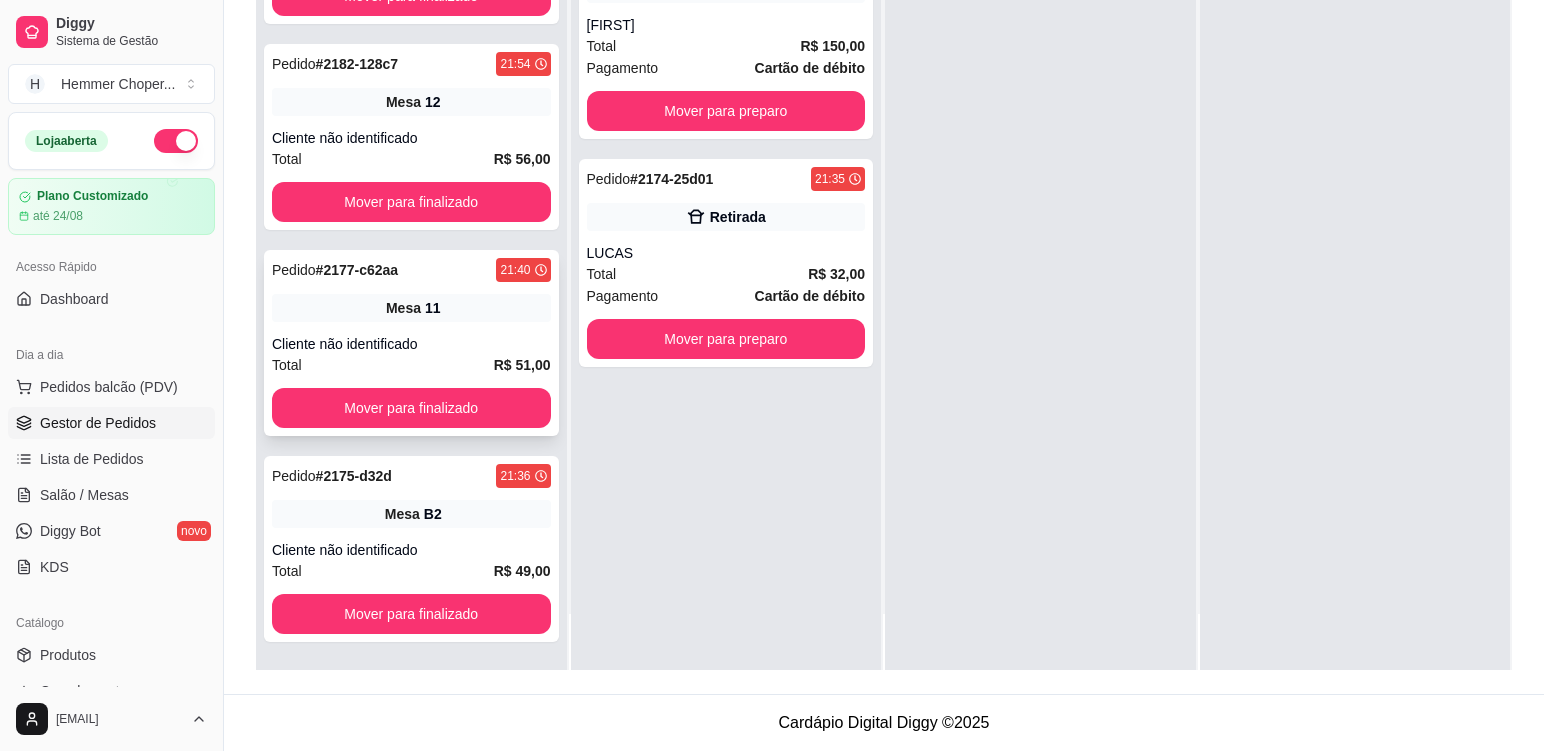 click on "Cliente não identificado" at bounding box center [411, 344] 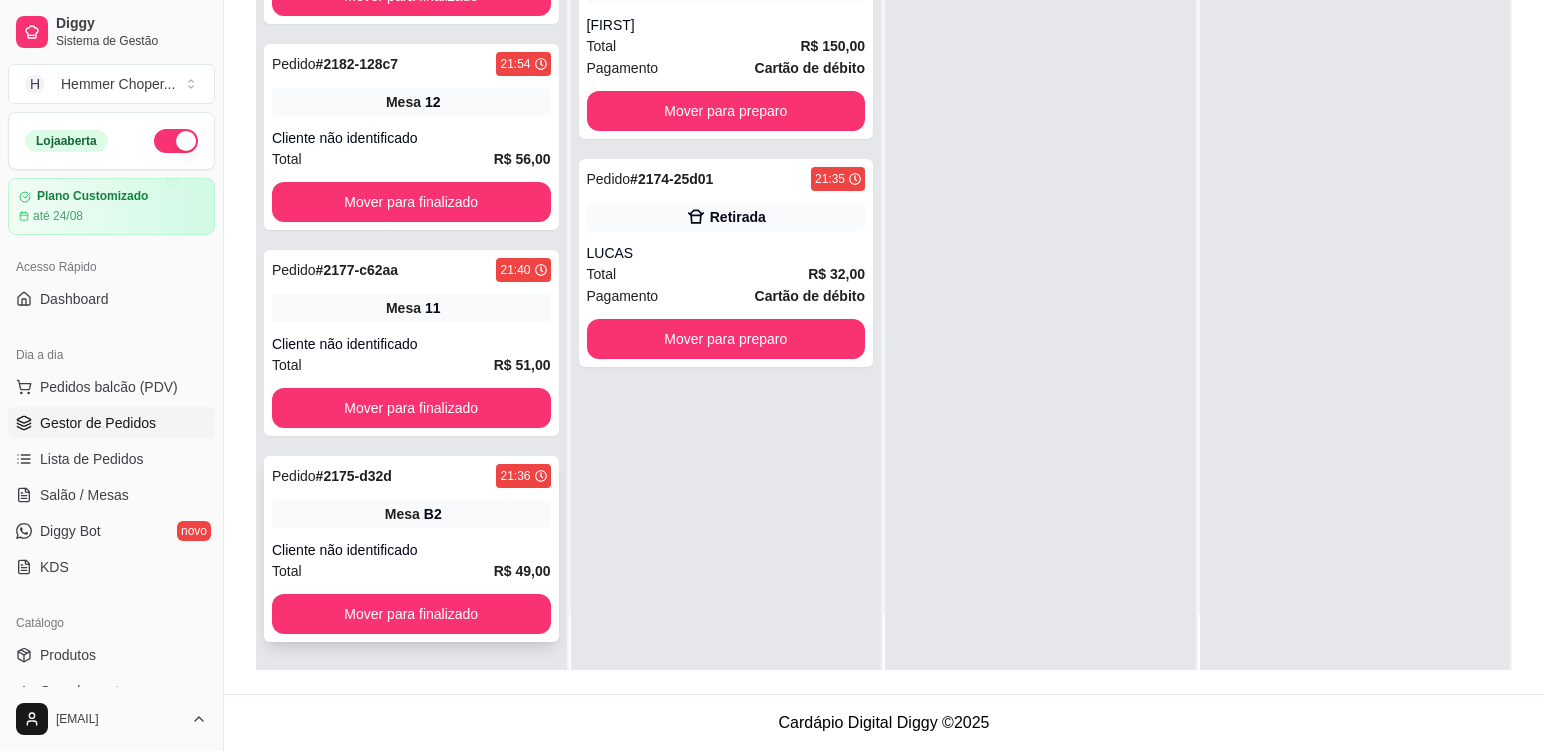 click on "Total R$ 49,00" at bounding box center (411, 571) 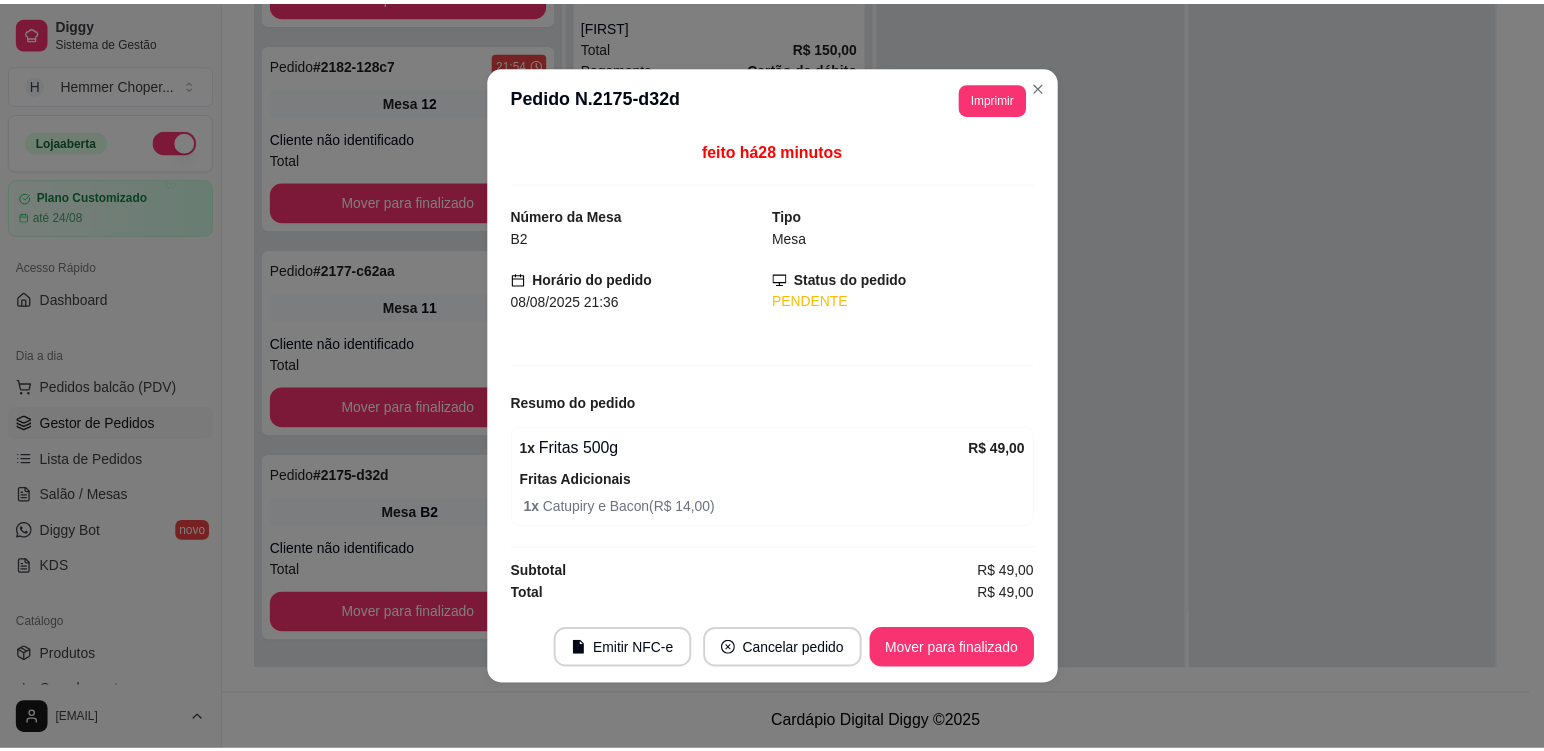 scroll, scrollTop: 505, scrollLeft: 0, axis: vertical 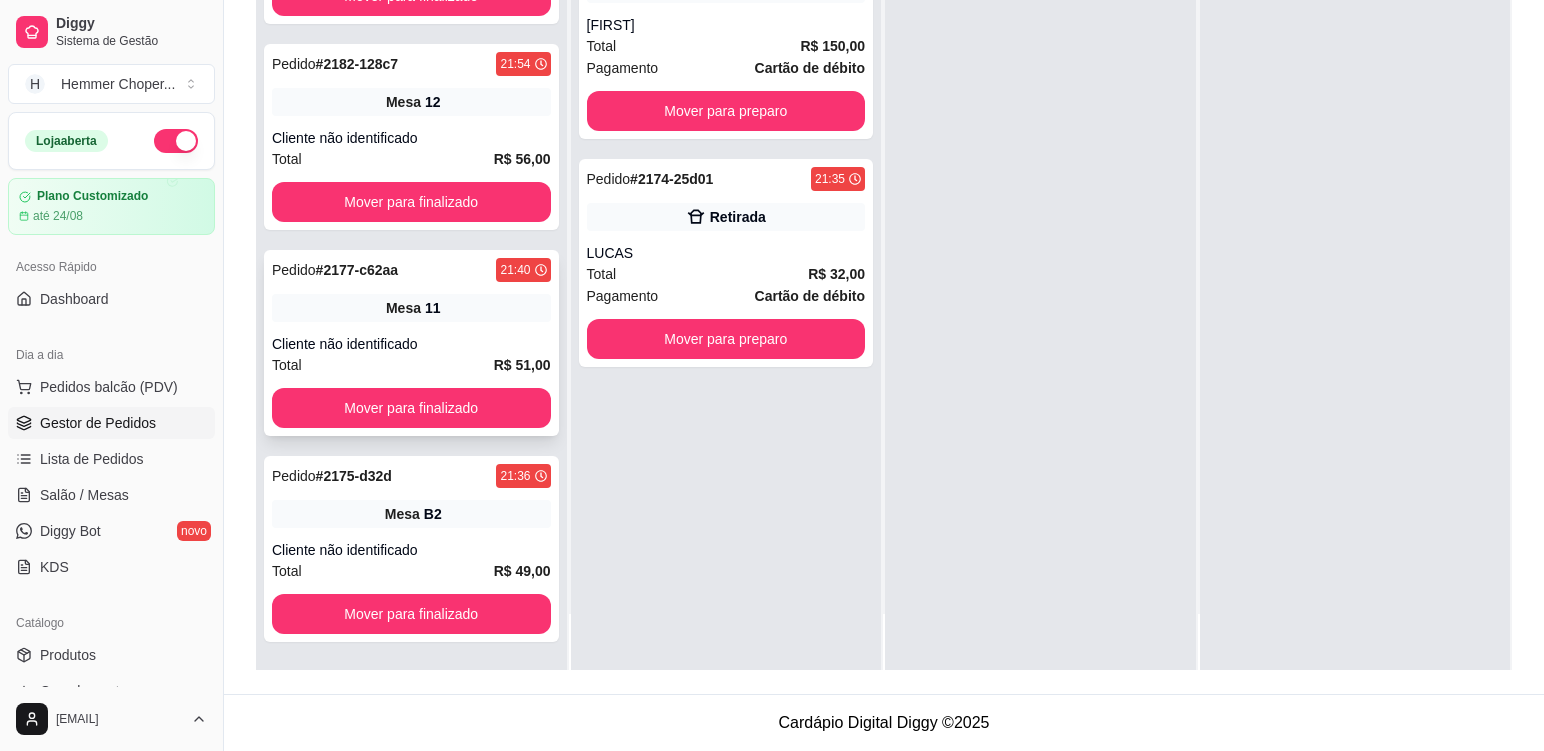 click on "Cliente não identificado" at bounding box center [411, 344] 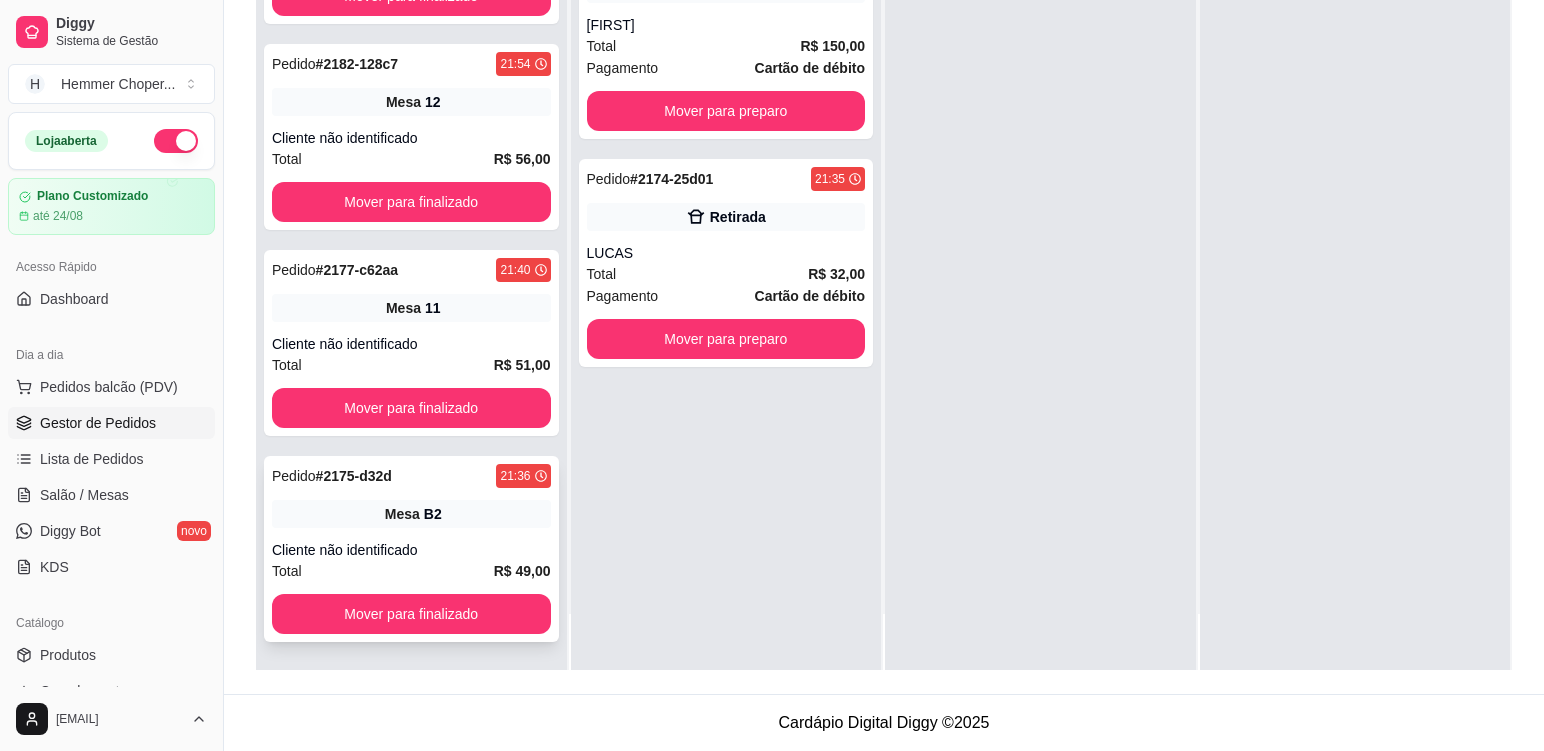 click on "Mesa B2" at bounding box center [411, 514] 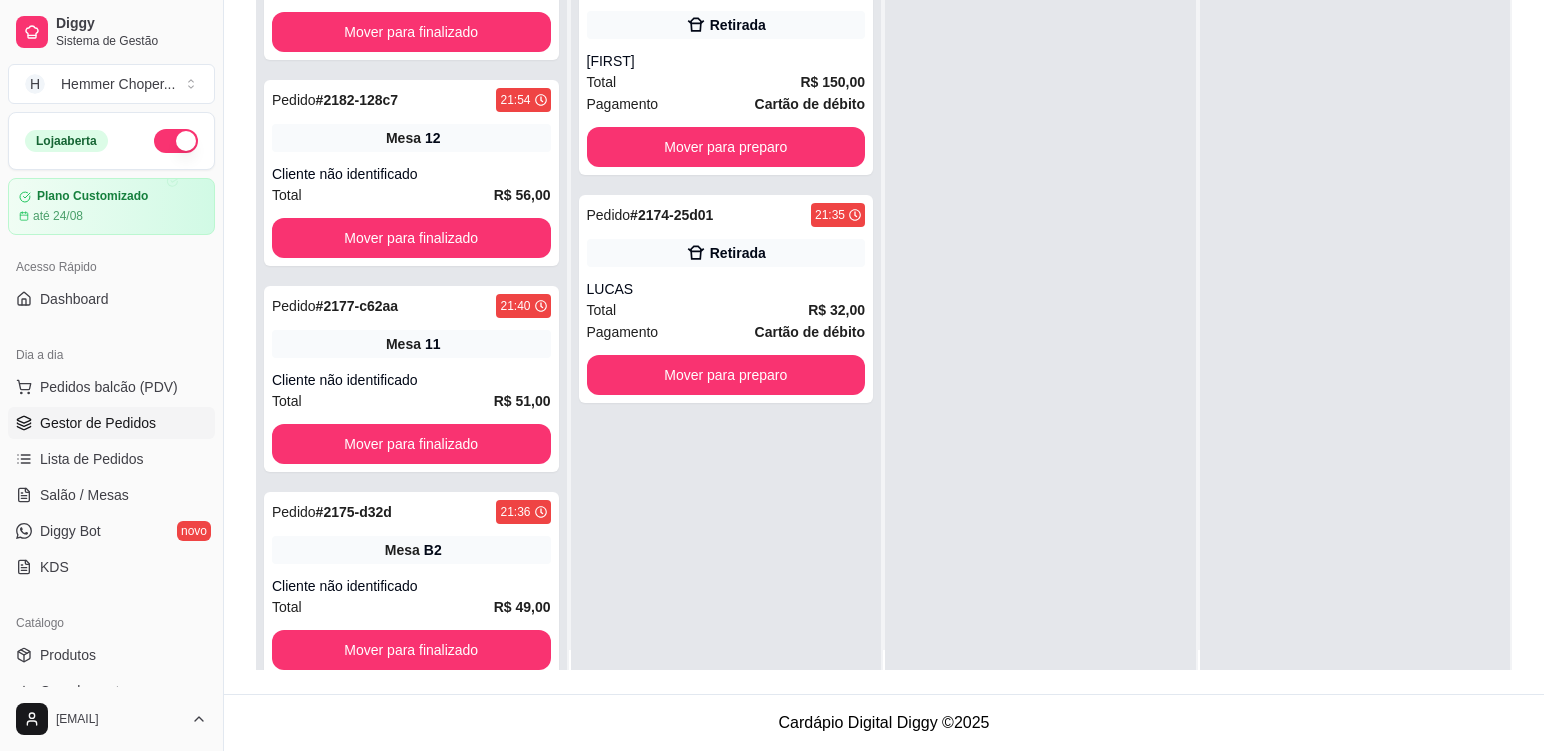 scroll, scrollTop: 0, scrollLeft: 0, axis: both 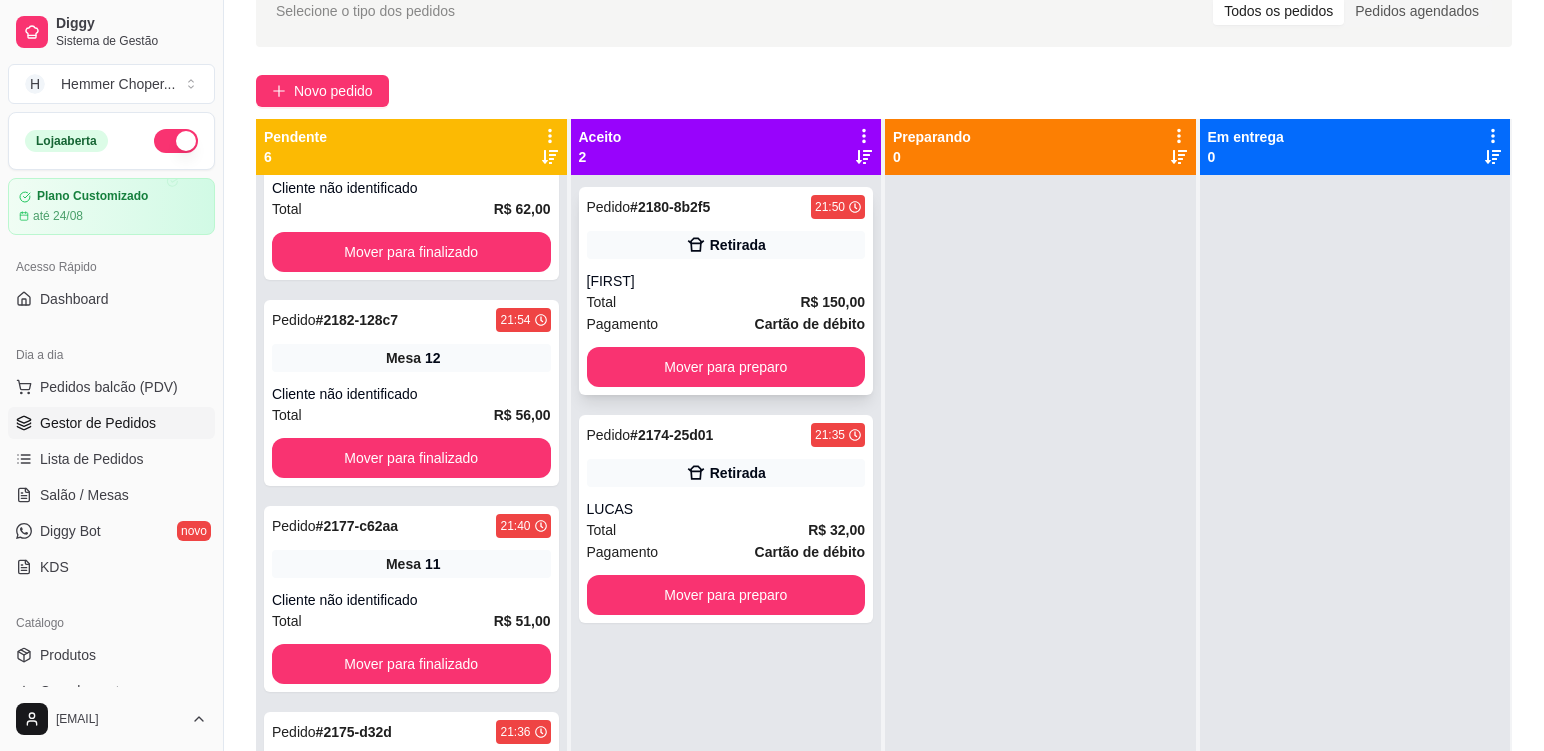 click on "Total R$ 150,00" at bounding box center (726, 302) 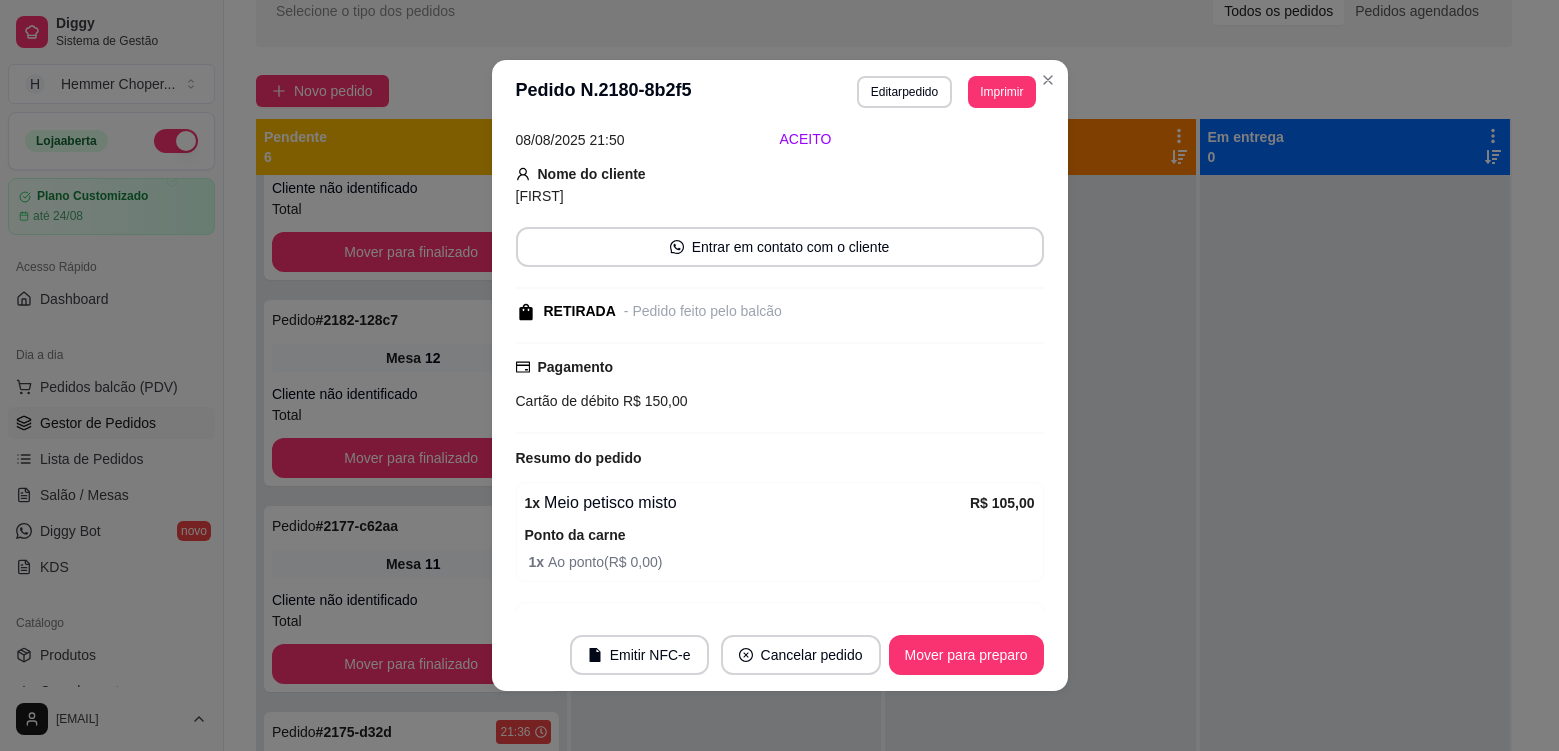 scroll, scrollTop: 202, scrollLeft: 0, axis: vertical 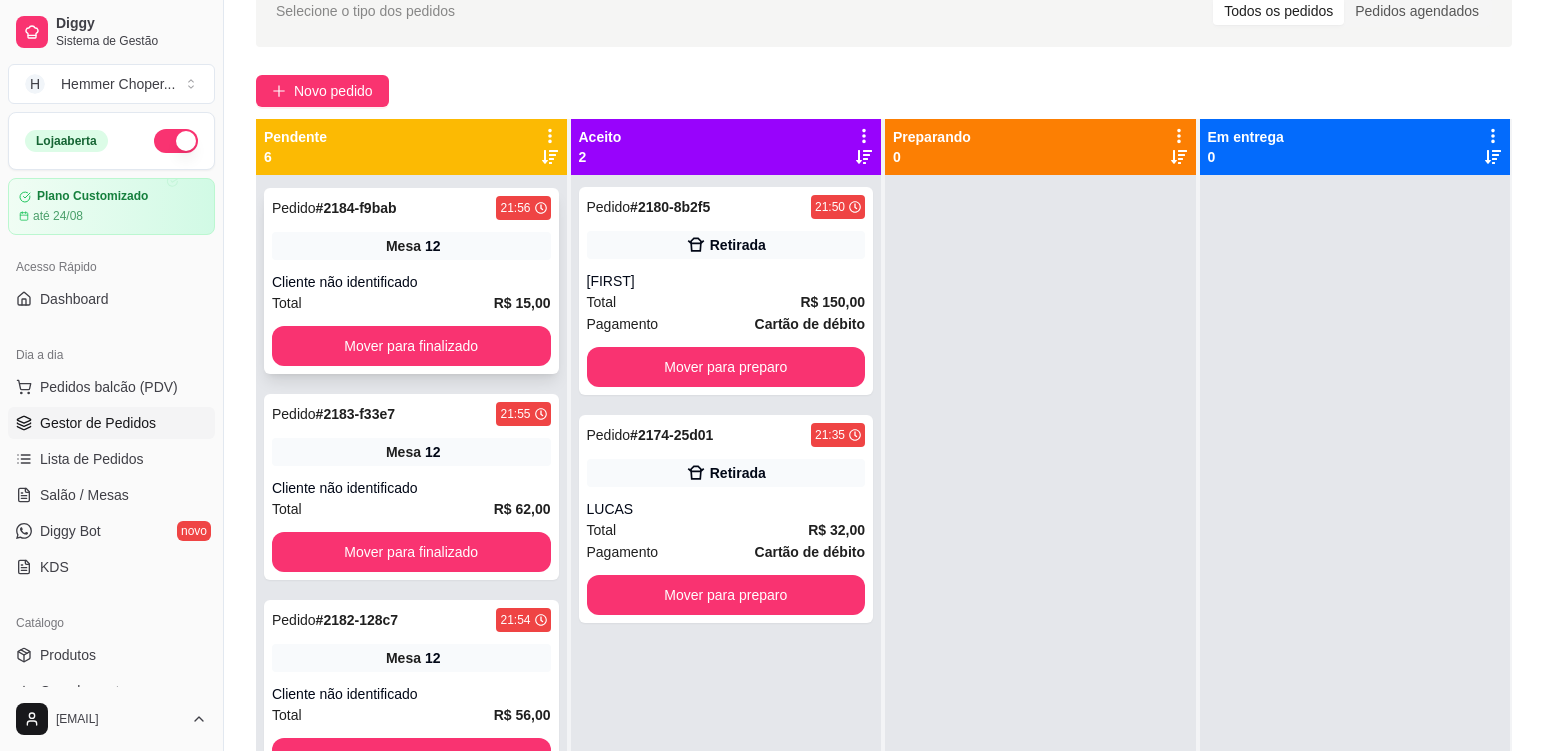 click on "Cliente não identificado" at bounding box center [411, 282] 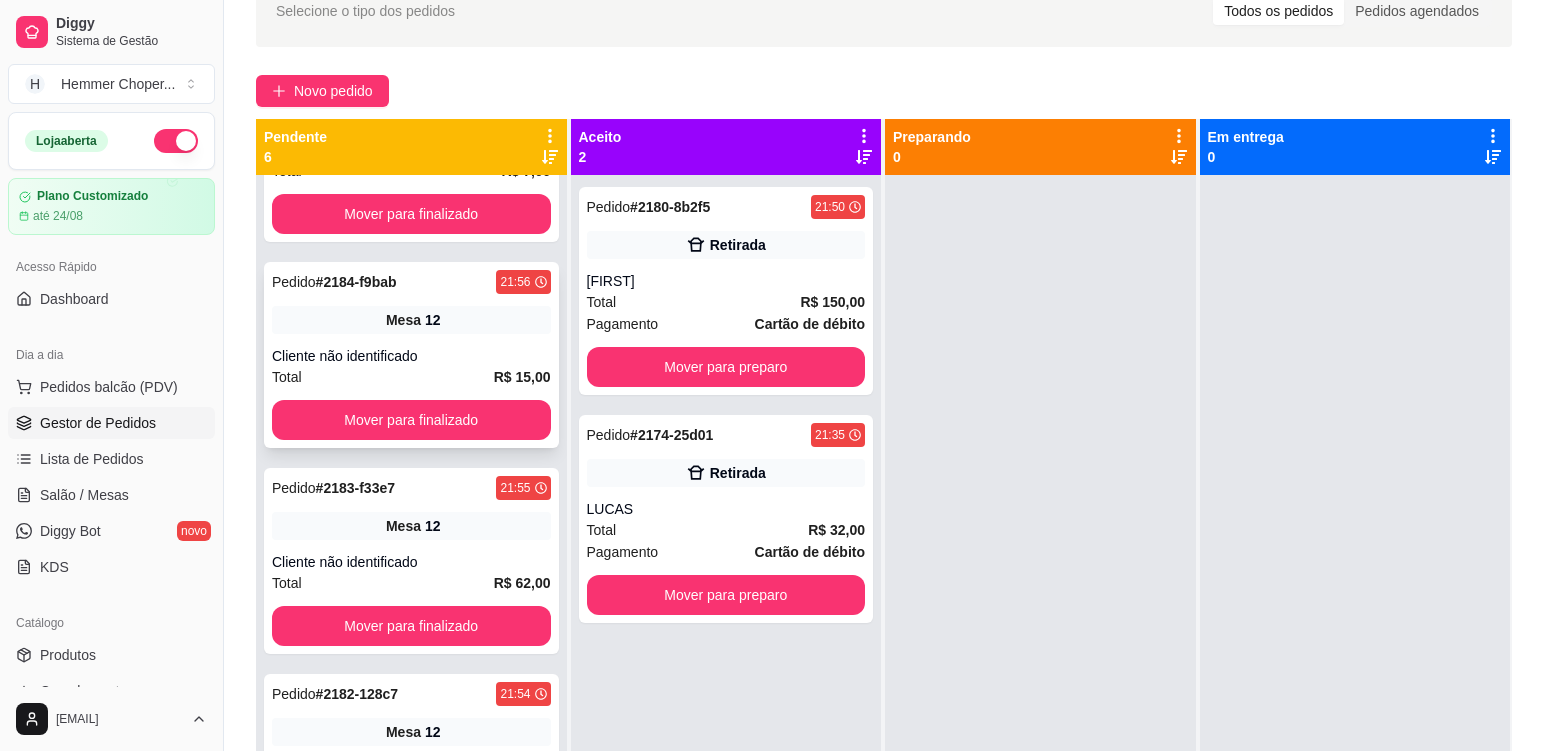 scroll, scrollTop: 0, scrollLeft: 0, axis: both 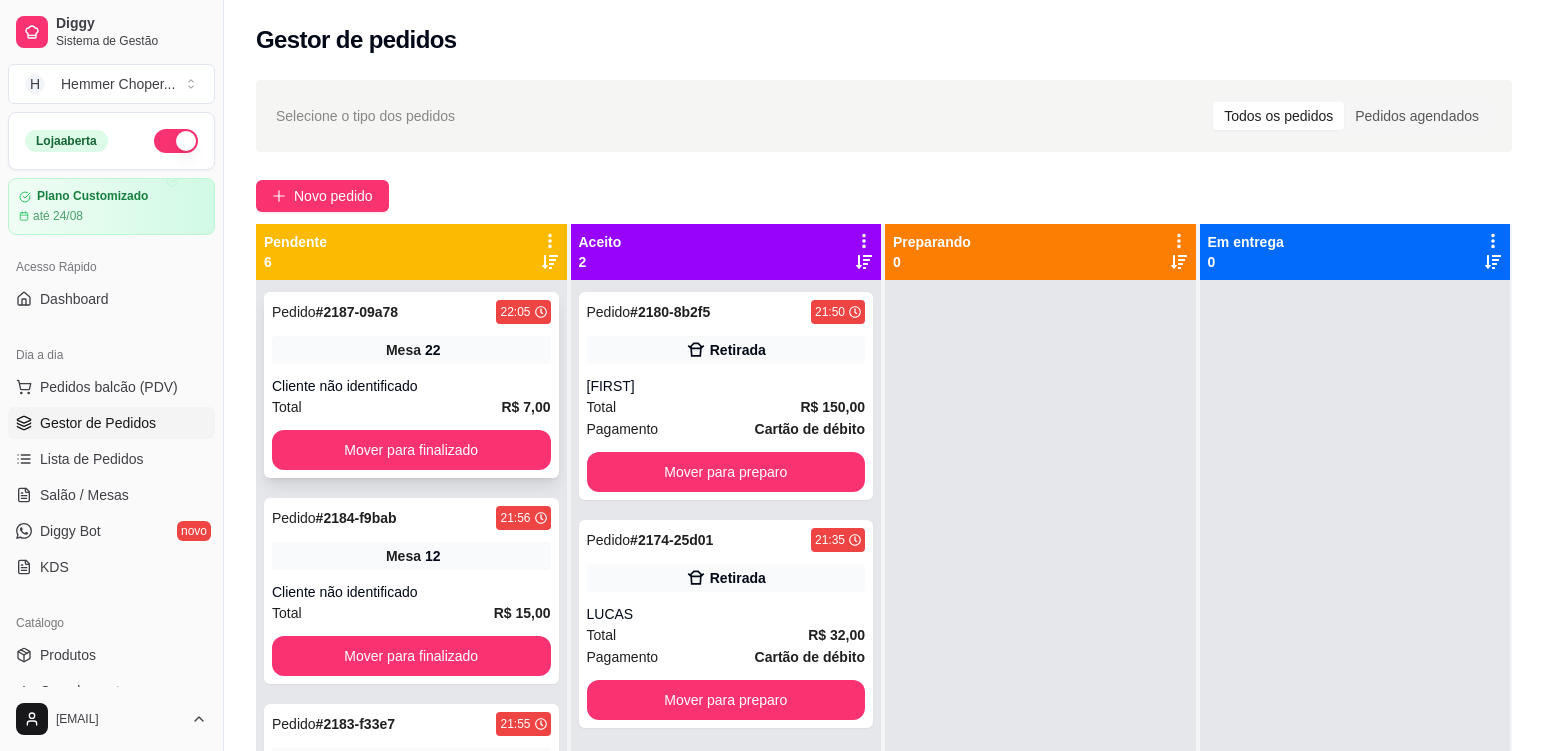 click on "Mesa 22" at bounding box center (411, 350) 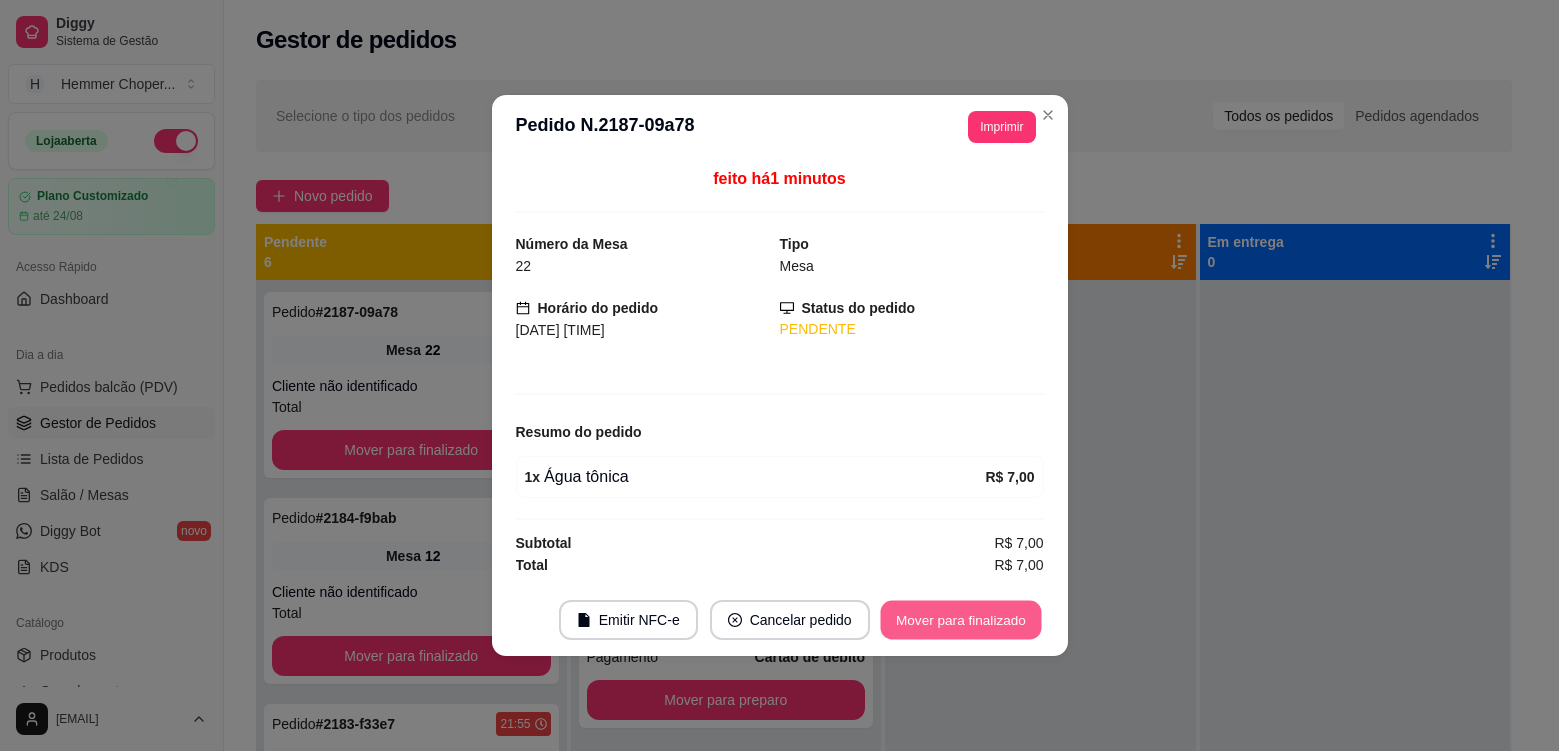 click on "Mover para finalizado" at bounding box center (960, 620) 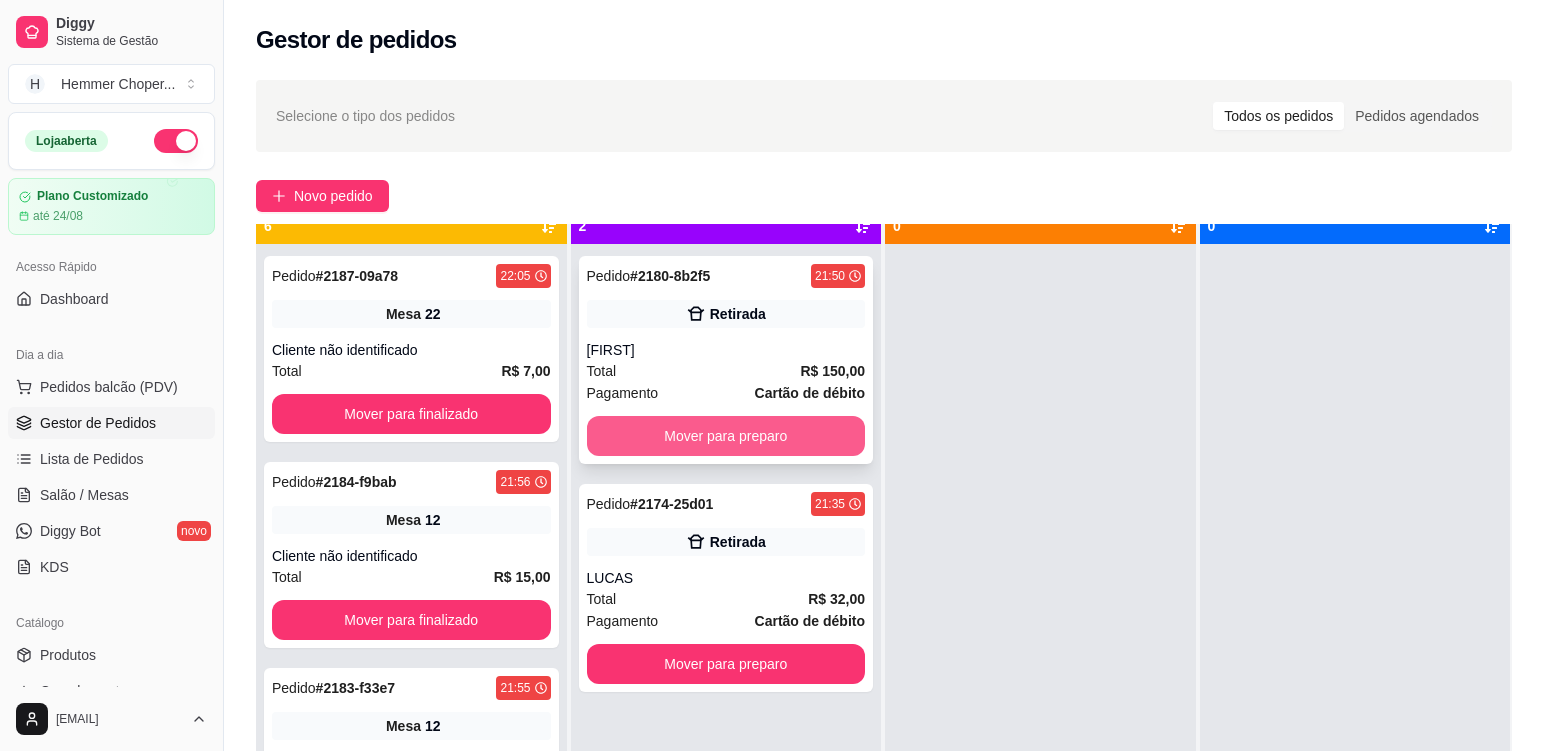 scroll, scrollTop: 56, scrollLeft: 0, axis: vertical 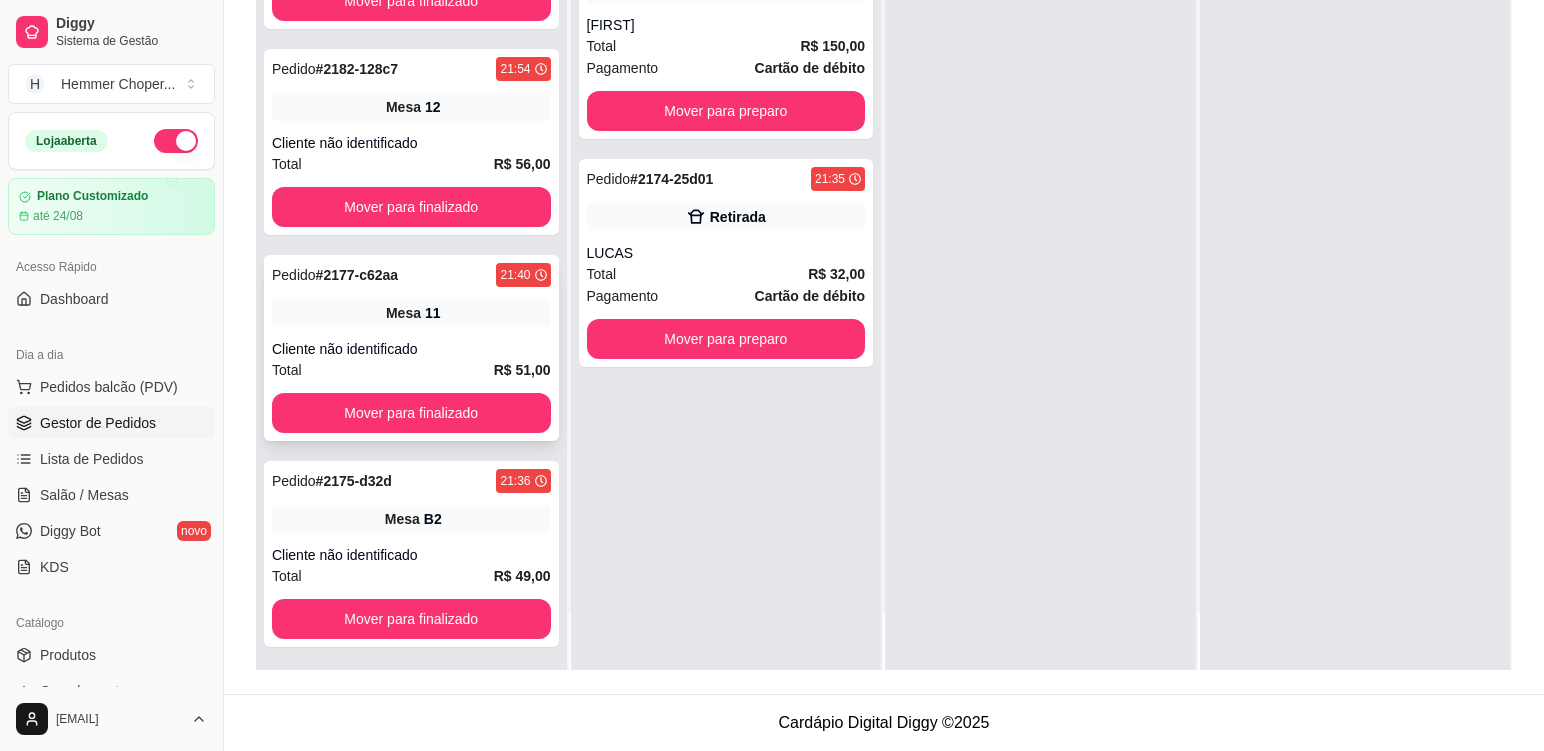 click on "Mesa 11" at bounding box center (411, 313) 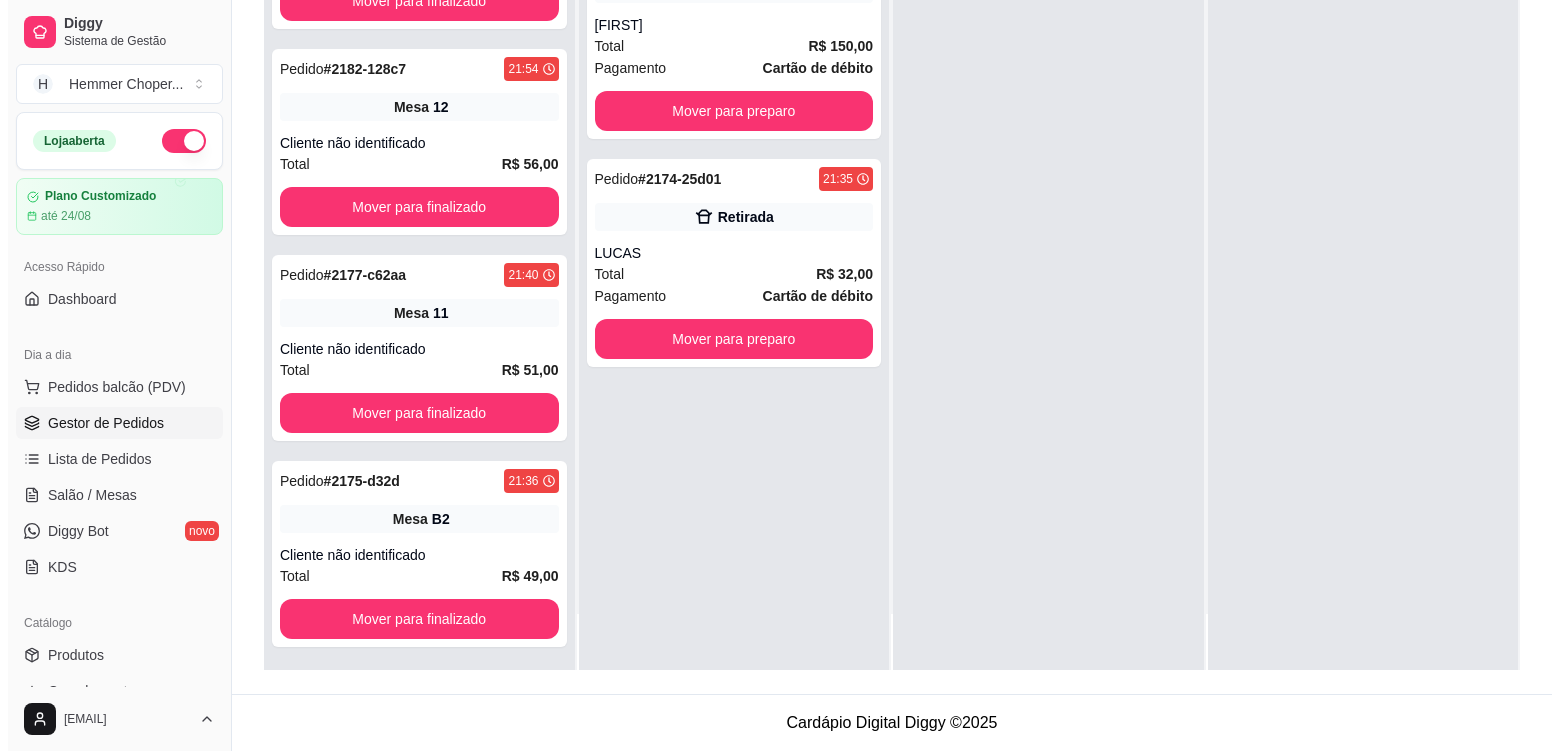 scroll, scrollTop: 294, scrollLeft: 0, axis: vertical 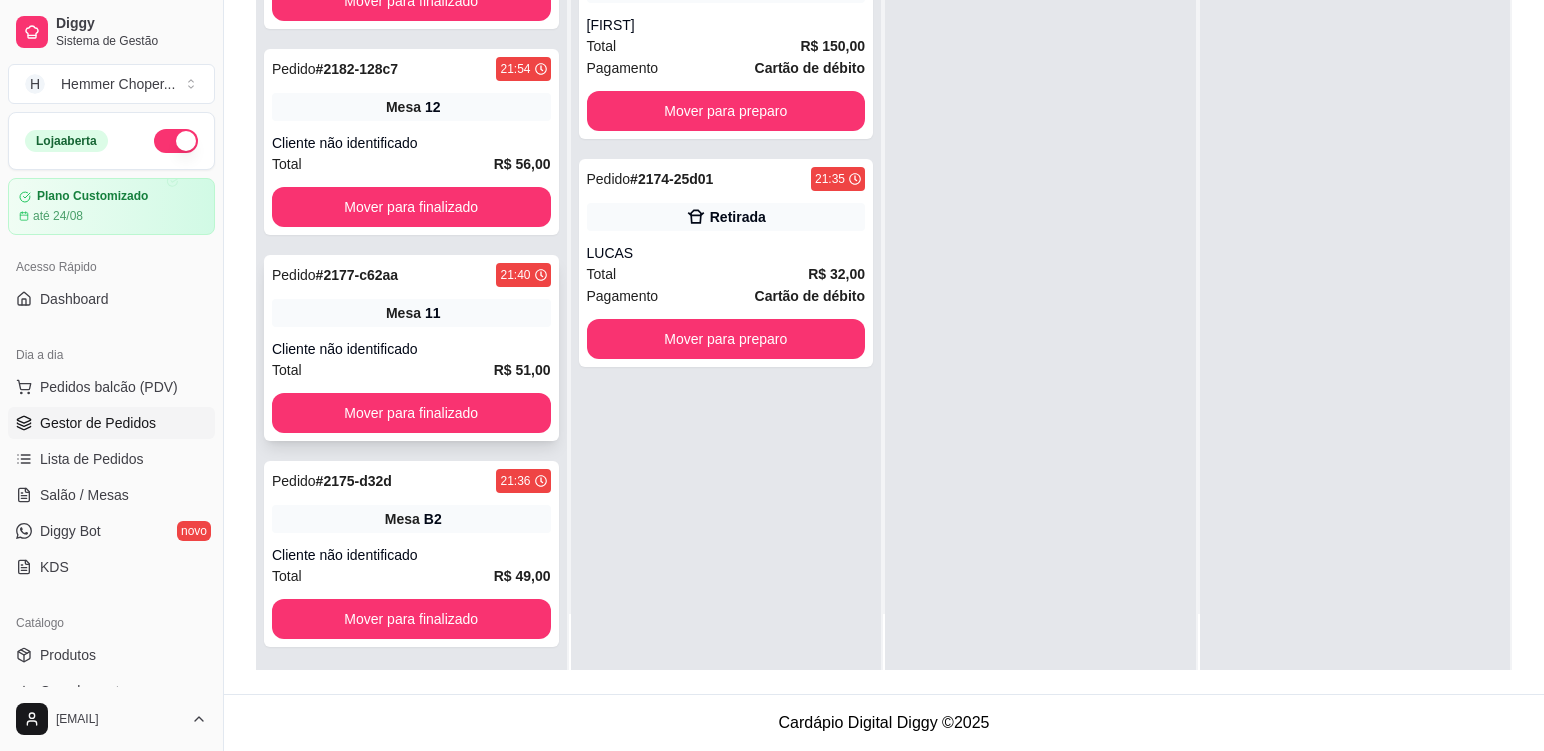 click on "Pedido  # 2177-c62aa [TIME] Mesa 11 Cliente não identificado Total R$ 51,00 Mover para finalizado" at bounding box center [411, 348] 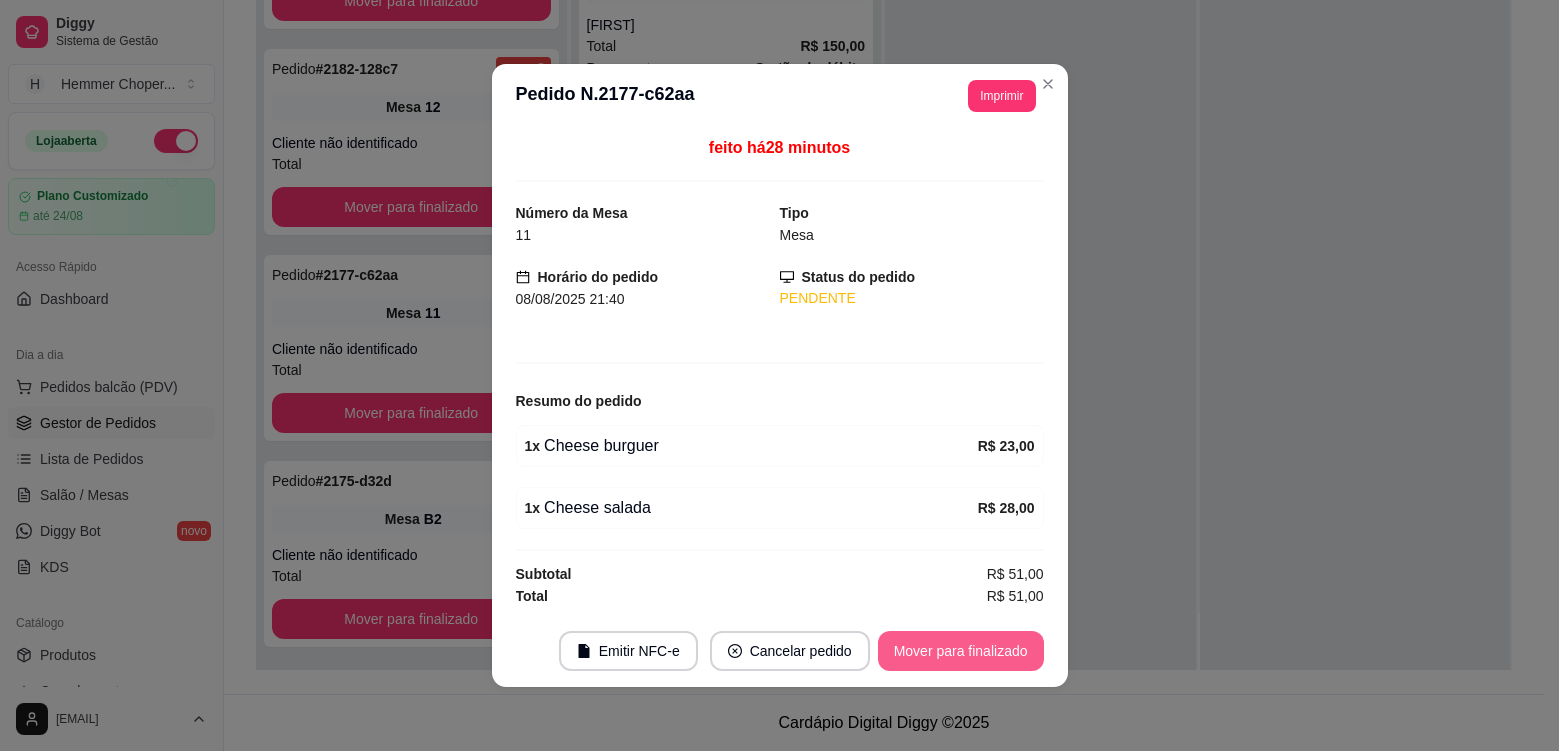 click on "Mover para finalizado" at bounding box center (961, 651) 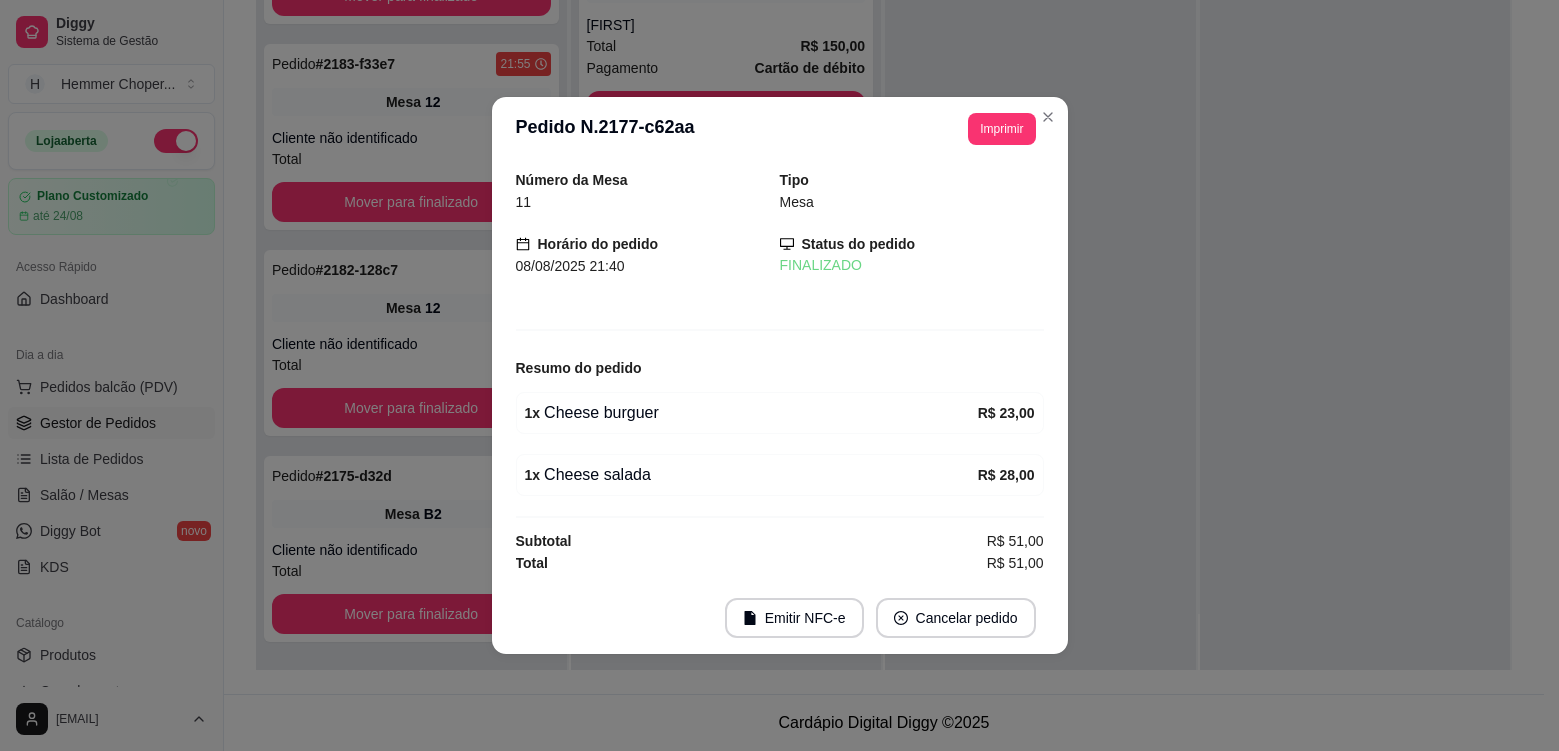 scroll, scrollTop: 93, scrollLeft: 0, axis: vertical 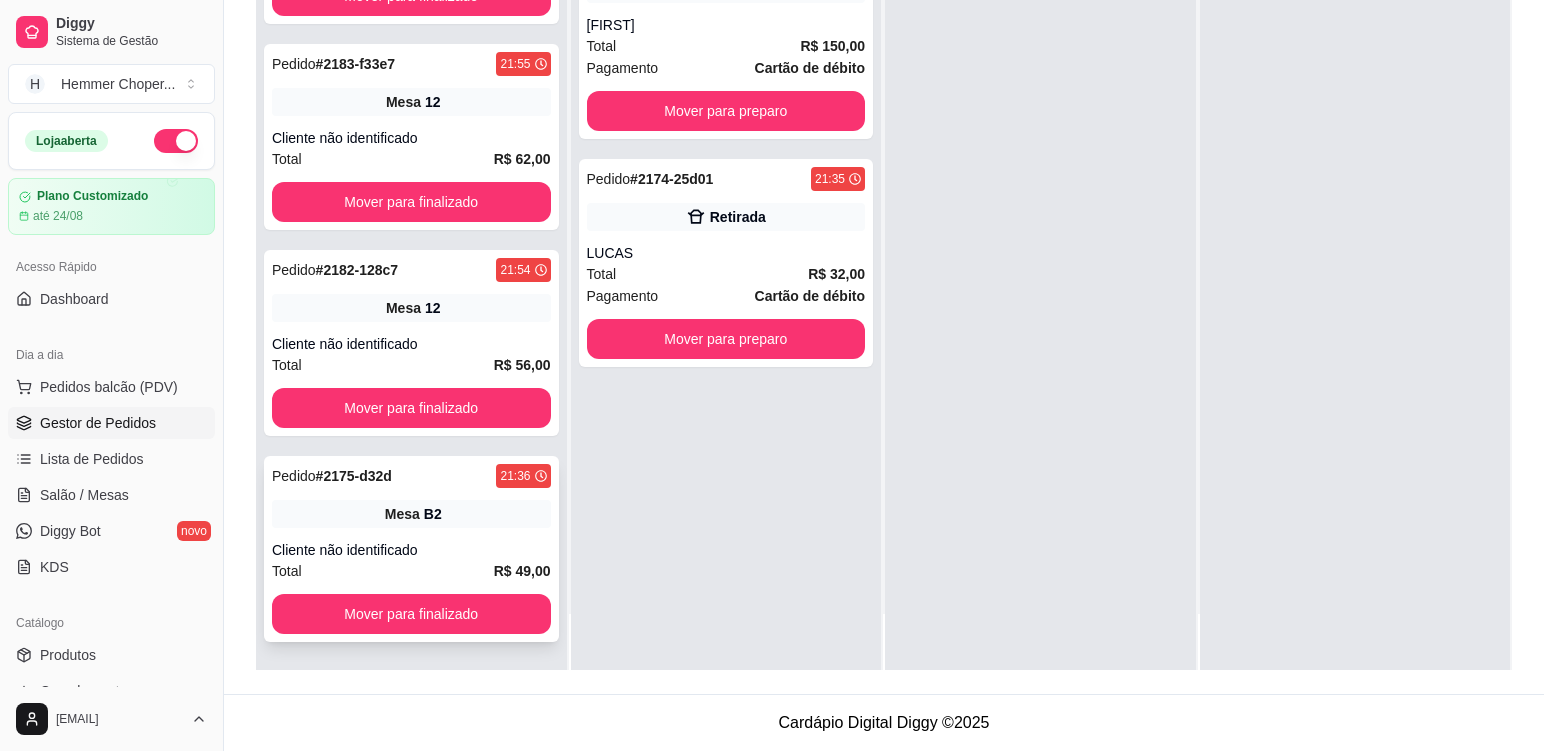 click on "Pedido  # 2175-d32d 21:36 Mesa B2 Cliente não identificado Total R$ 49,00 Mover para finalizado" at bounding box center (411, 549) 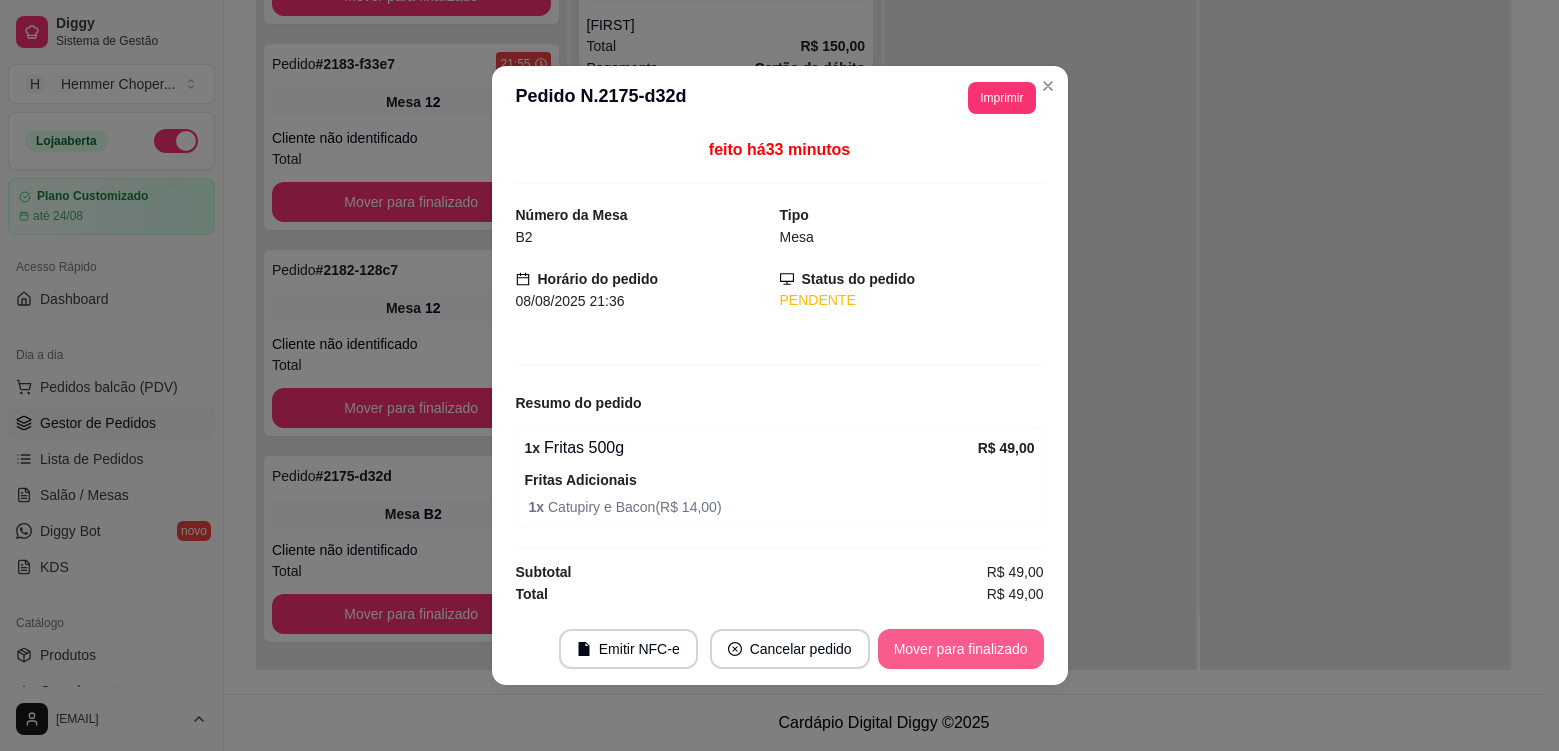click on "Mover para finalizado" at bounding box center [961, 649] 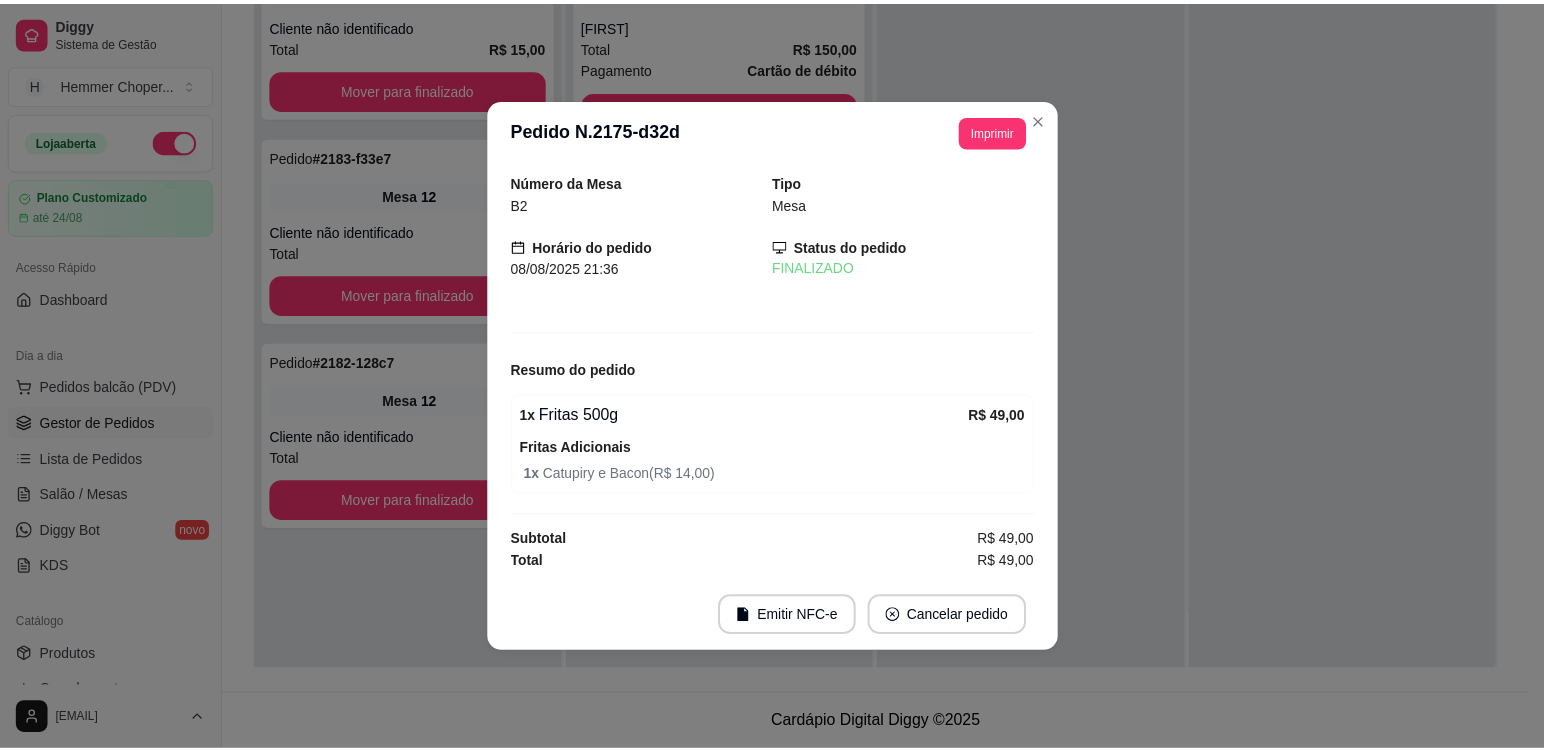scroll, scrollTop: 0, scrollLeft: 0, axis: both 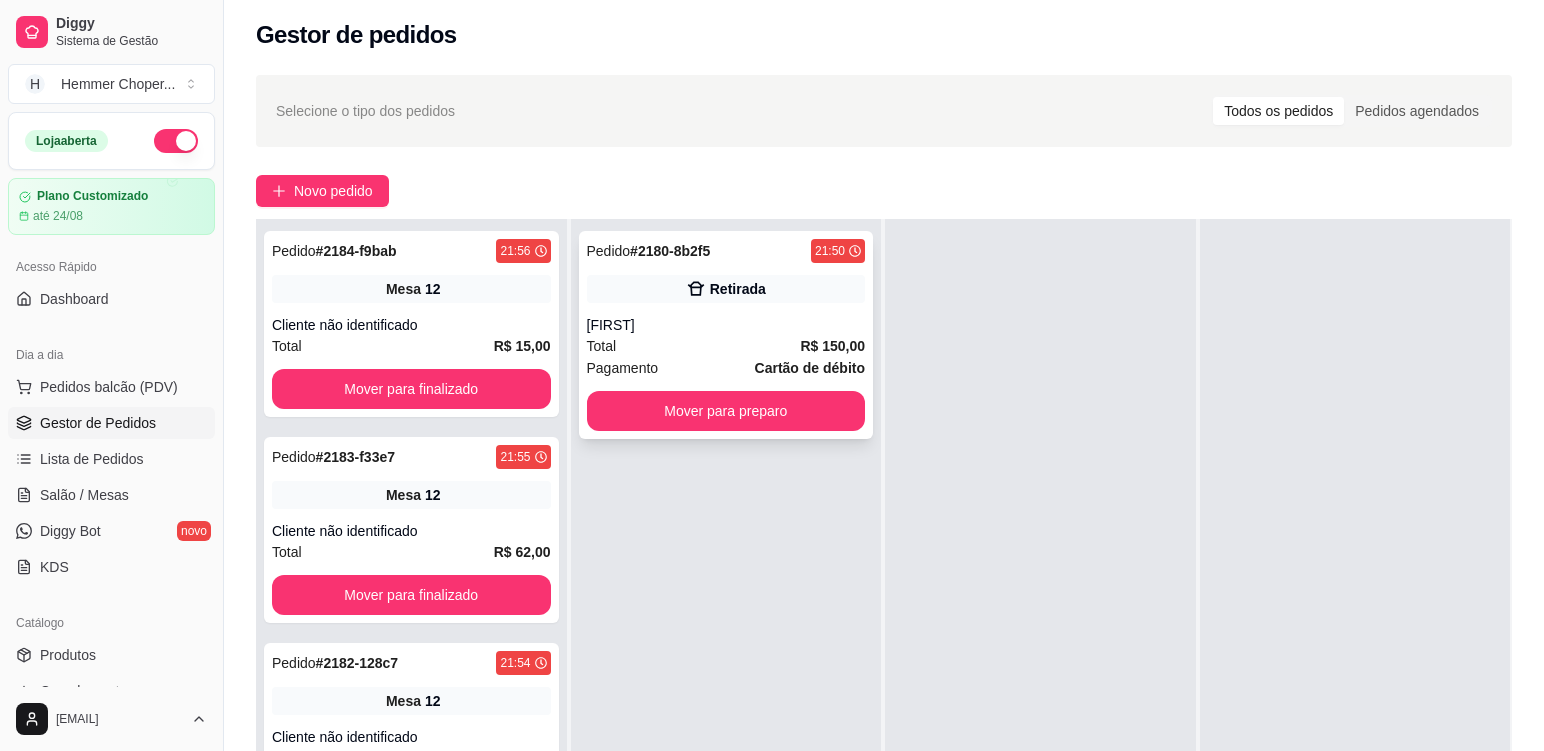 click on "Pagamento Cartão de débito" at bounding box center [726, 368] 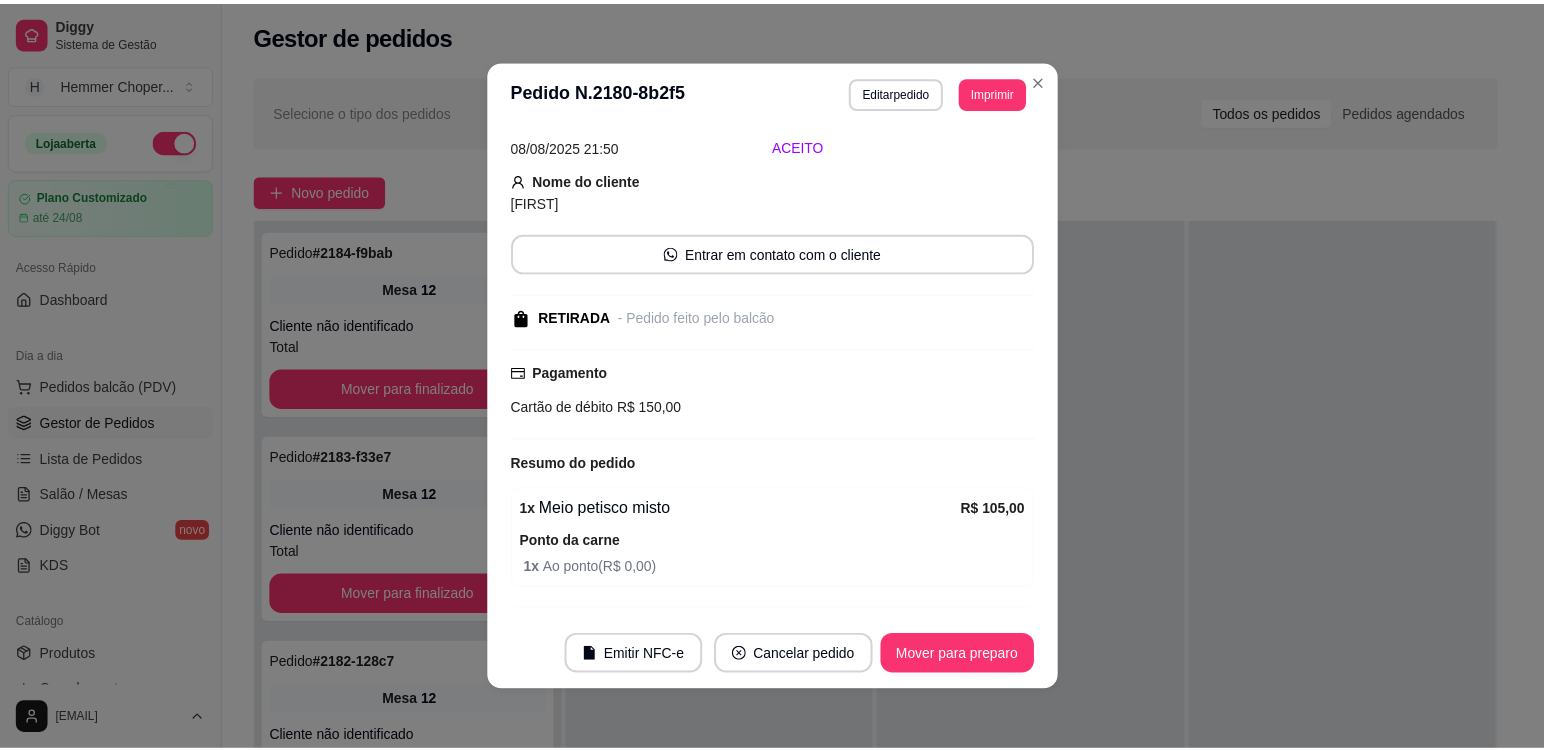 scroll, scrollTop: 200, scrollLeft: 0, axis: vertical 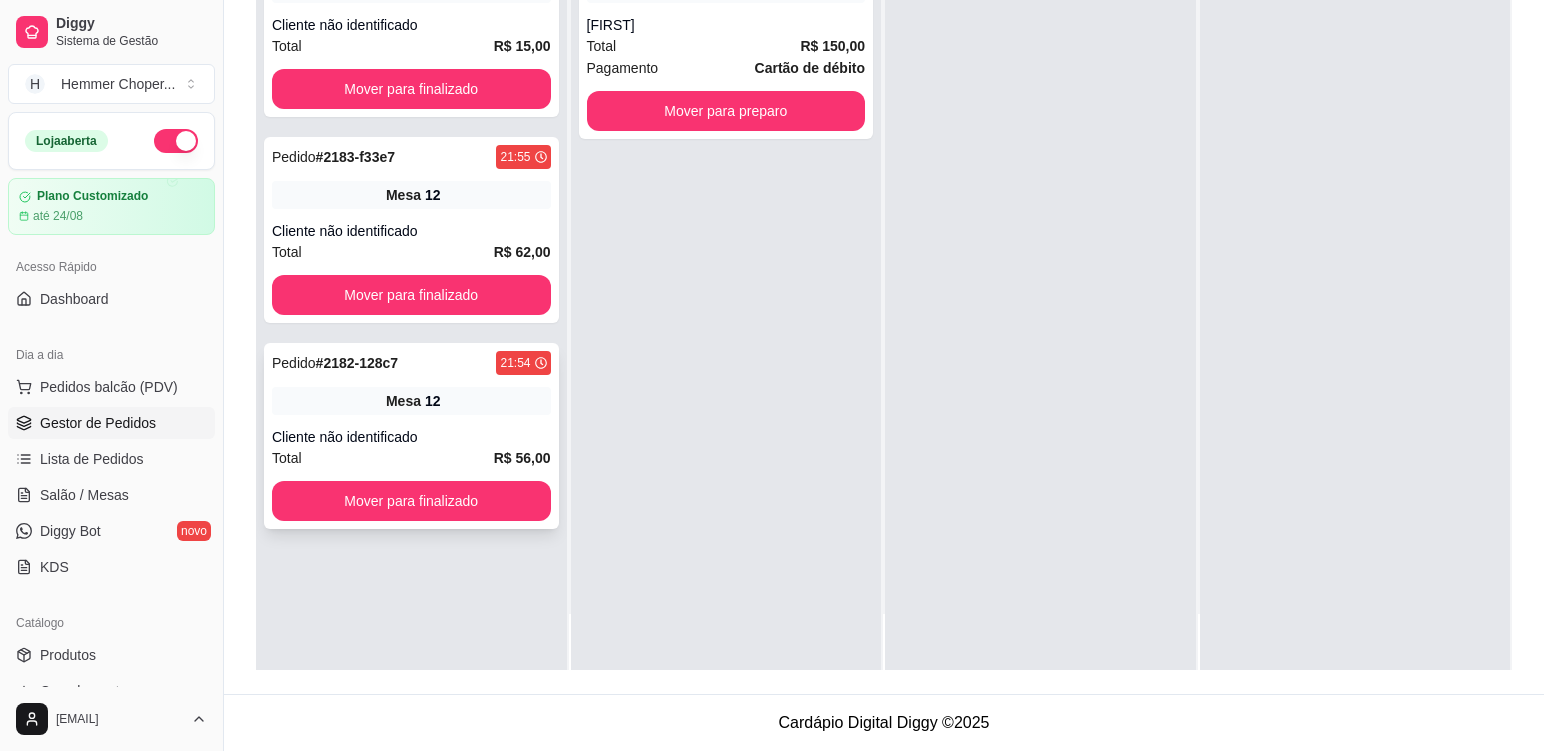 click on "Pedido  # 2182-128c7 [TIME] Mesa 12 Cliente não identificado Total R$ 56,00 Mover para finalizado" at bounding box center [411, 436] 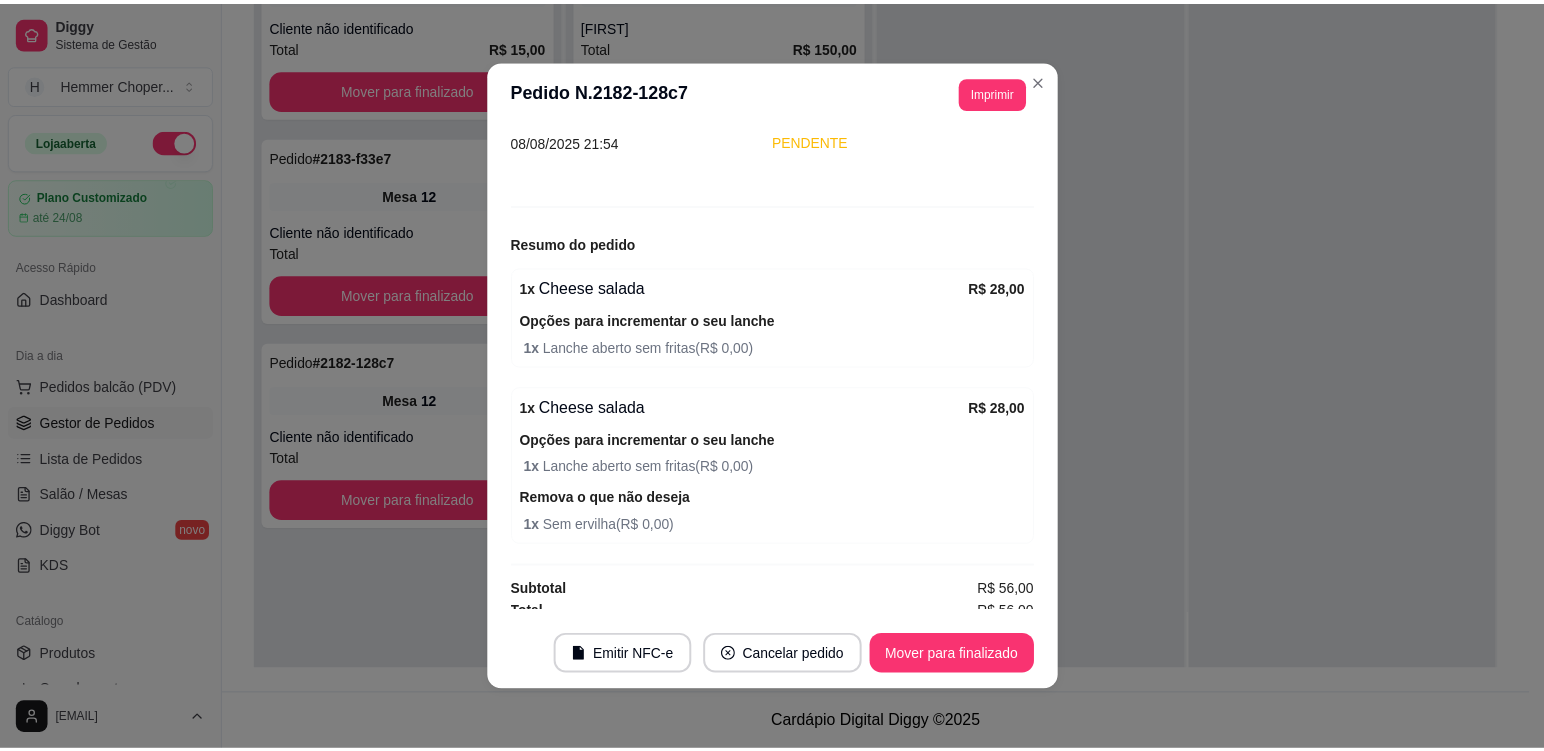 scroll, scrollTop: 166, scrollLeft: 0, axis: vertical 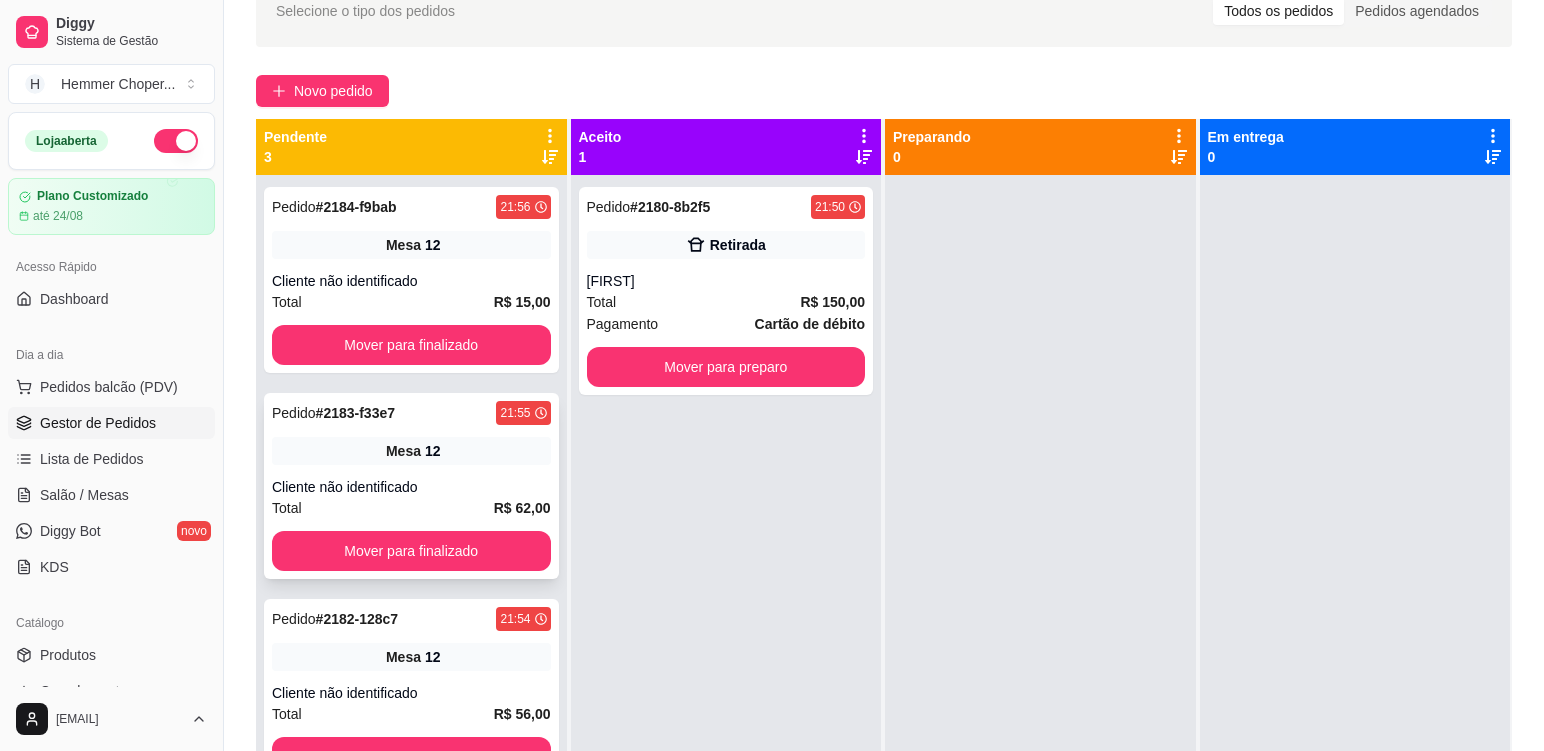 click on "Cliente não identificado" at bounding box center (411, 487) 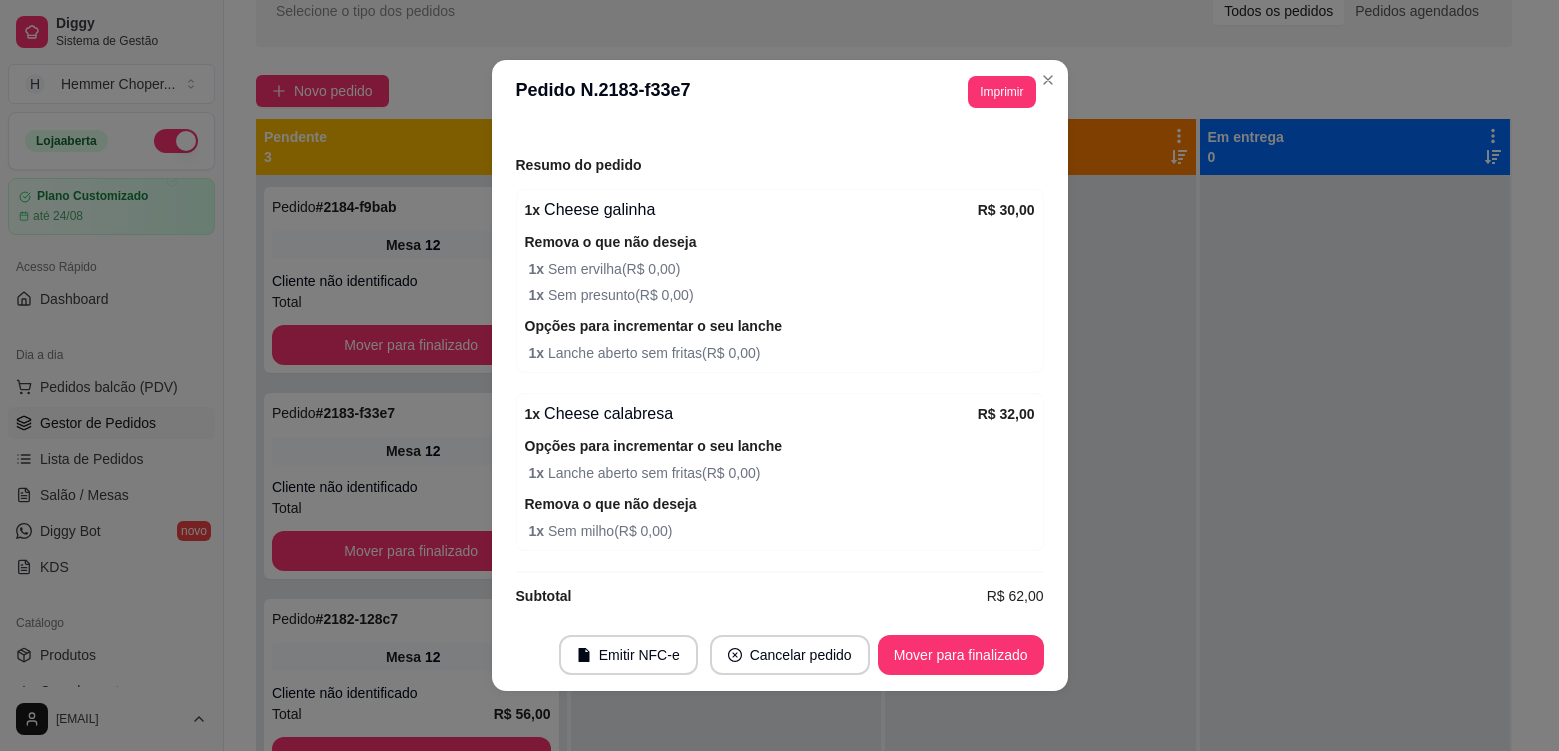 scroll, scrollTop: 250, scrollLeft: 0, axis: vertical 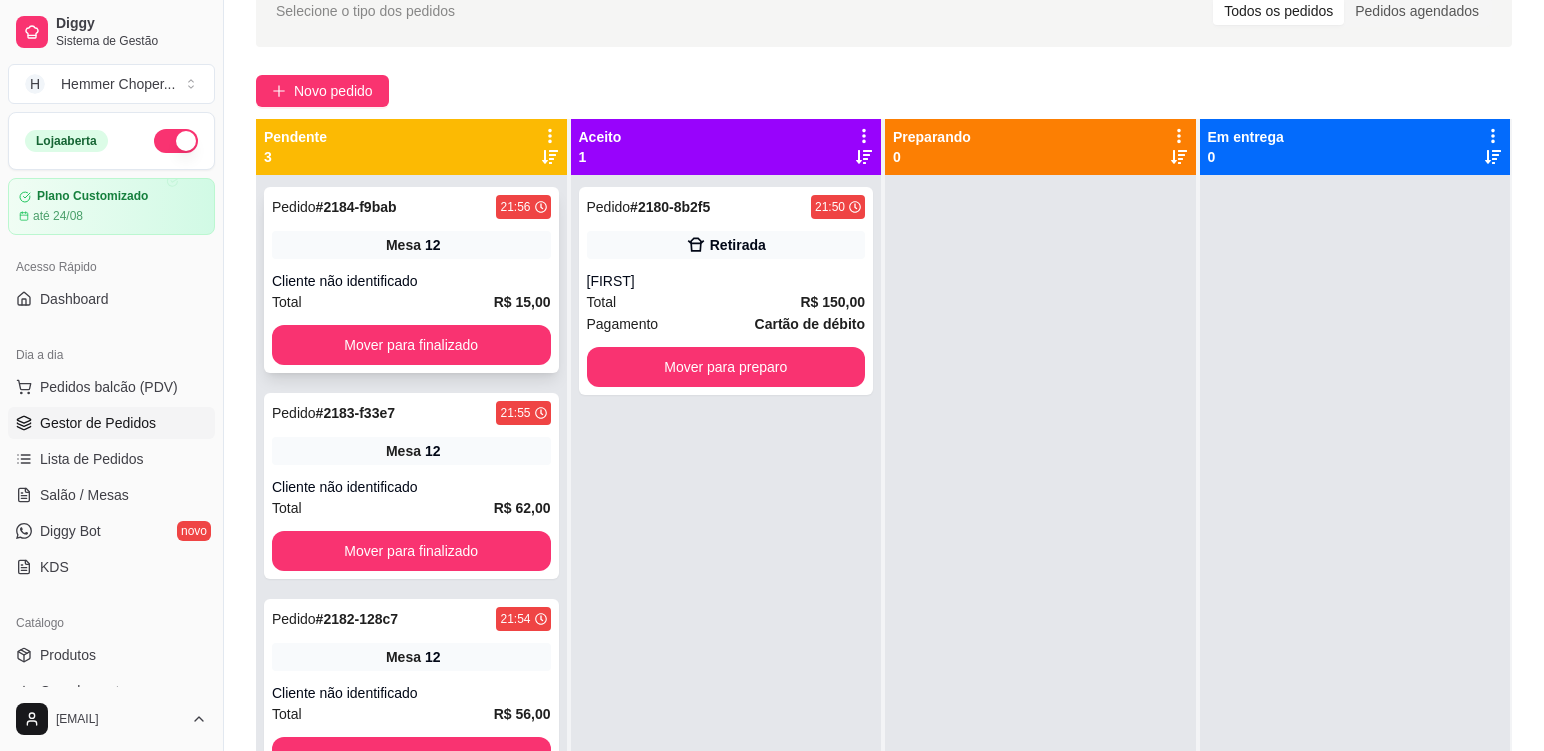 click on "Cliente não identificado" at bounding box center [411, 281] 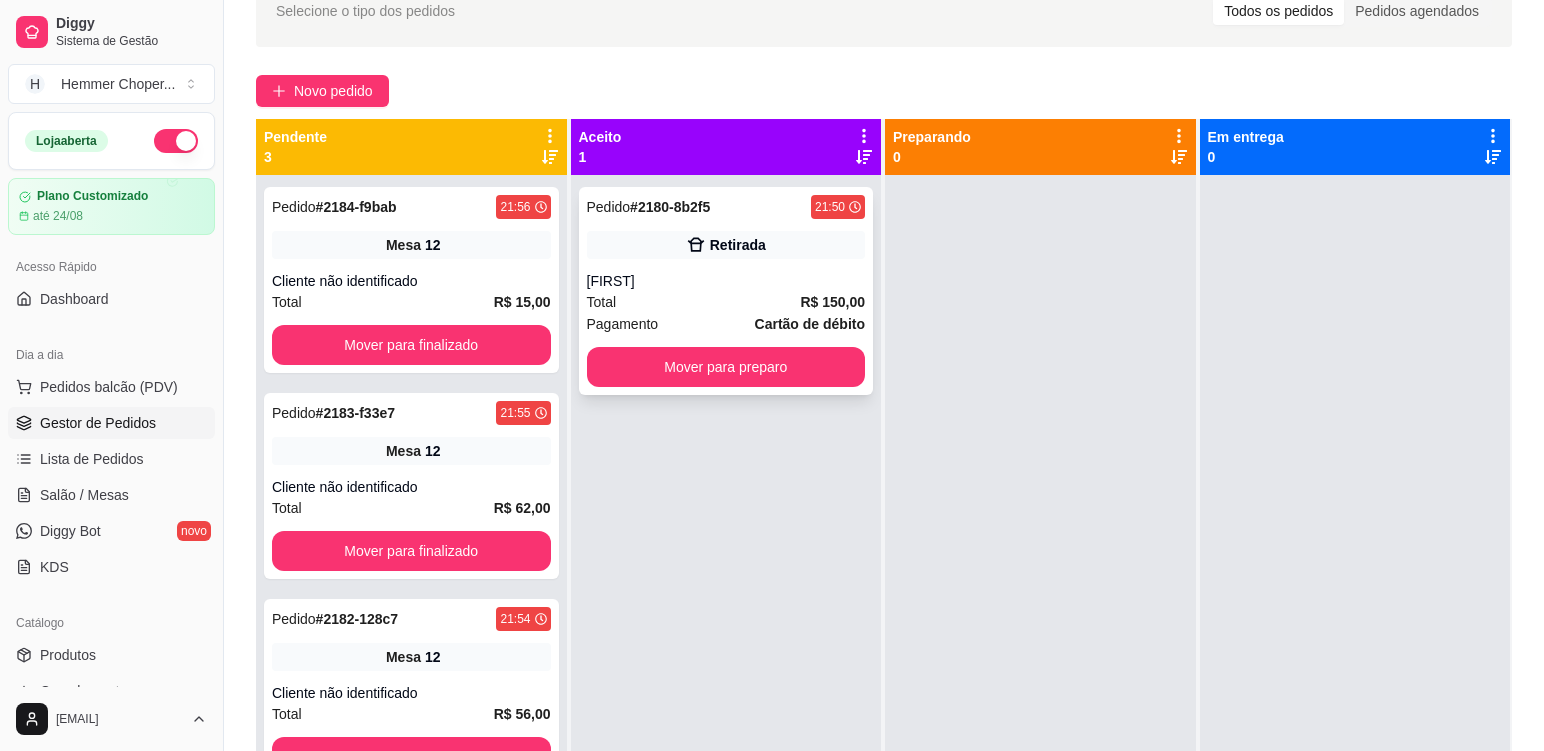 click on "[FIRST]" at bounding box center (726, 281) 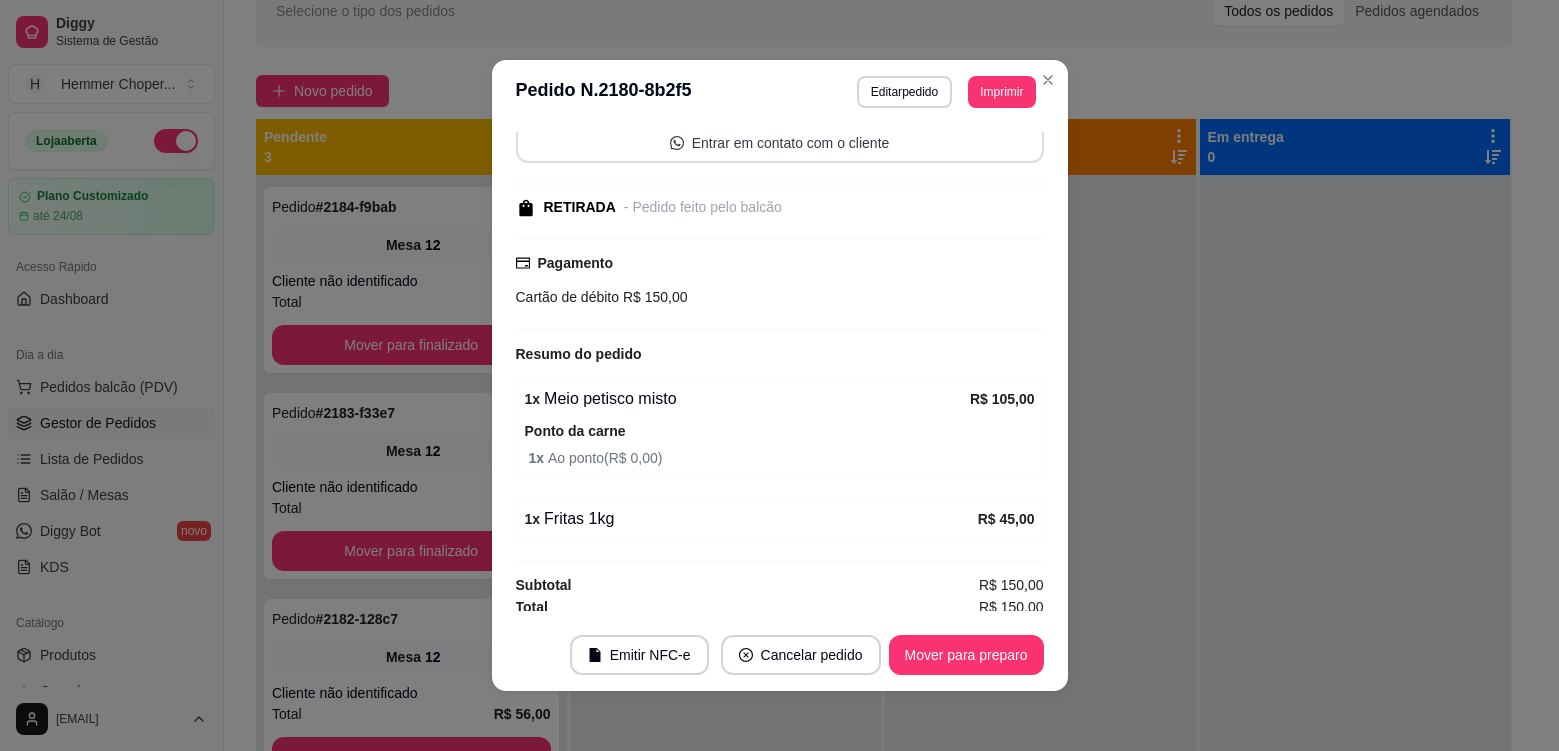 scroll, scrollTop: 202, scrollLeft: 0, axis: vertical 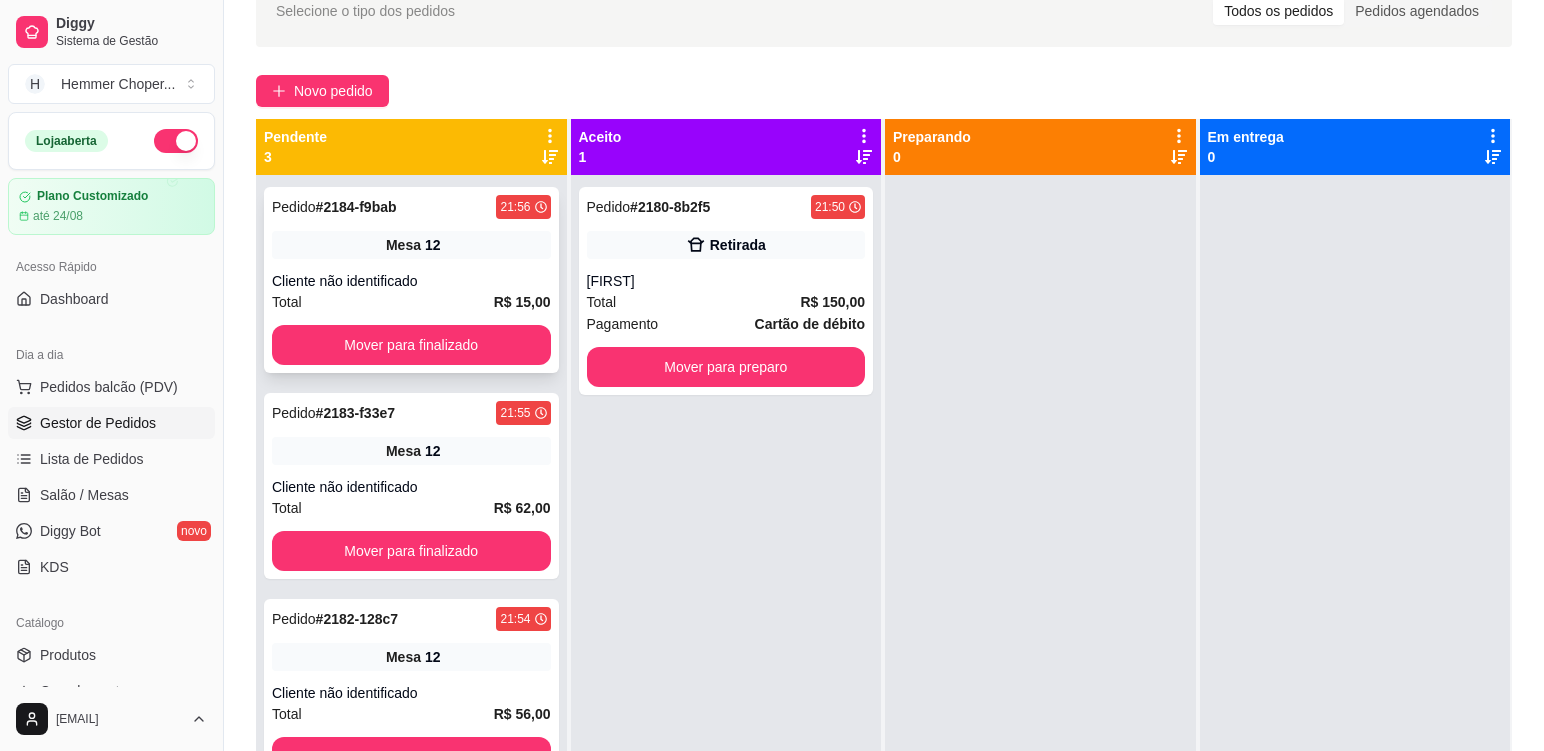click on "Cliente não identificado" at bounding box center [411, 281] 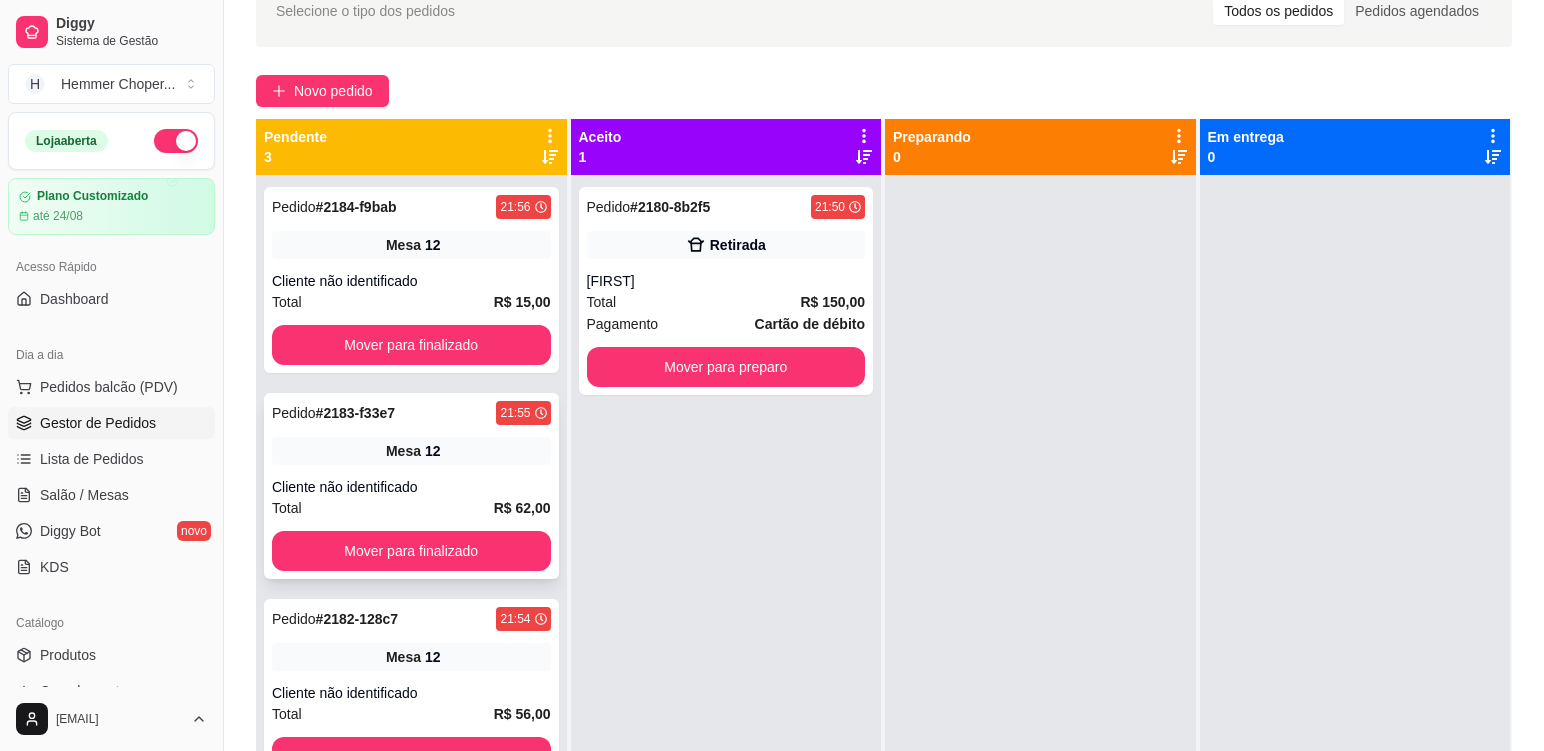 click on "Pedido # 2183-f33e7 21:55 Mesa 12 Cliente não identificado Total R$ 62,00 Mover para finalizado" at bounding box center (411, 486) 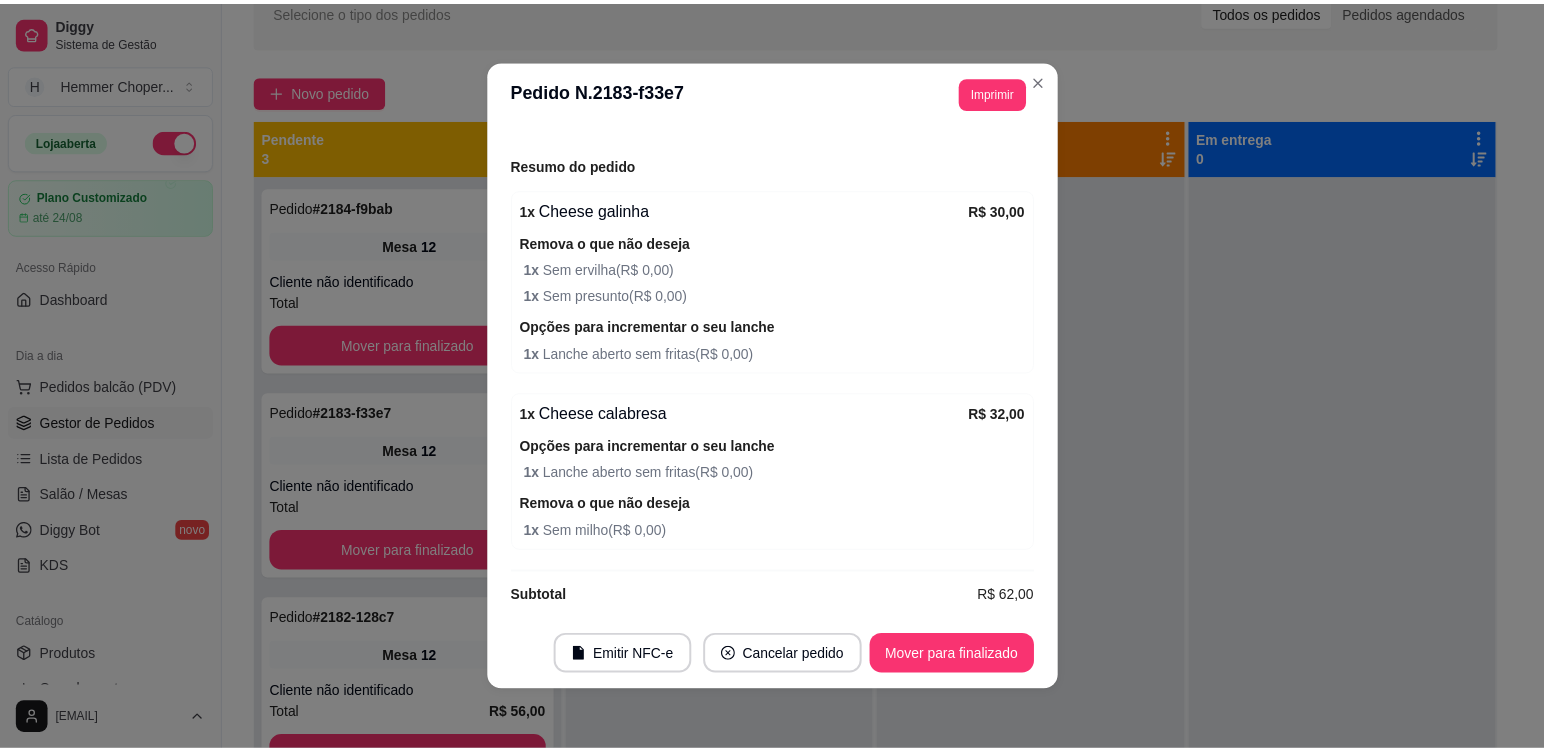 scroll, scrollTop: 250, scrollLeft: 0, axis: vertical 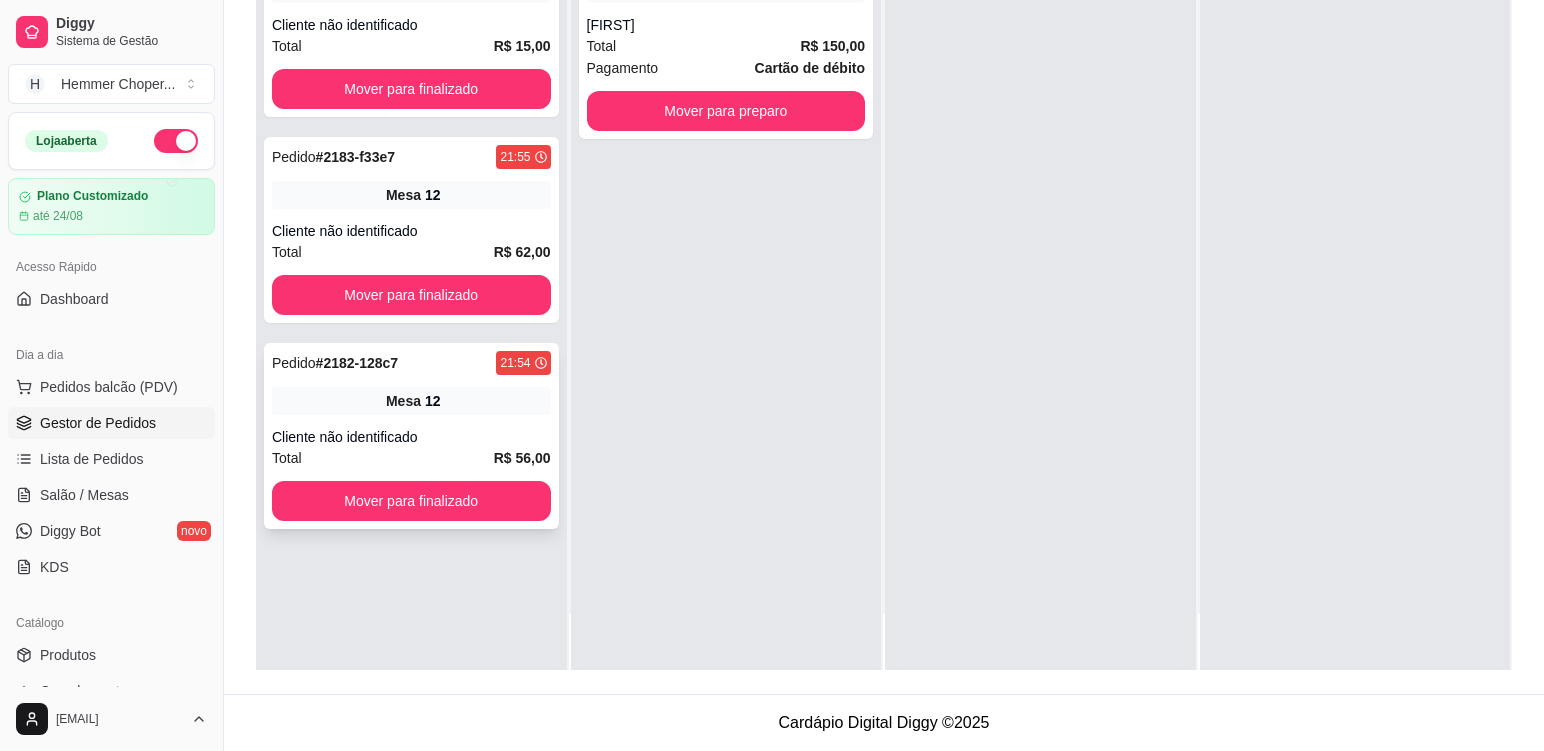 click on "Cliente não identificado" at bounding box center (411, 437) 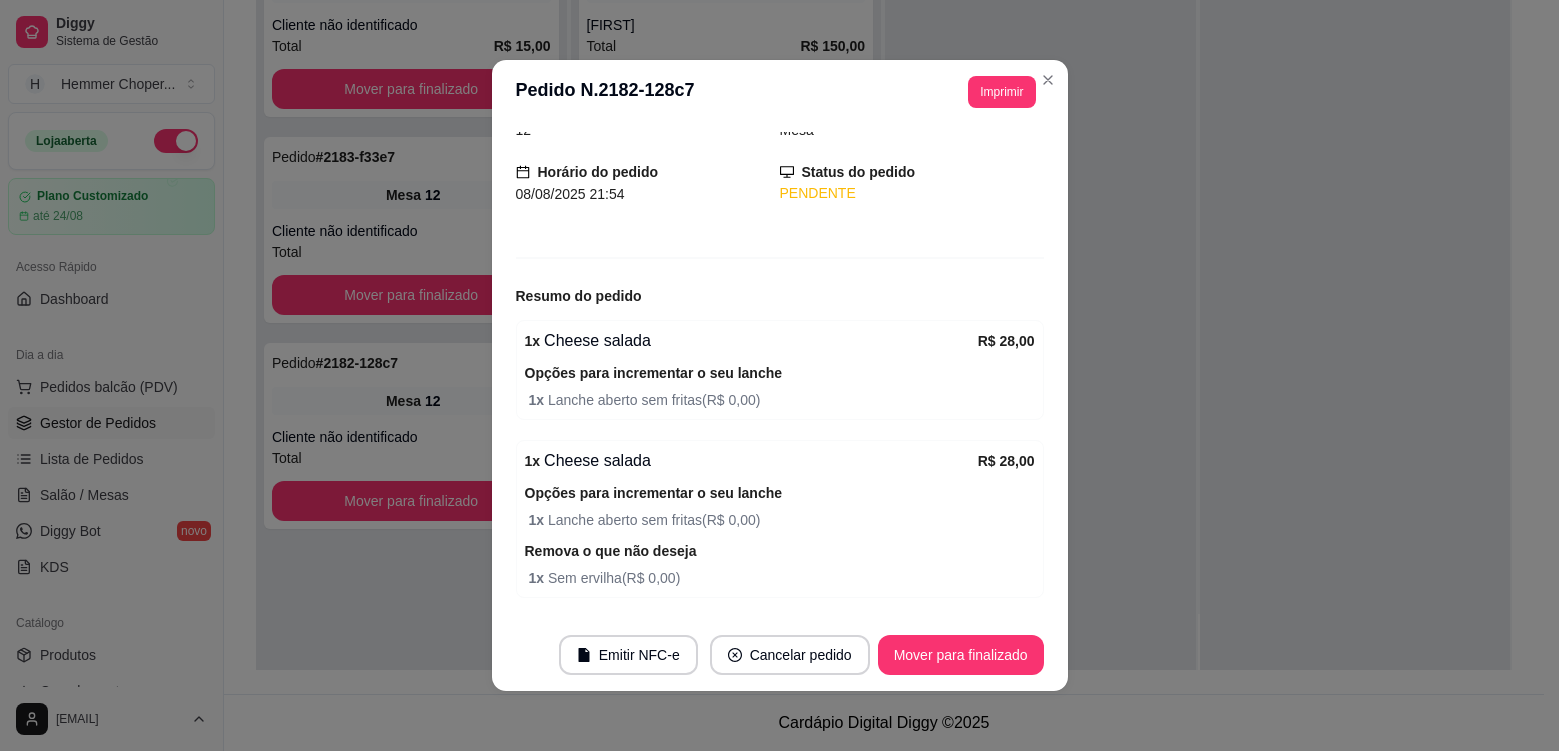 scroll, scrollTop: 166, scrollLeft: 0, axis: vertical 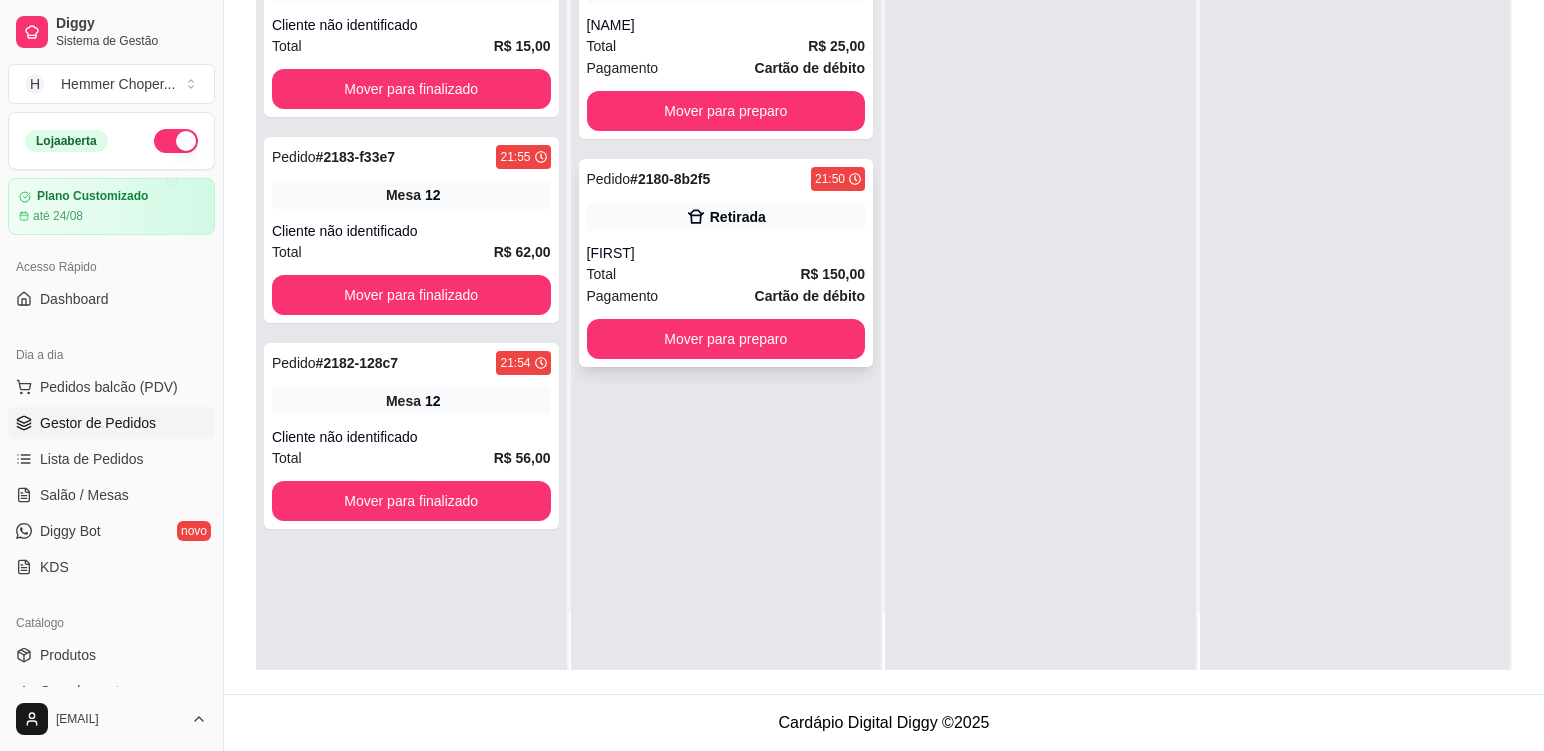 click on "[FIRST]" at bounding box center [726, 253] 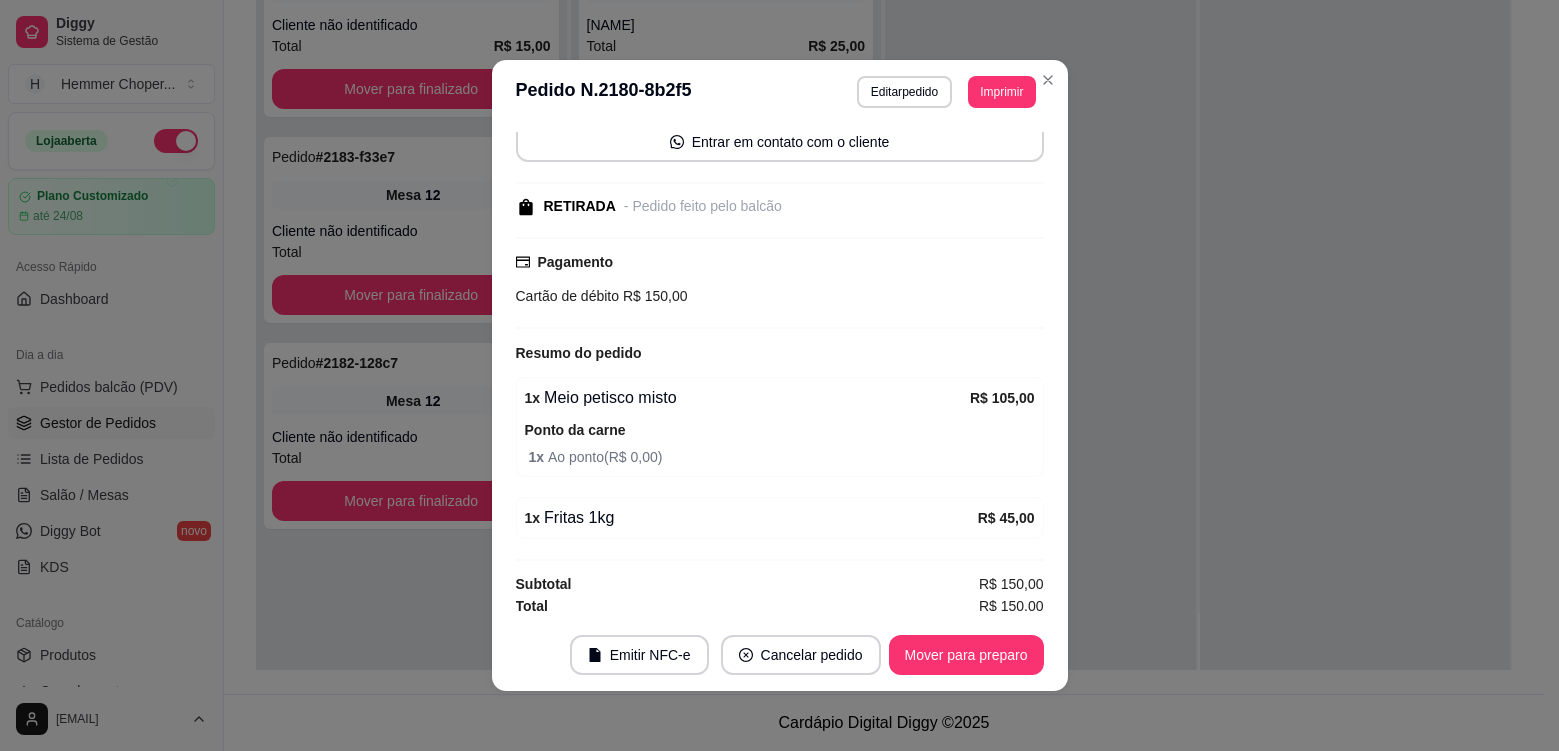 scroll, scrollTop: 202, scrollLeft: 0, axis: vertical 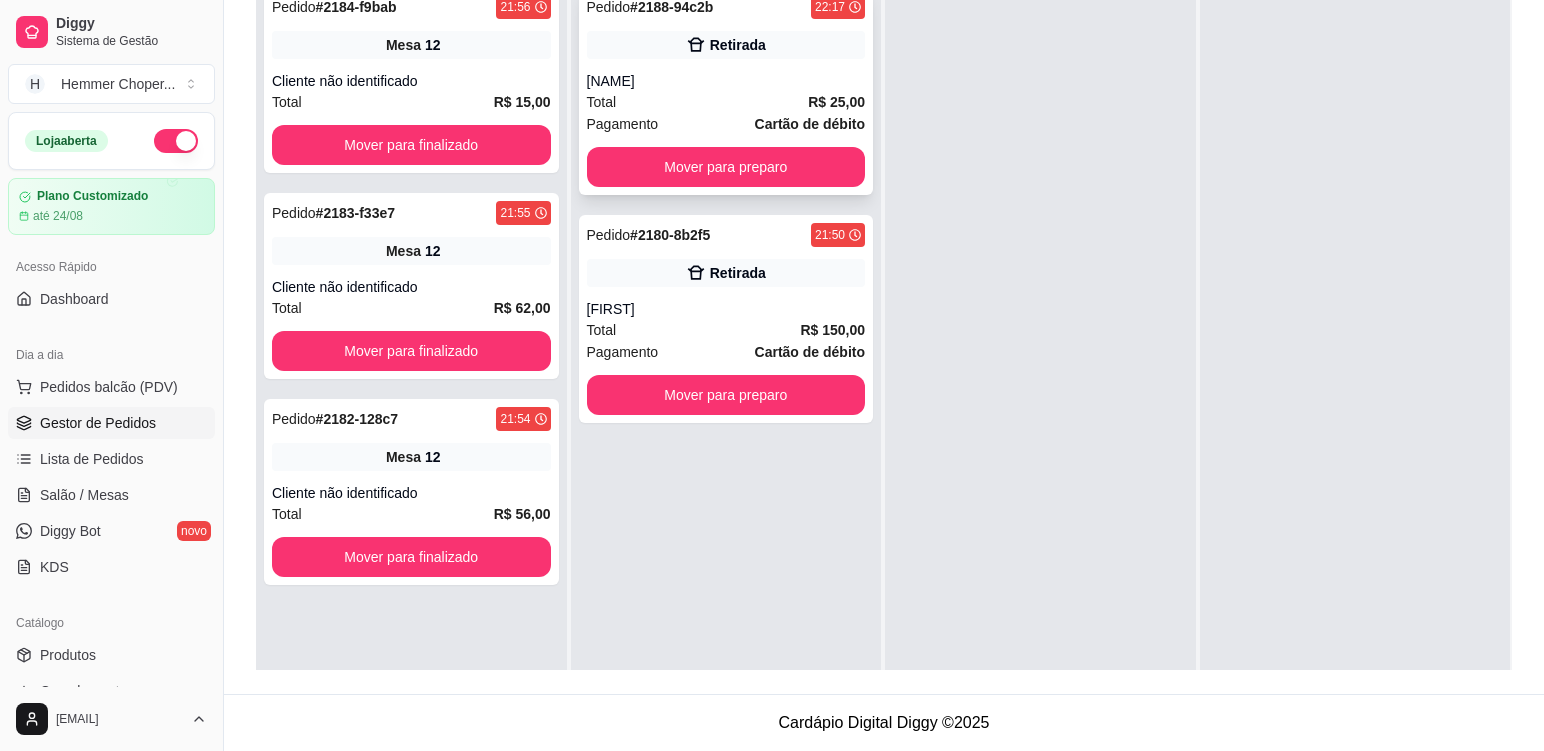 click on "Total R$ 25,00" at bounding box center (726, 102) 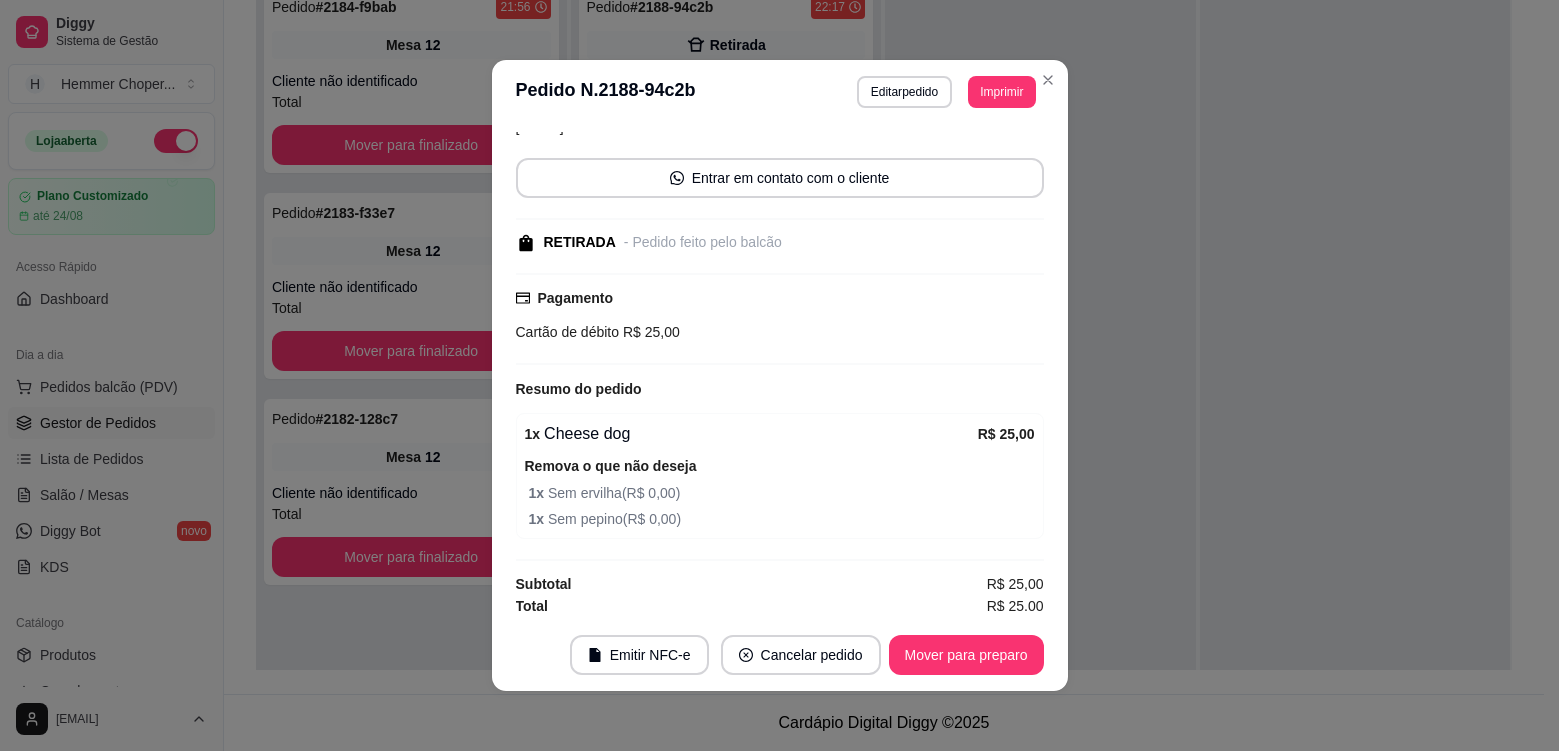 scroll, scrollTop: 166, scrollLeft: 0, axis: vertical 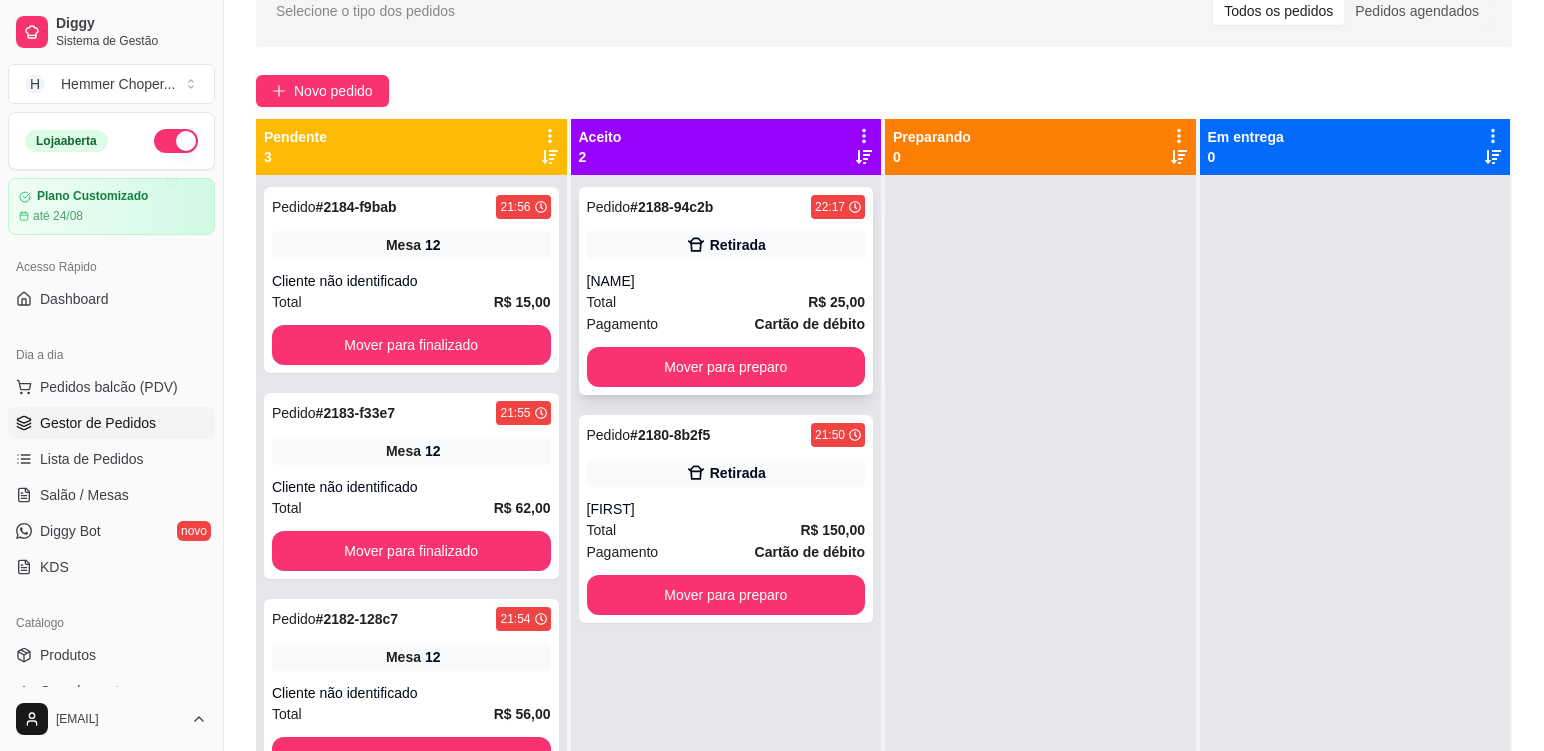 click on "Pagamento Cartão de débito" at bounding box center [726, 324] 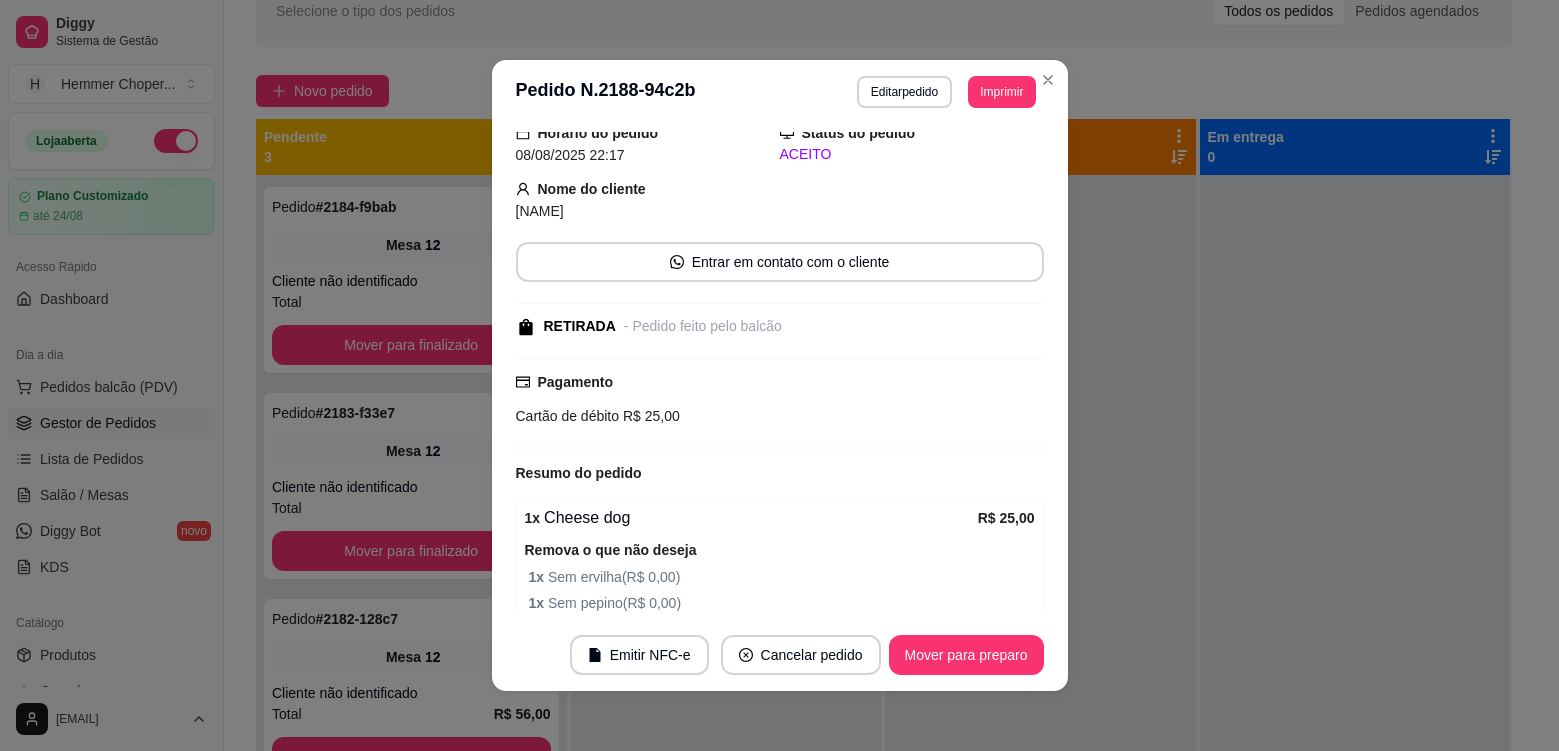 scroll, scrollTop: 166, scrollLeft: 0, axis: vertical 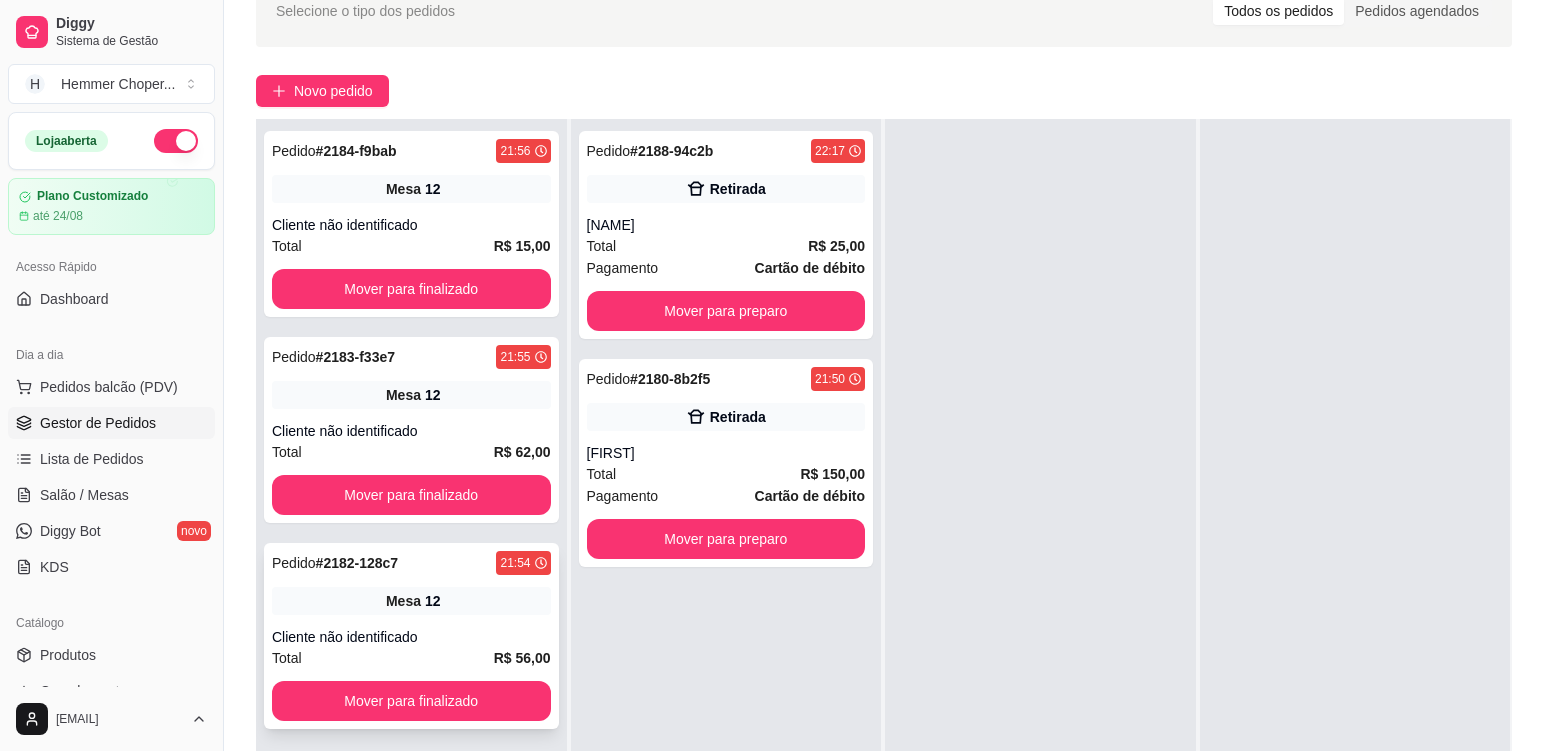 click on "Mesa 12" at bounding box center [411, 601] 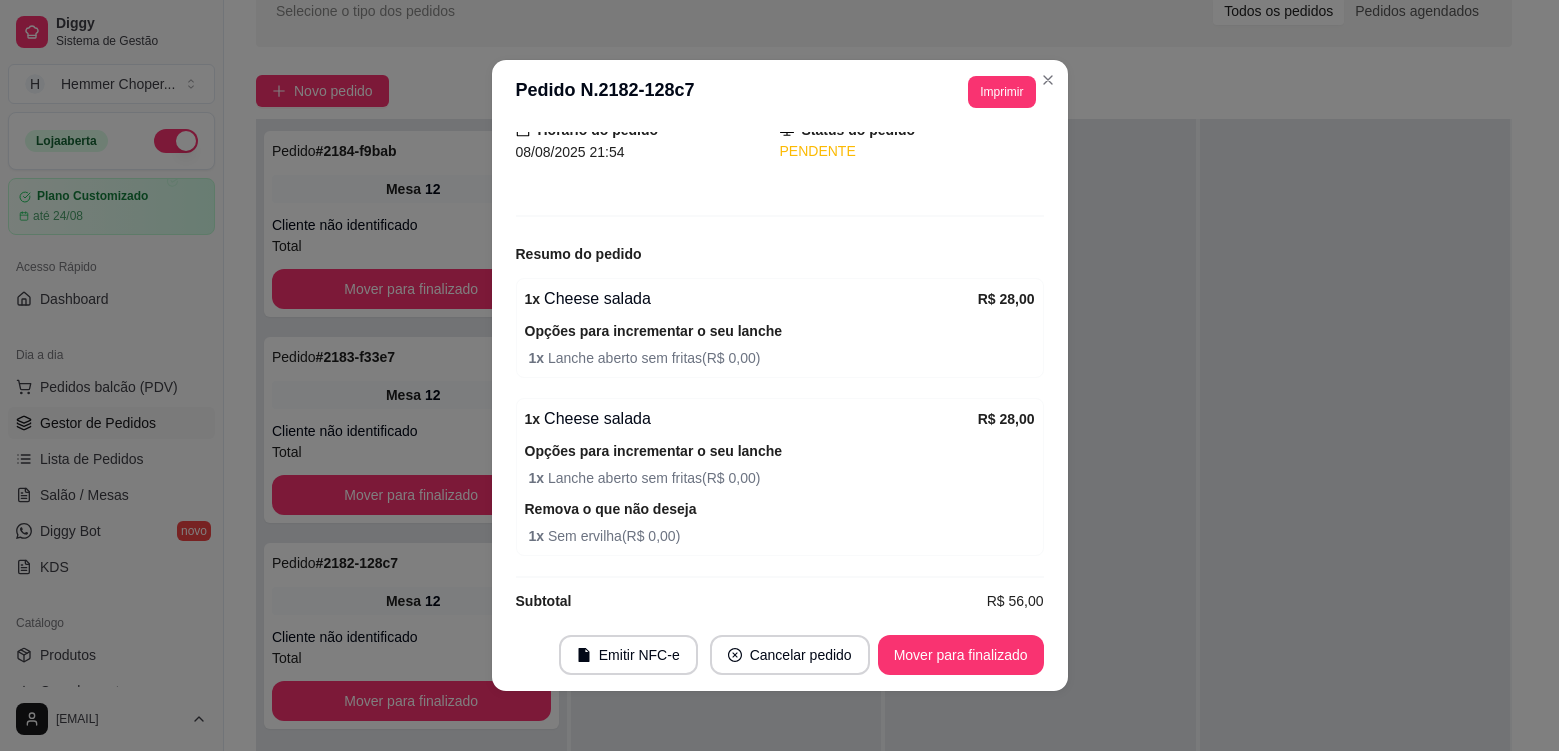 scroll, scrollTop: 166, scrollLeft: 0, axis: vertical 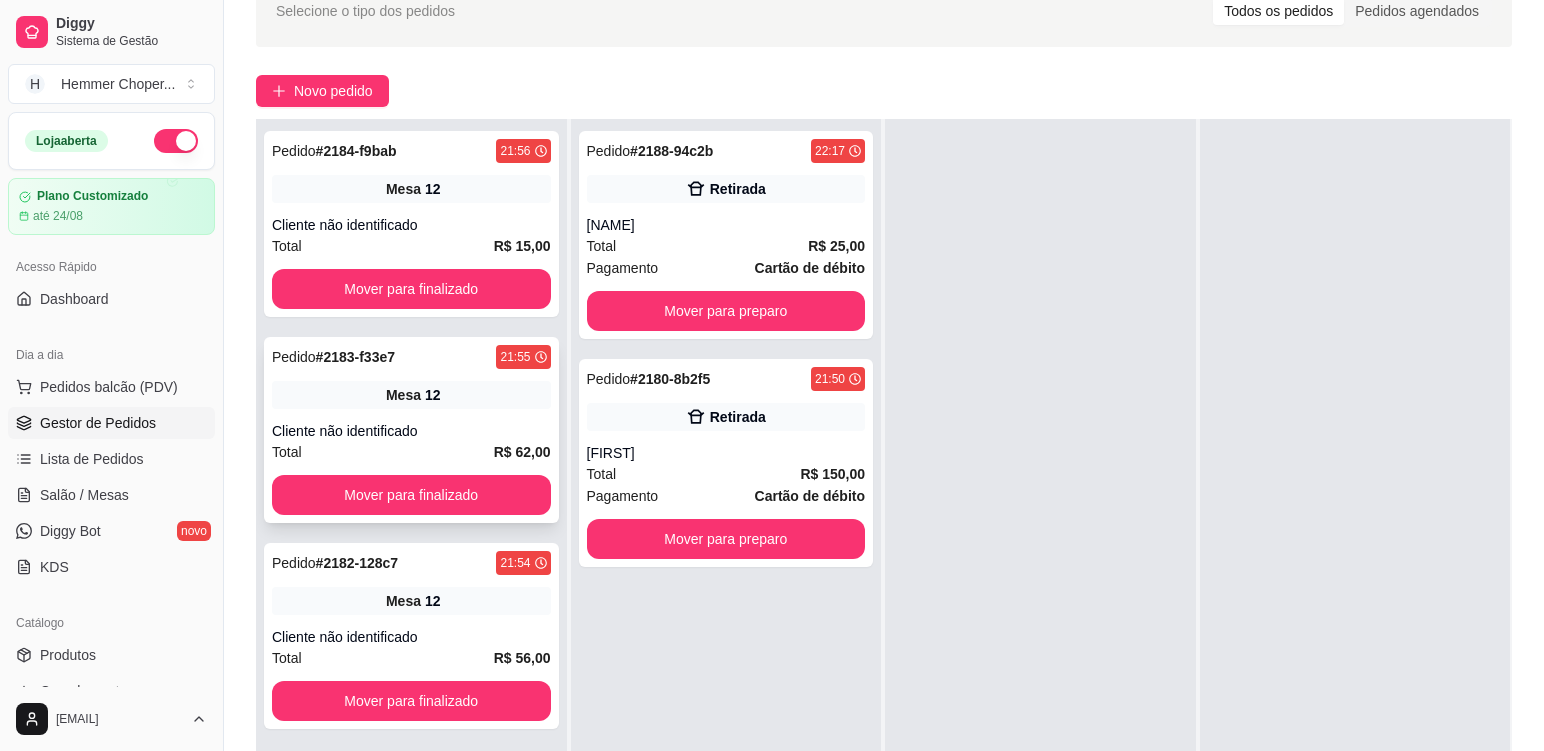 click on "Cliente não identificado" at bounding box center (411, 431) 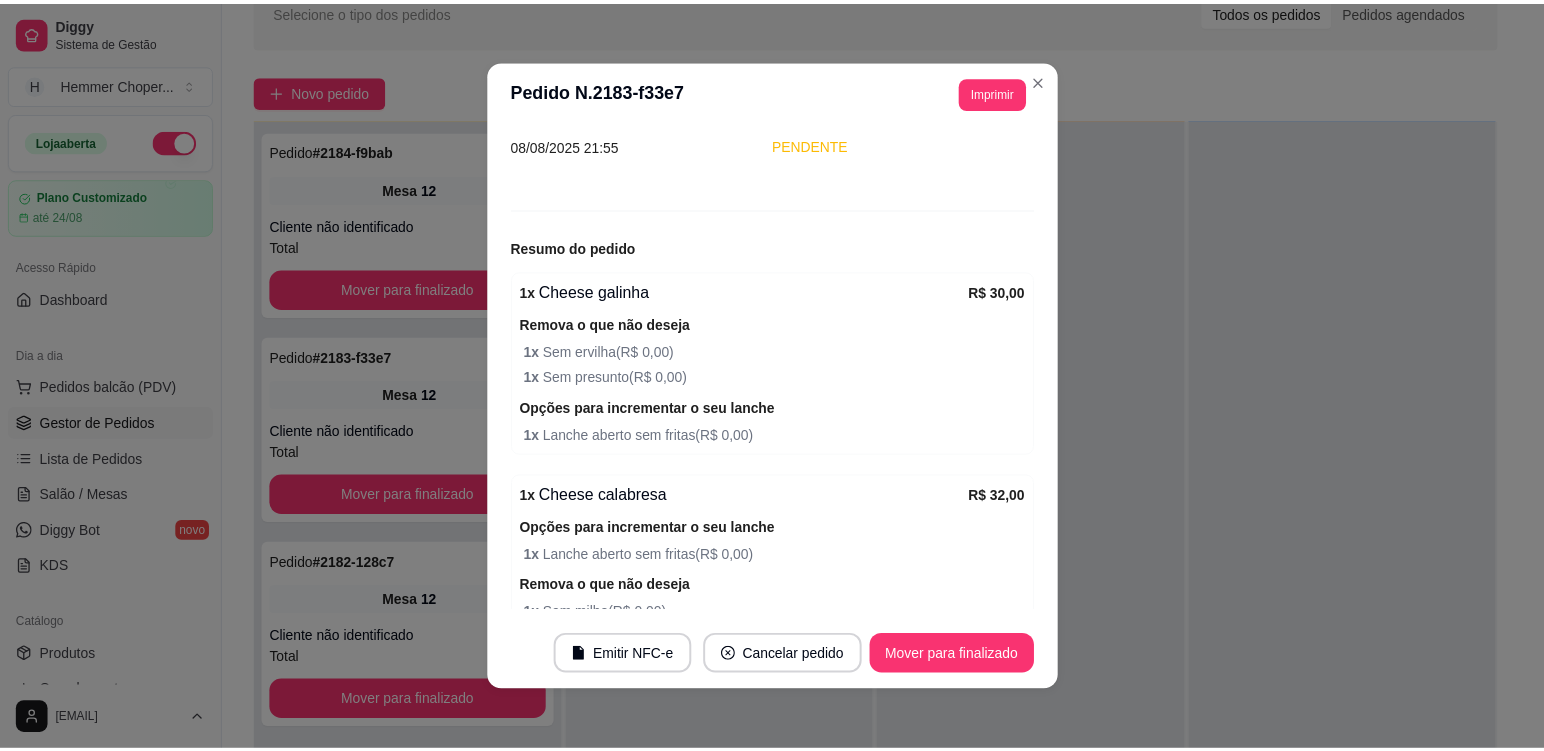scroll, scrollTop: 200, scrollLeft: 0, axis: vertical 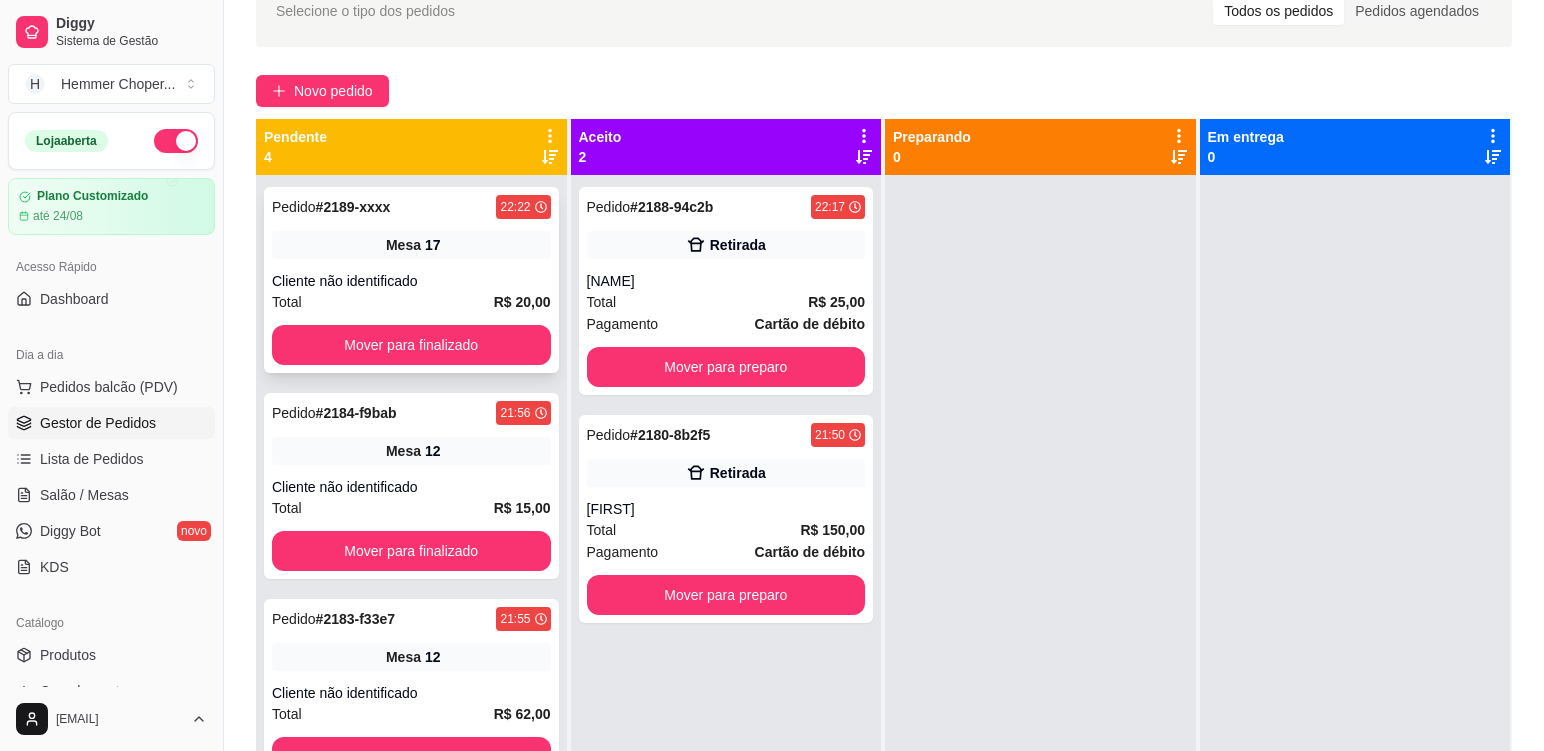 click on "Total R$ 20,00" at bounding box center [411, 302] 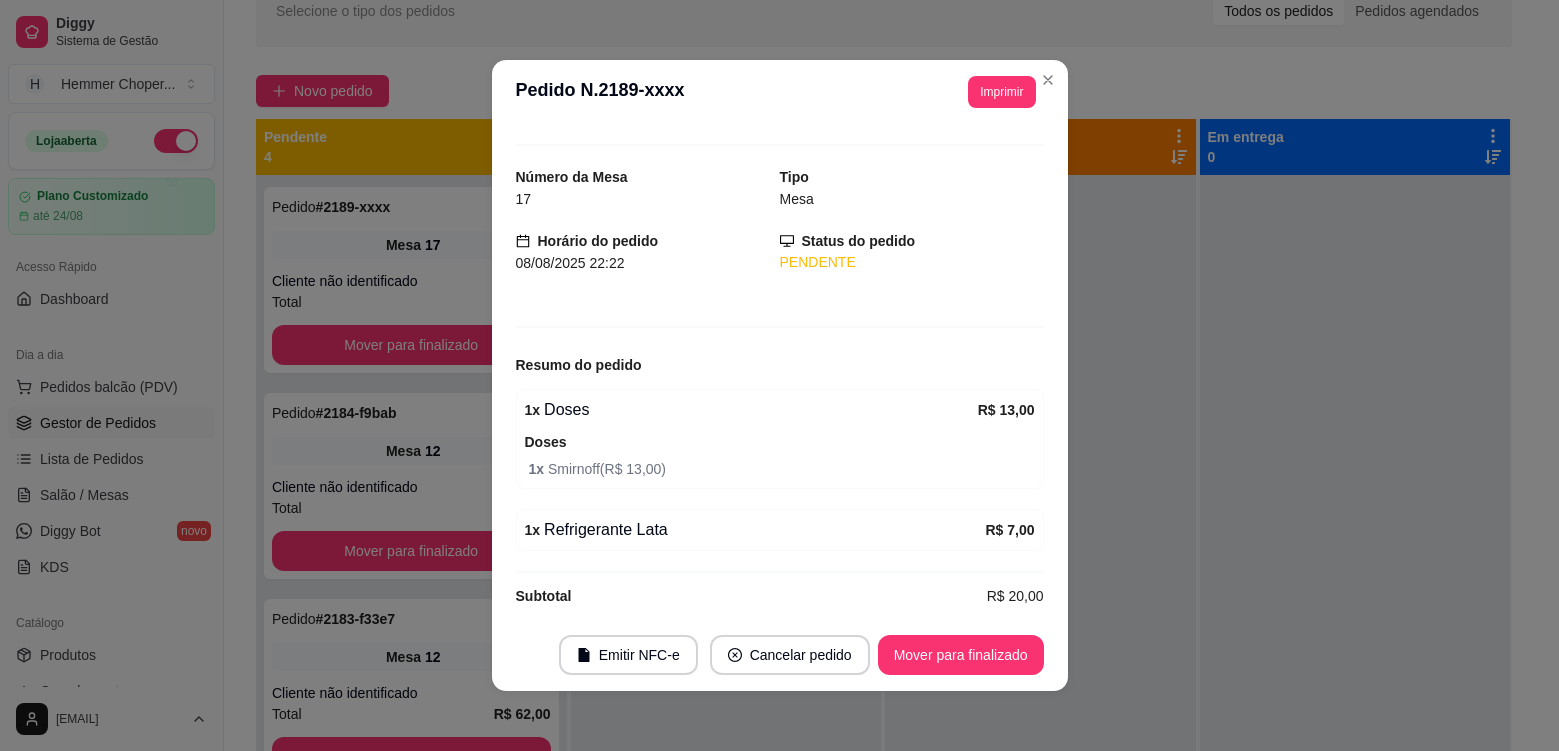 scroll, scrollTop: 50, scrollLeft: 0, axis: vertical 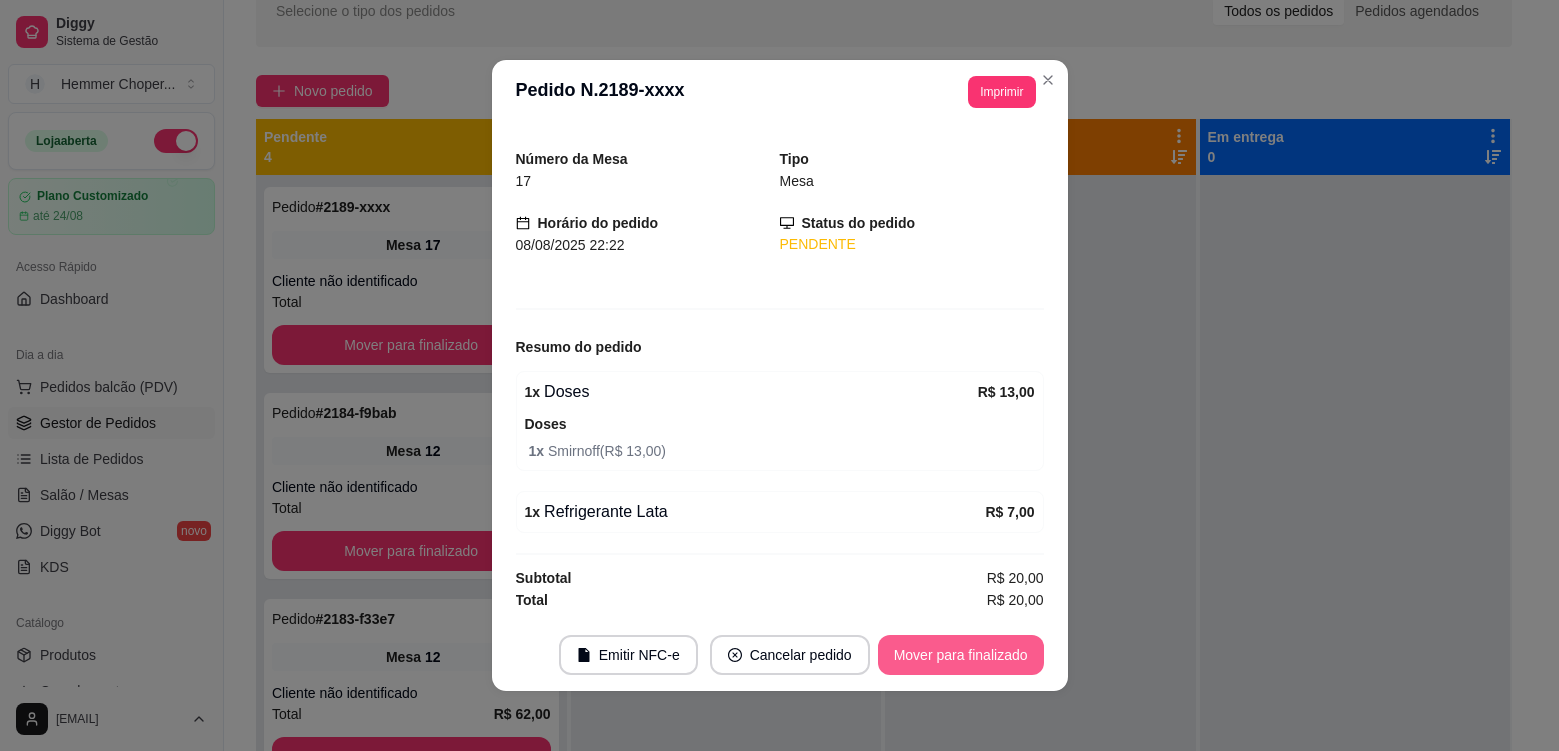 click on "Mover para finalizado" at bounding box center (961, 655) 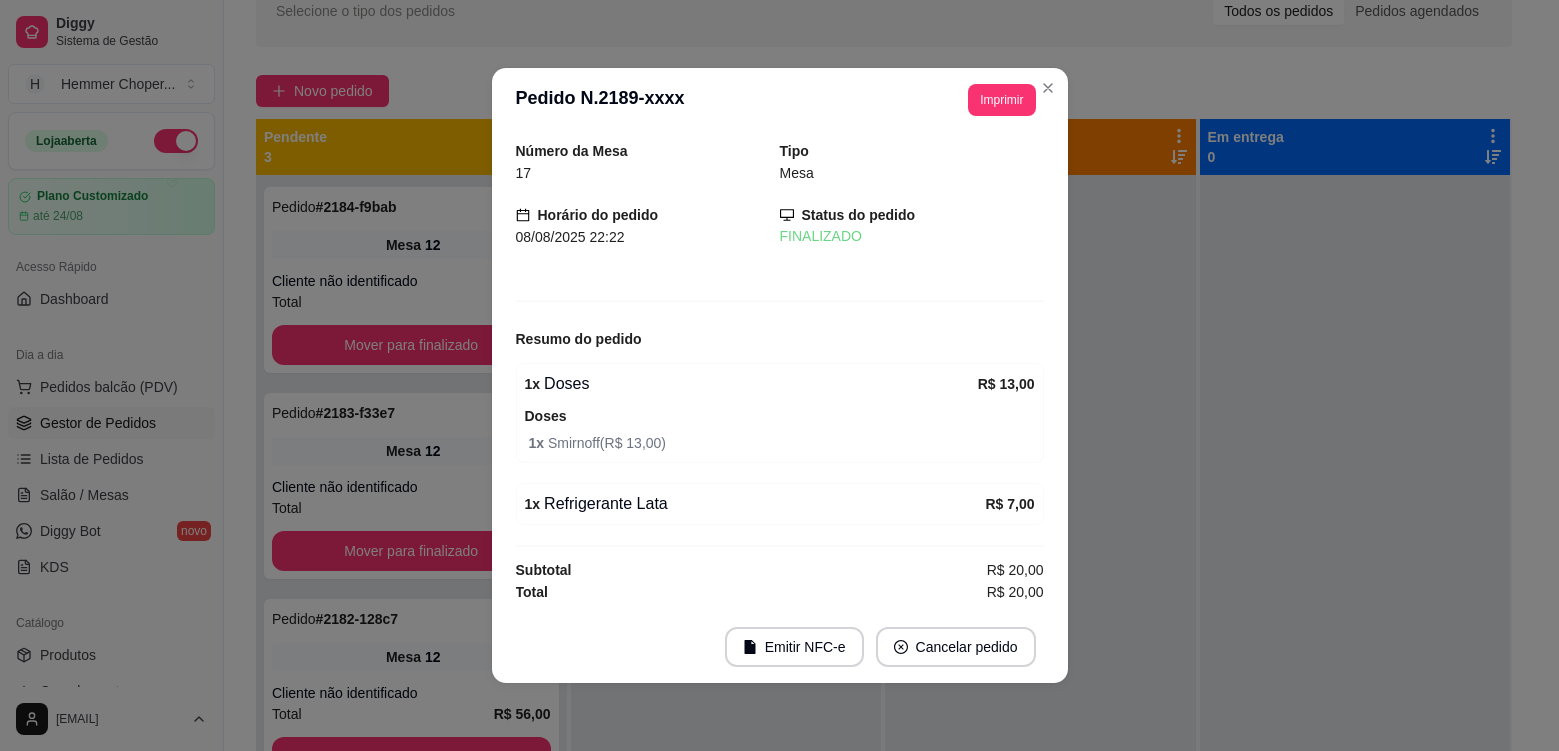 scroll, scrollTop: 0, scrollLeft: 0, axis: both 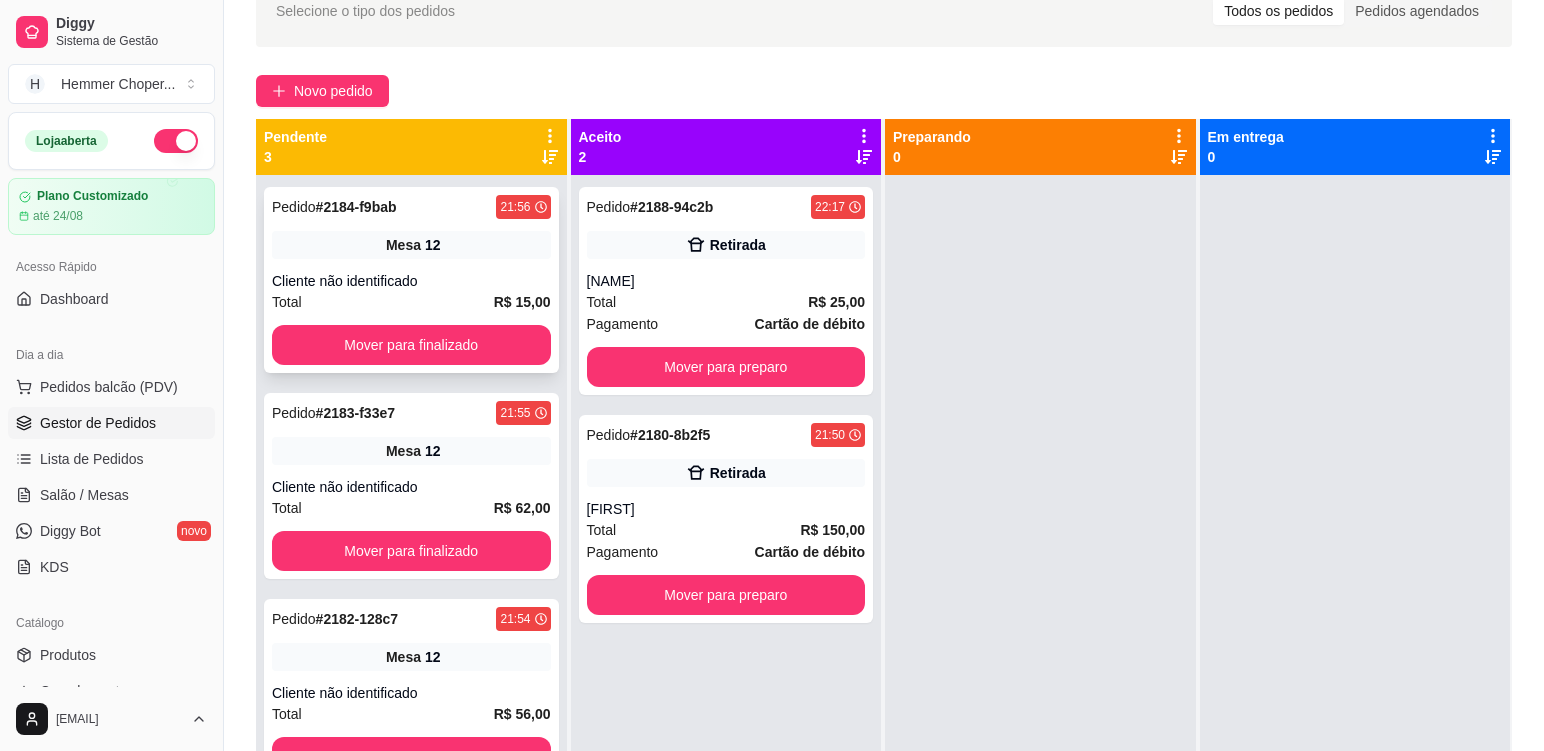 click on "Cliente não identificado" at bounding box center [411, 281] 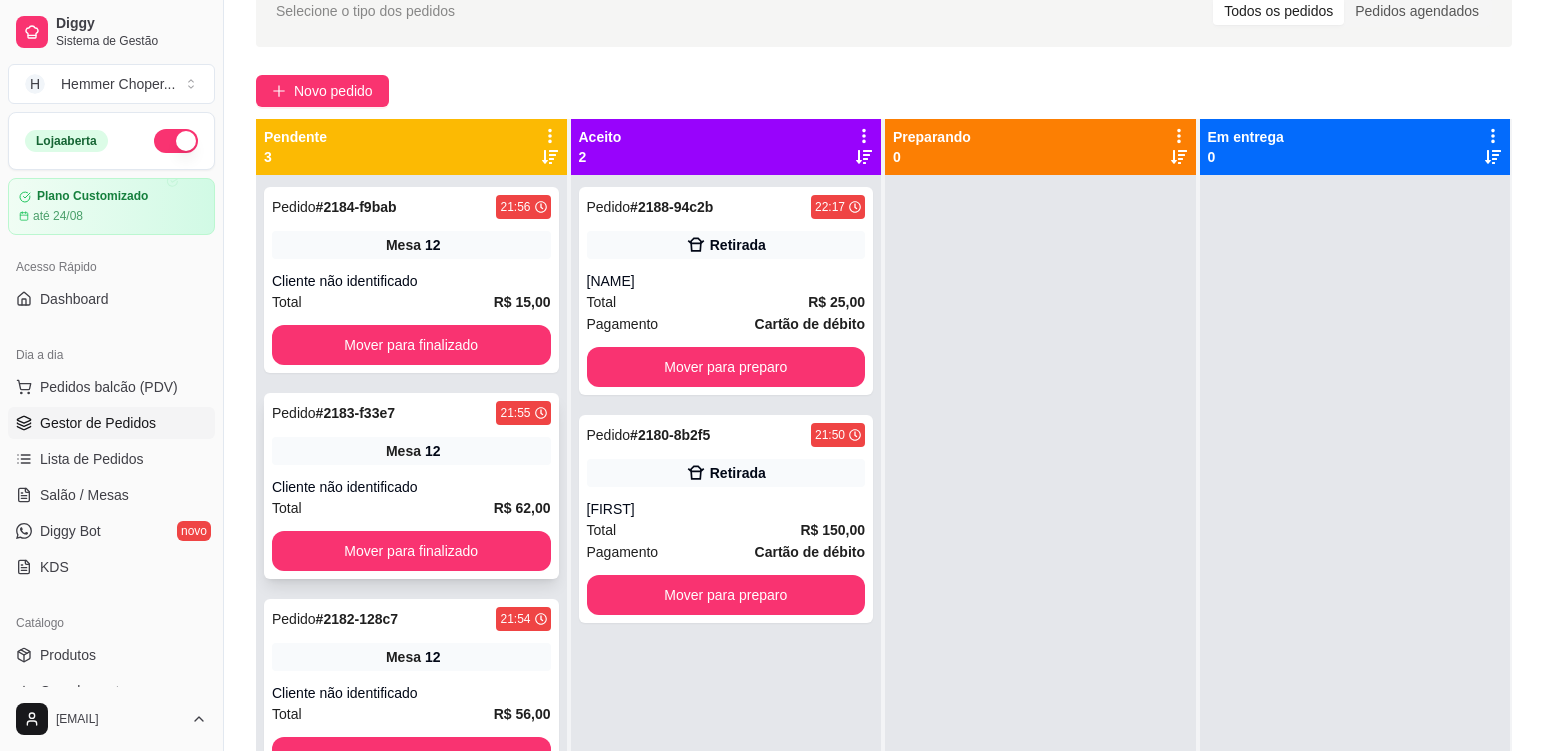 click on "Pedido # 2183-f33e7 21:55 Mesa 12 Cliente não identificado Total R$ 62,00 Mover para finalizado" at bounding box center [411, 486] 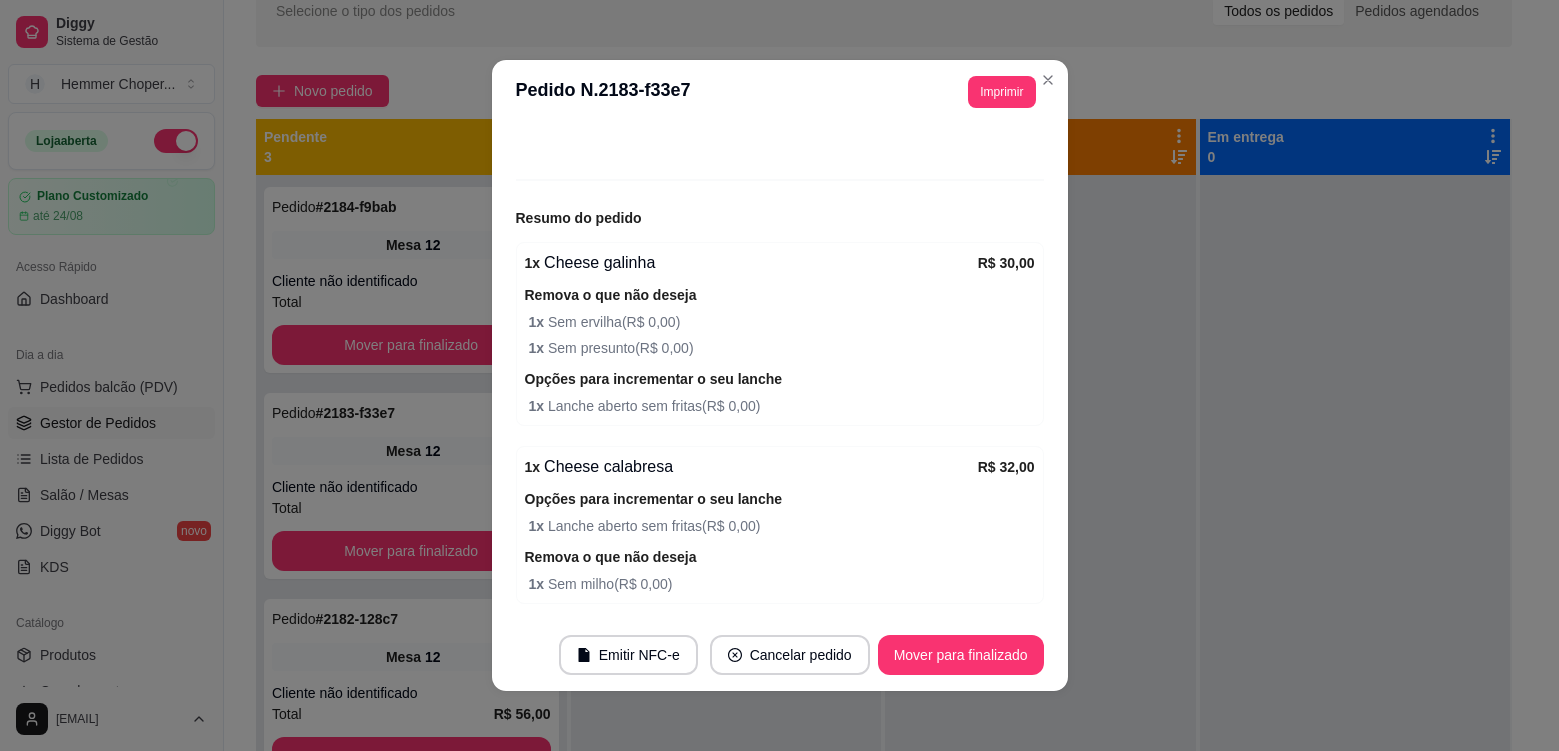 scroll, scrollTop: 200, scrollLeft: 0, axis: vertical 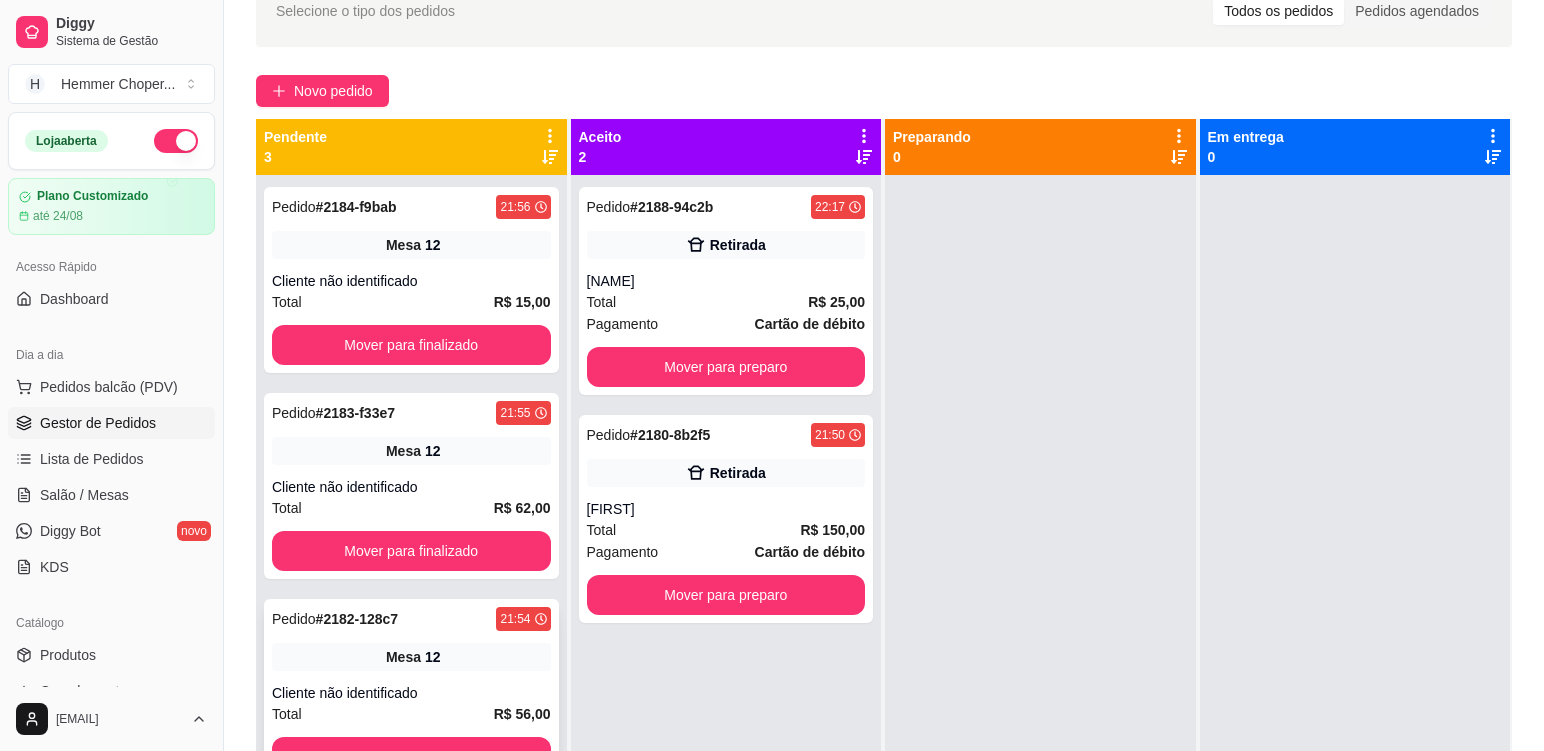 click on "Pedido  # 2182-128c7 [TIME]" at bounding box center (411, 619) 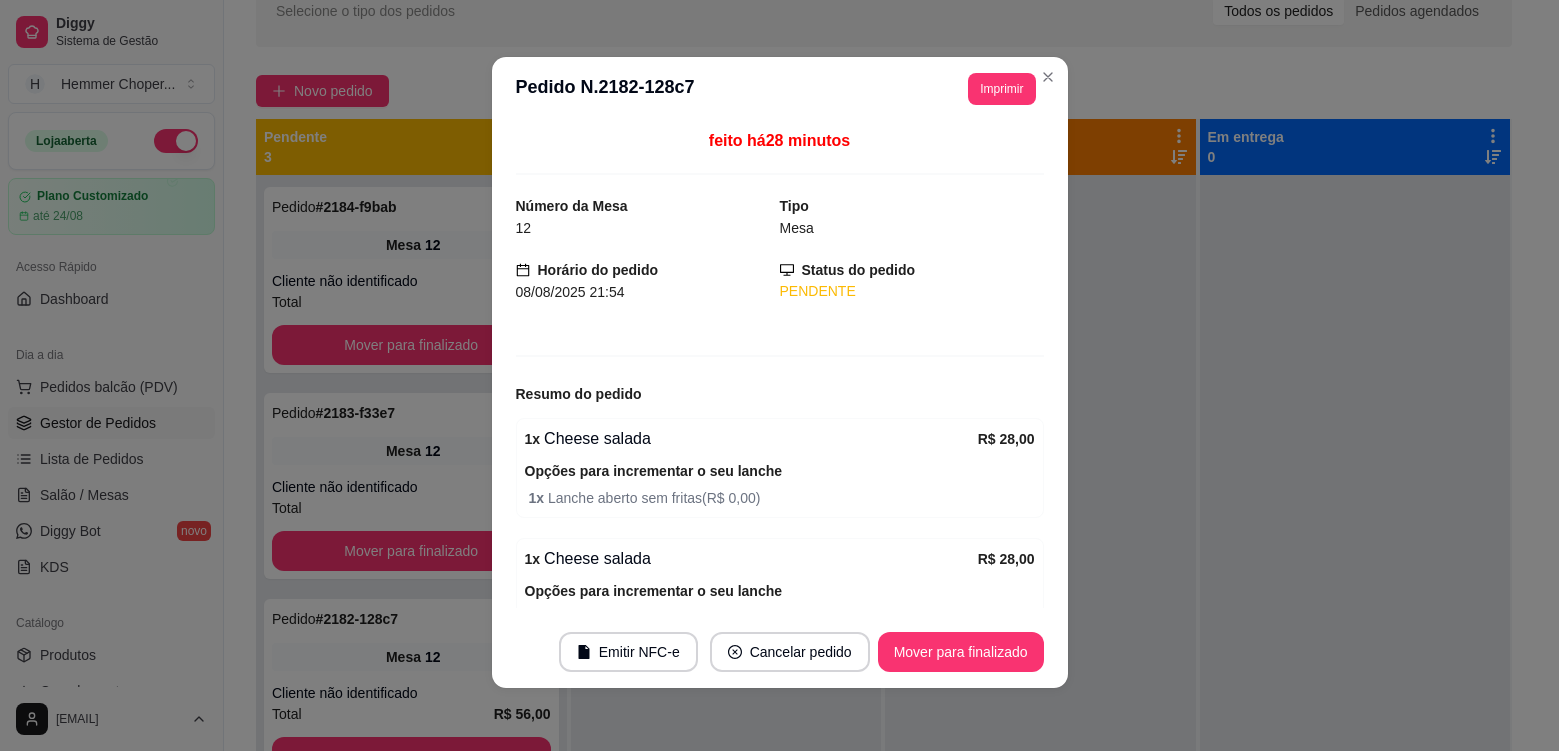scroll, scrollTop: 4, scrollLeft: 0, axis: vertical 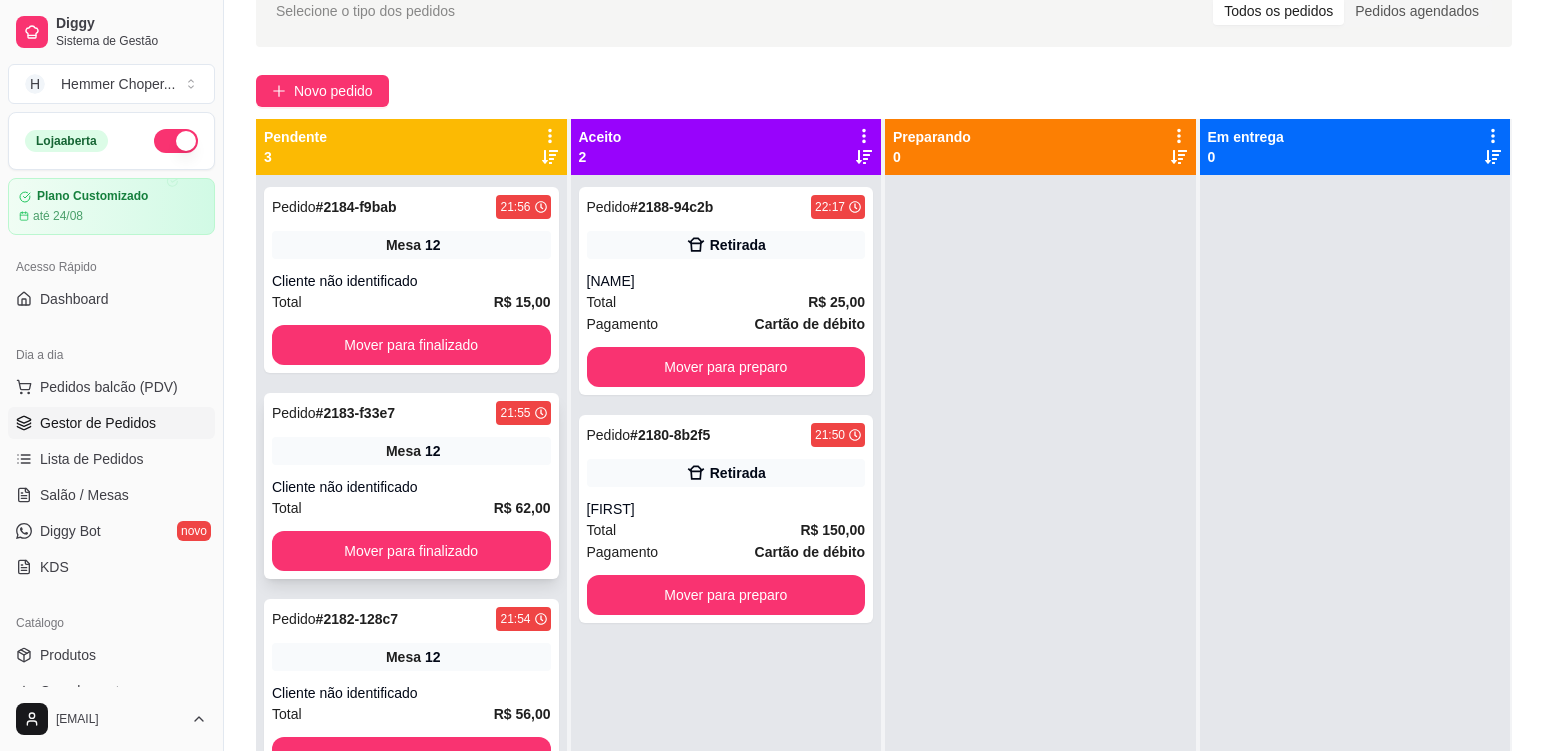 click on "Cliente não identificado" at bounding box center [411, 487] 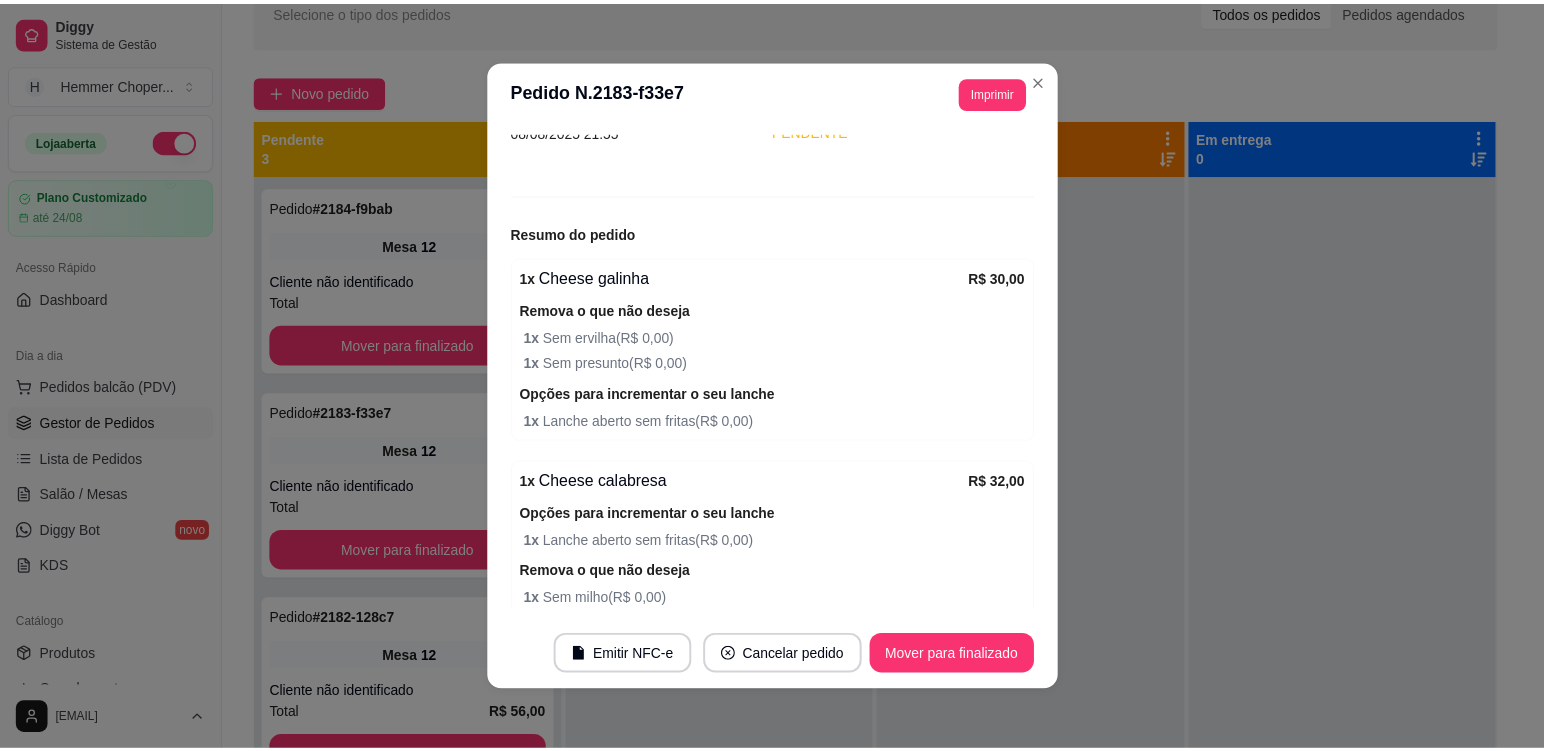 scroll, scrollTop: 200, scrollLeft: 0, axis: vertical 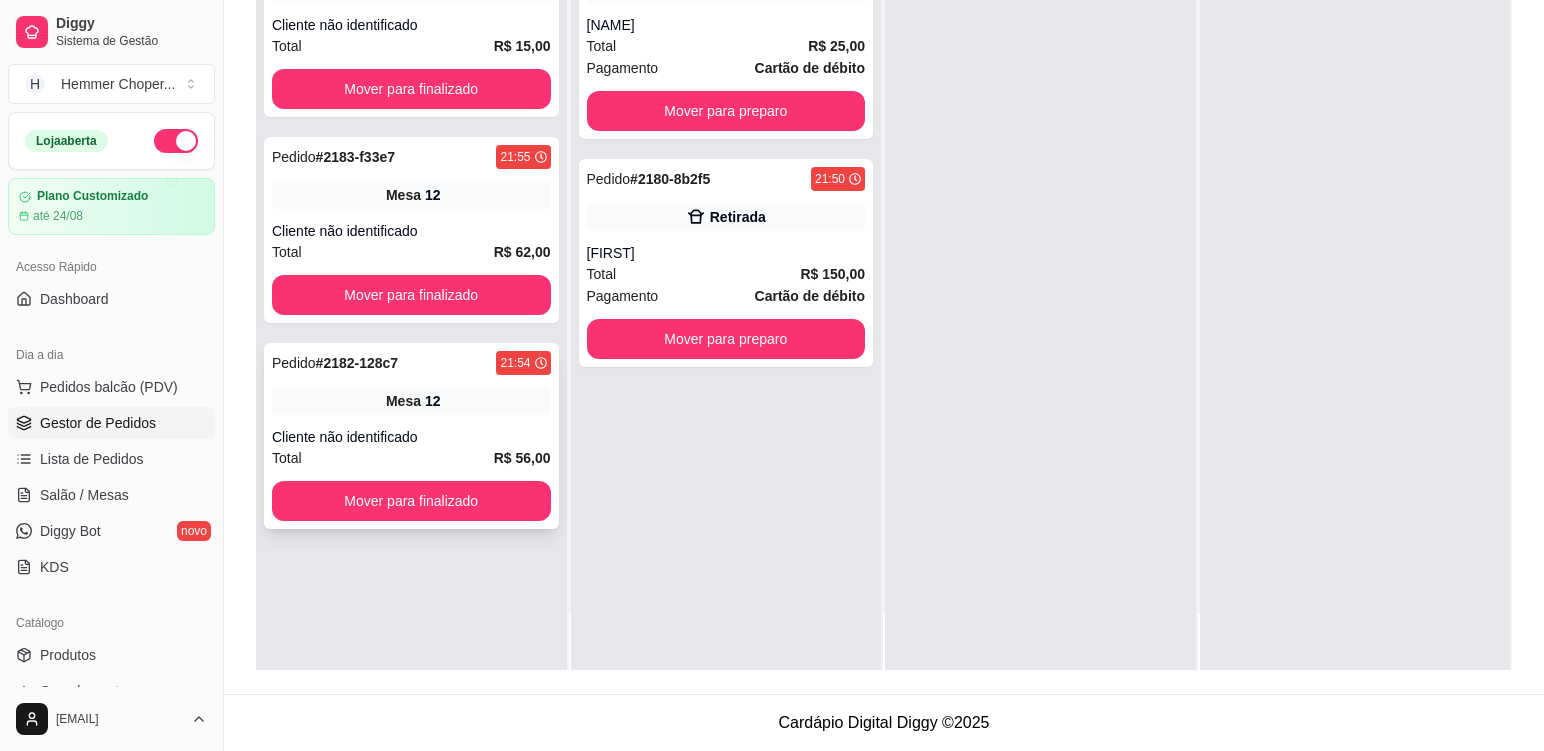 click on "Mesa 12" at bounding box center (411, 401) 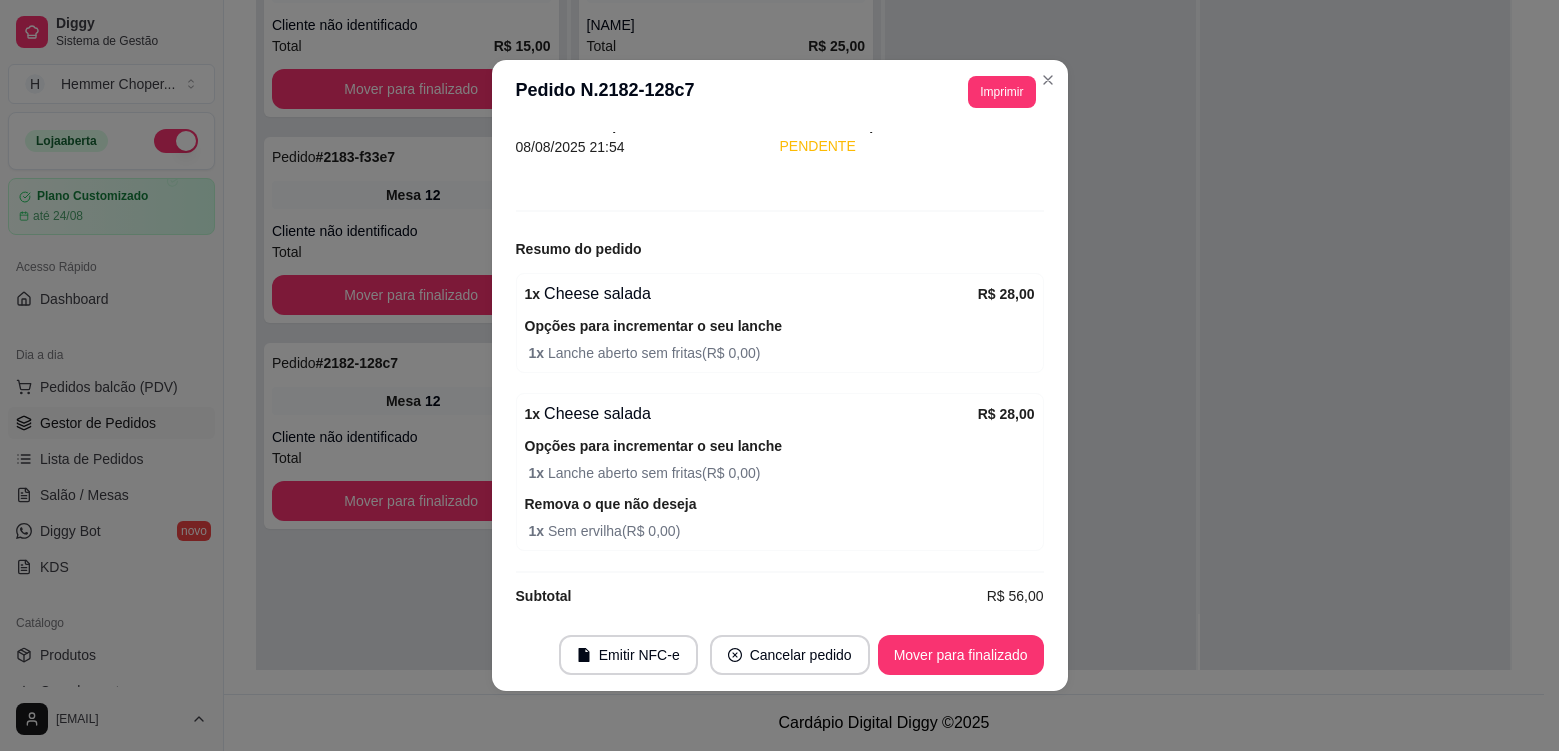 scroll, scrollTop: 166, scrollLeft: 0, axis: vertical 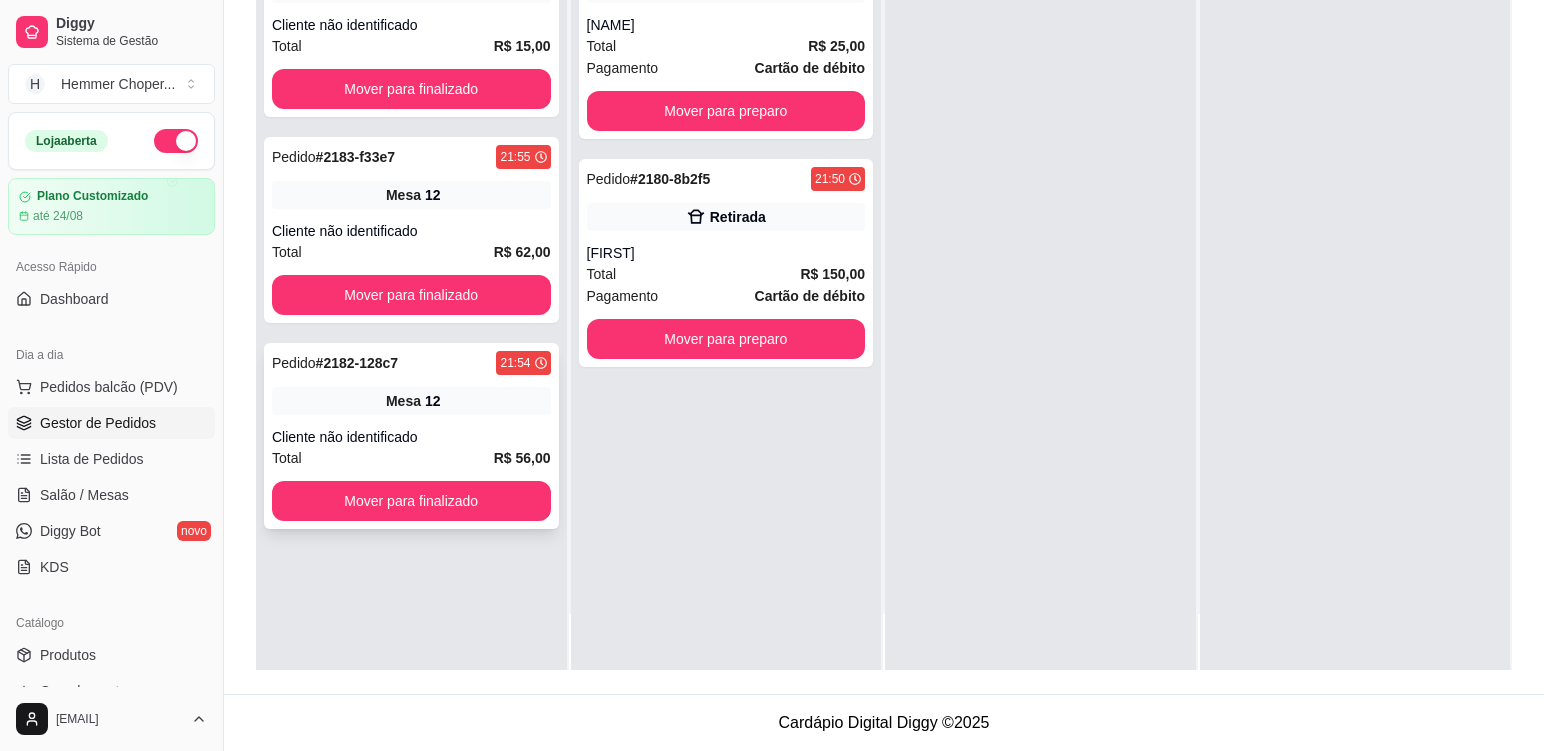 click on "Cliente não identificado" at bounding box center (411, 437) 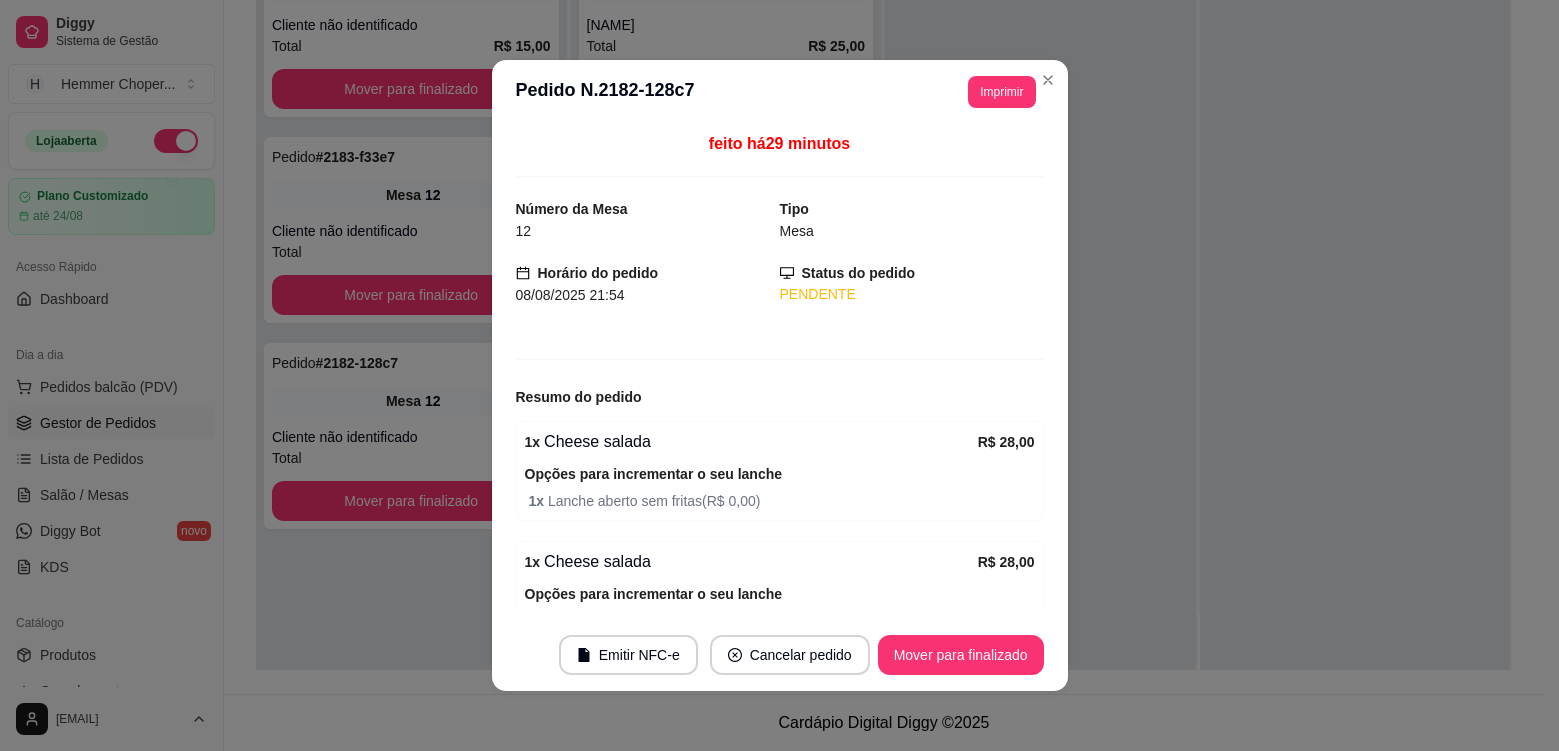 scroll, scrollTop: 166, scrollLeft: 0, axis: vertical 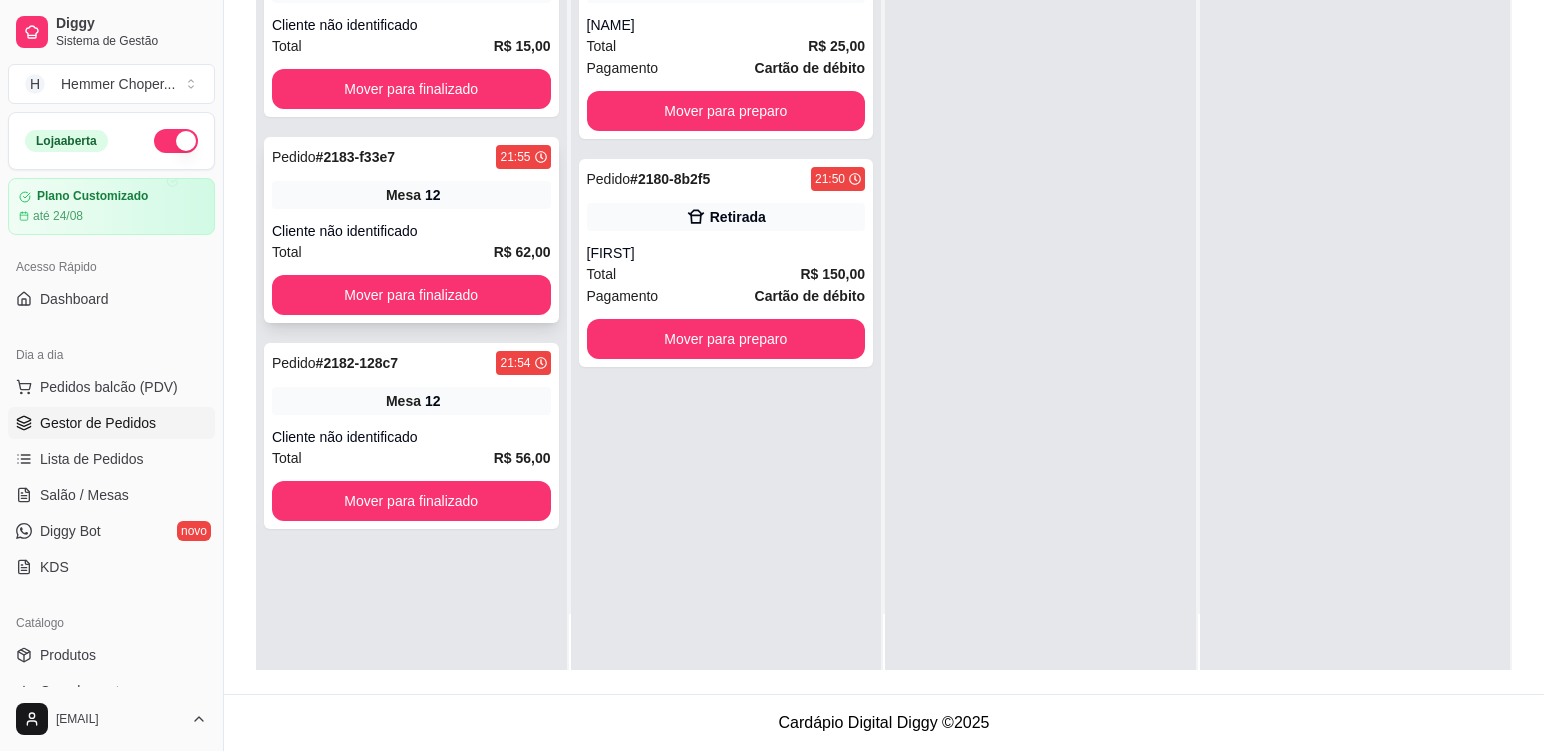 click on "Cliente não identificado" at bounding box center (411, 231) 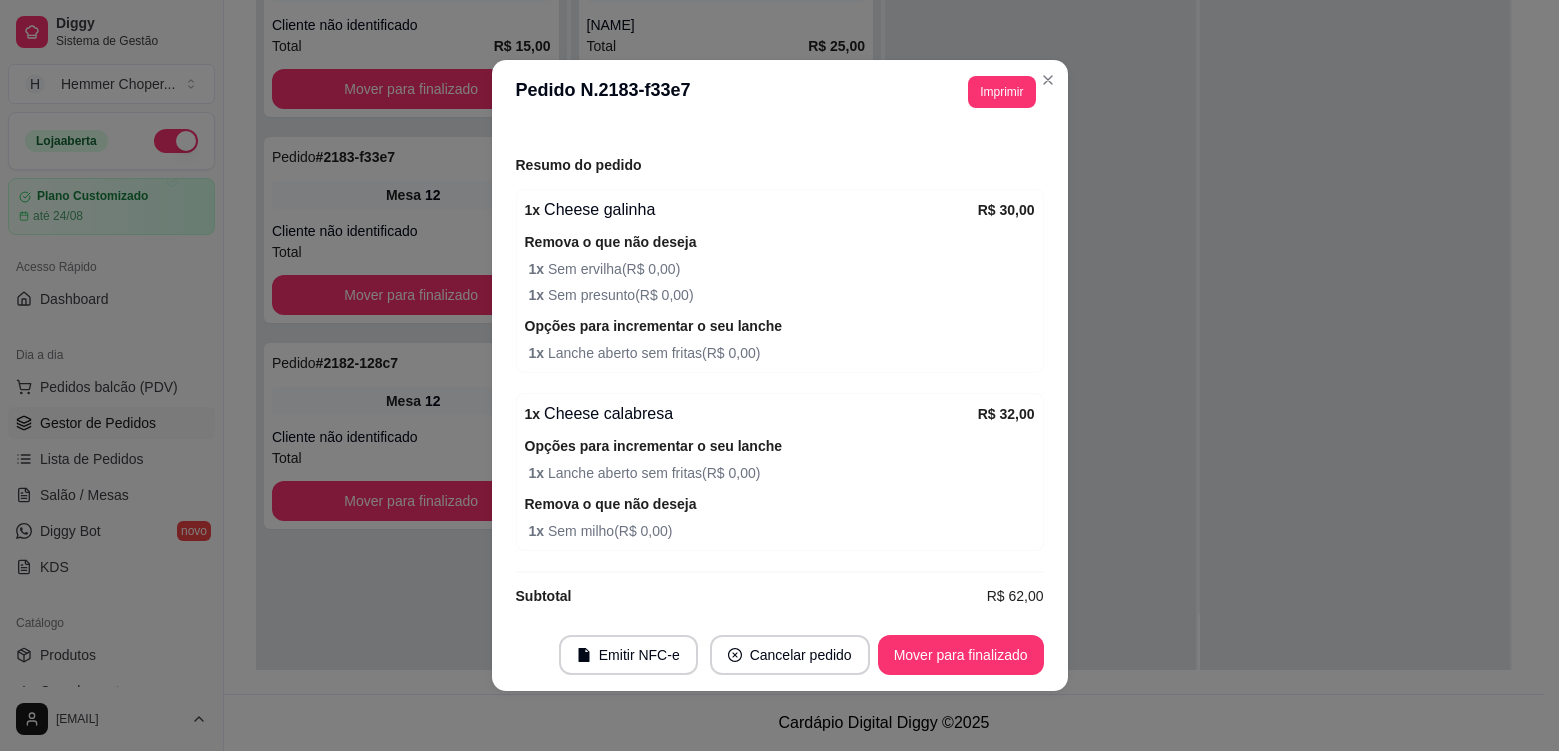 scroll, scrollTop: 250, scrollLeft: 0, axis: vertical 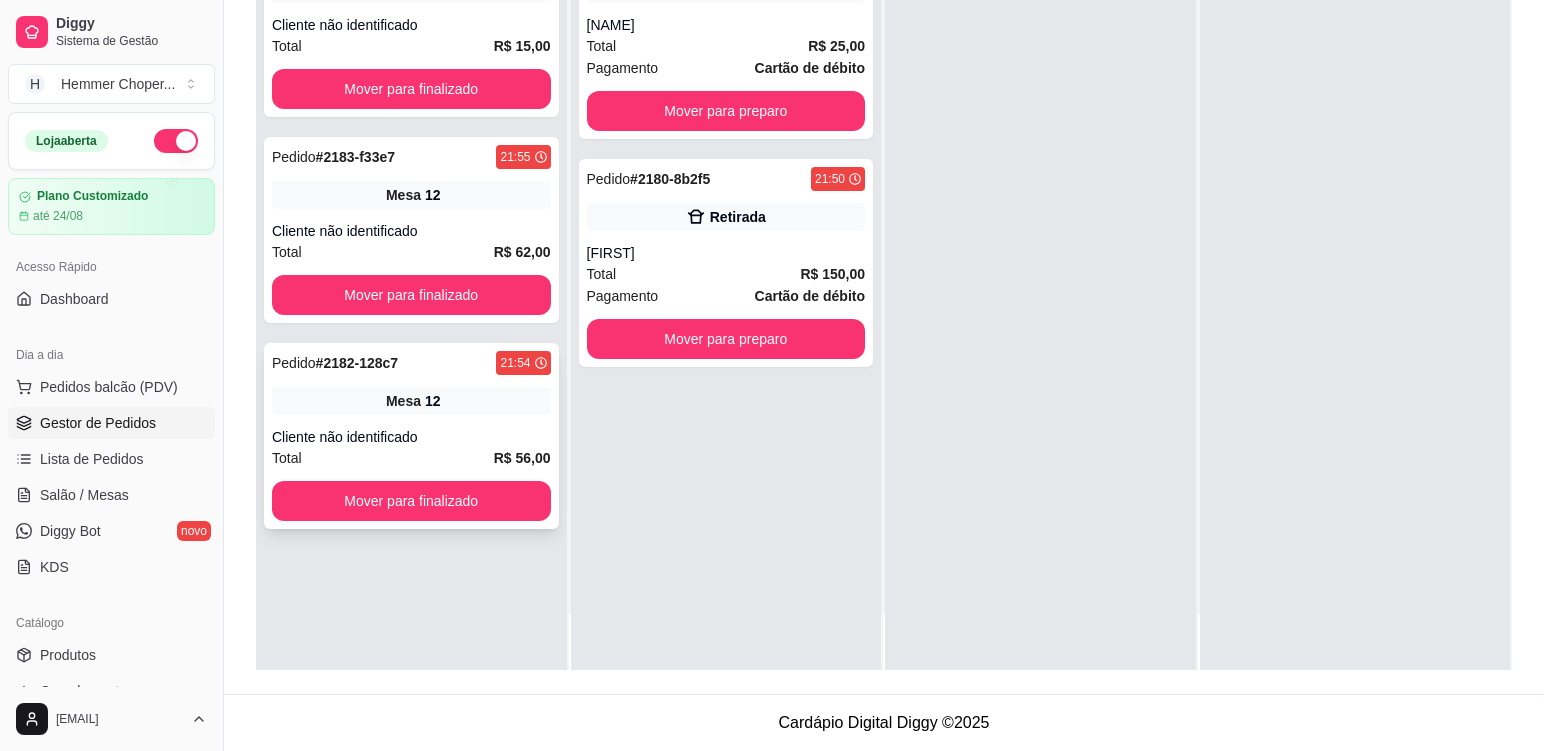 click on "Cliente não identificado" at bounding box center (411, 437) 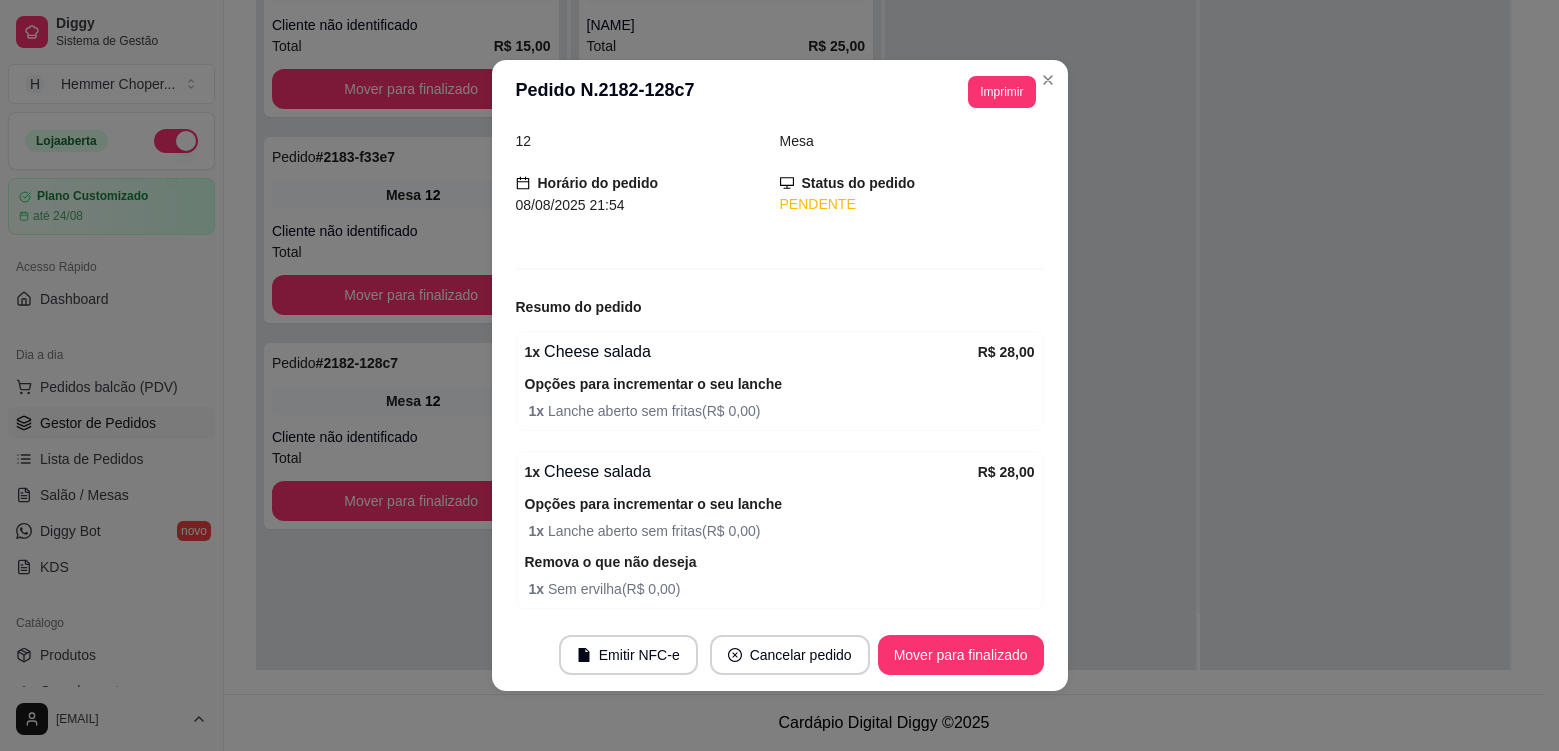 scroll, scrollTop: 0, scrollLeft: 0, axis: both 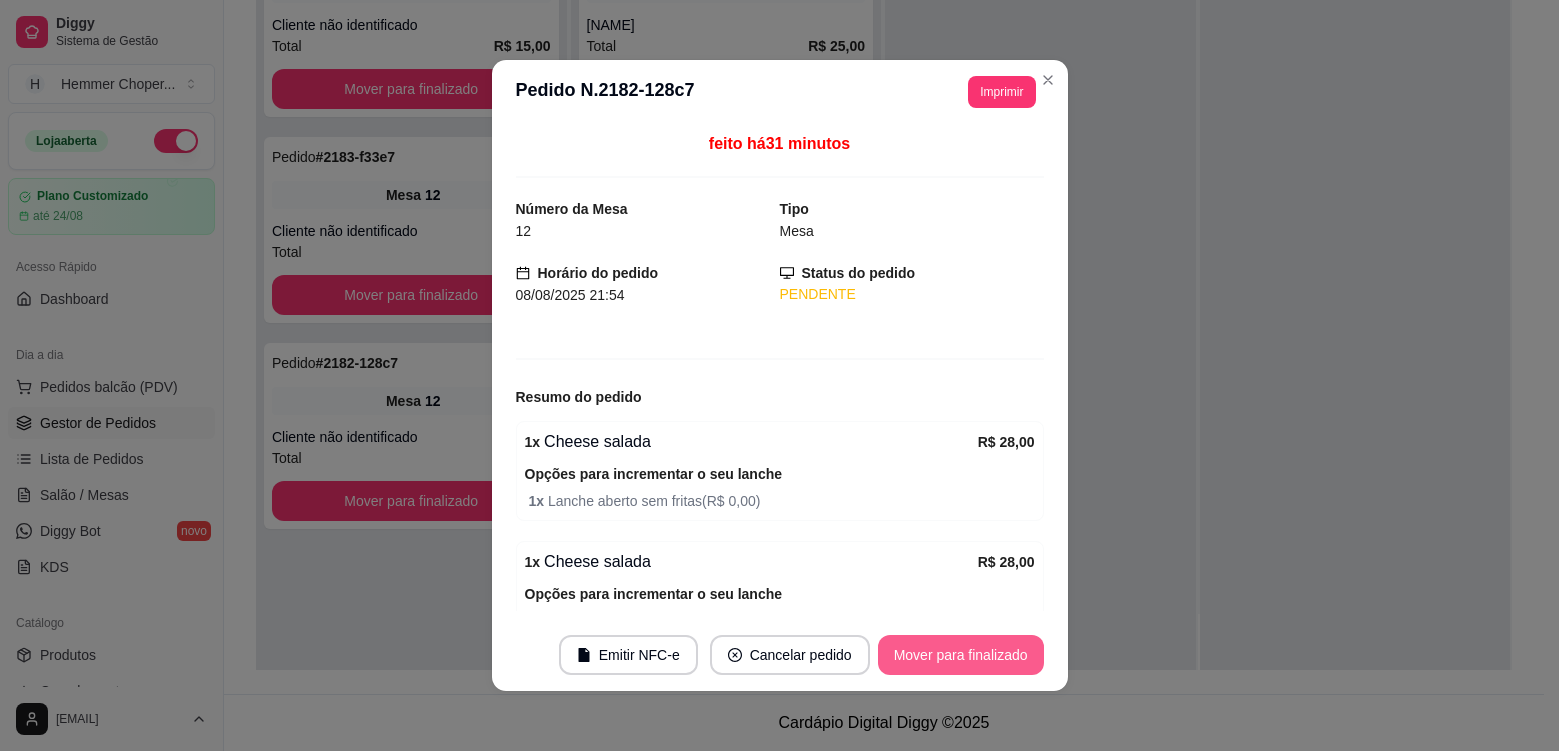 click on "Mover para finalizado" at bounding box center (961, 655) 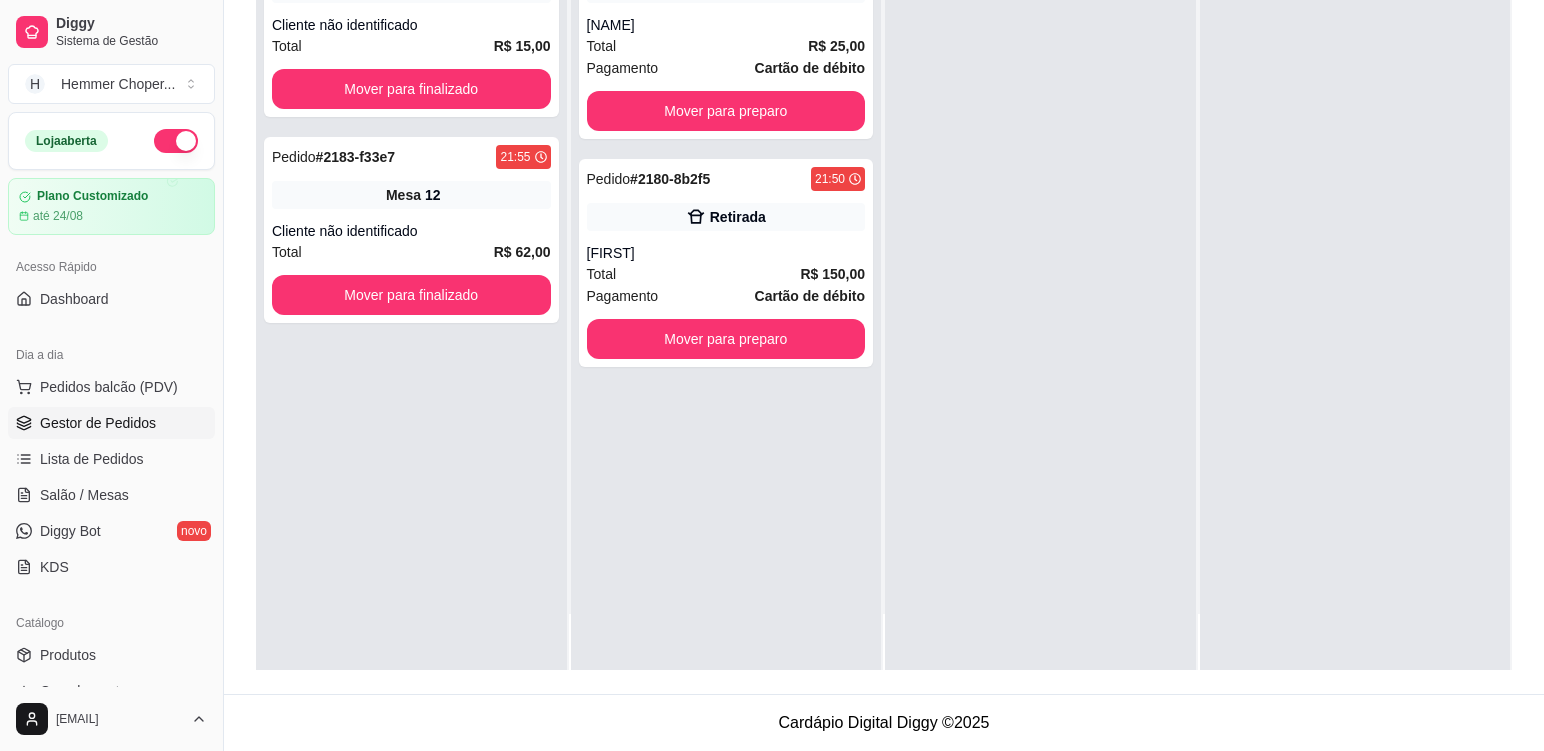 click on "Cliente não identificado" at bounding box center [411, 231] 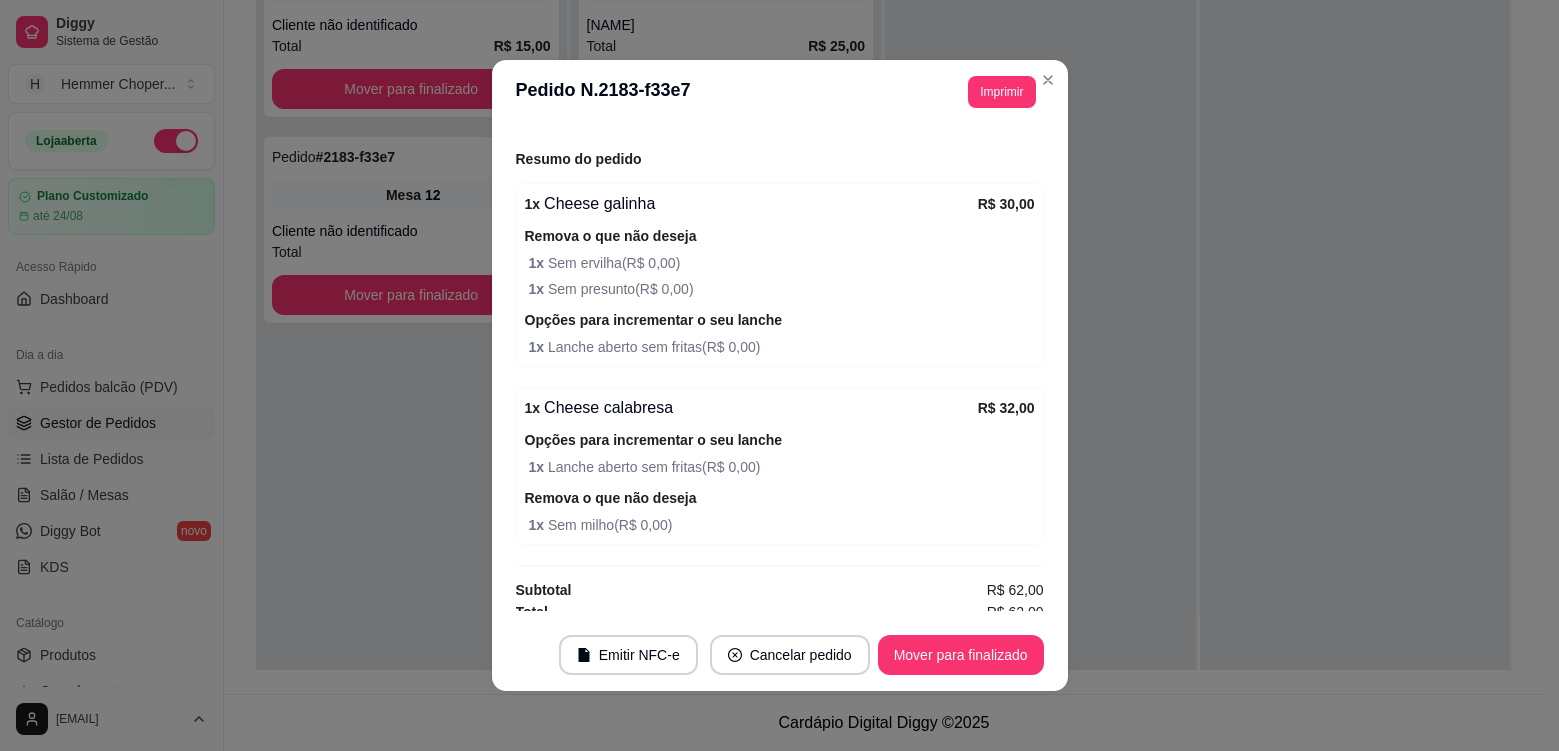 scroll, scrollTop: 250, scrollLeft: 0, axis: vertical 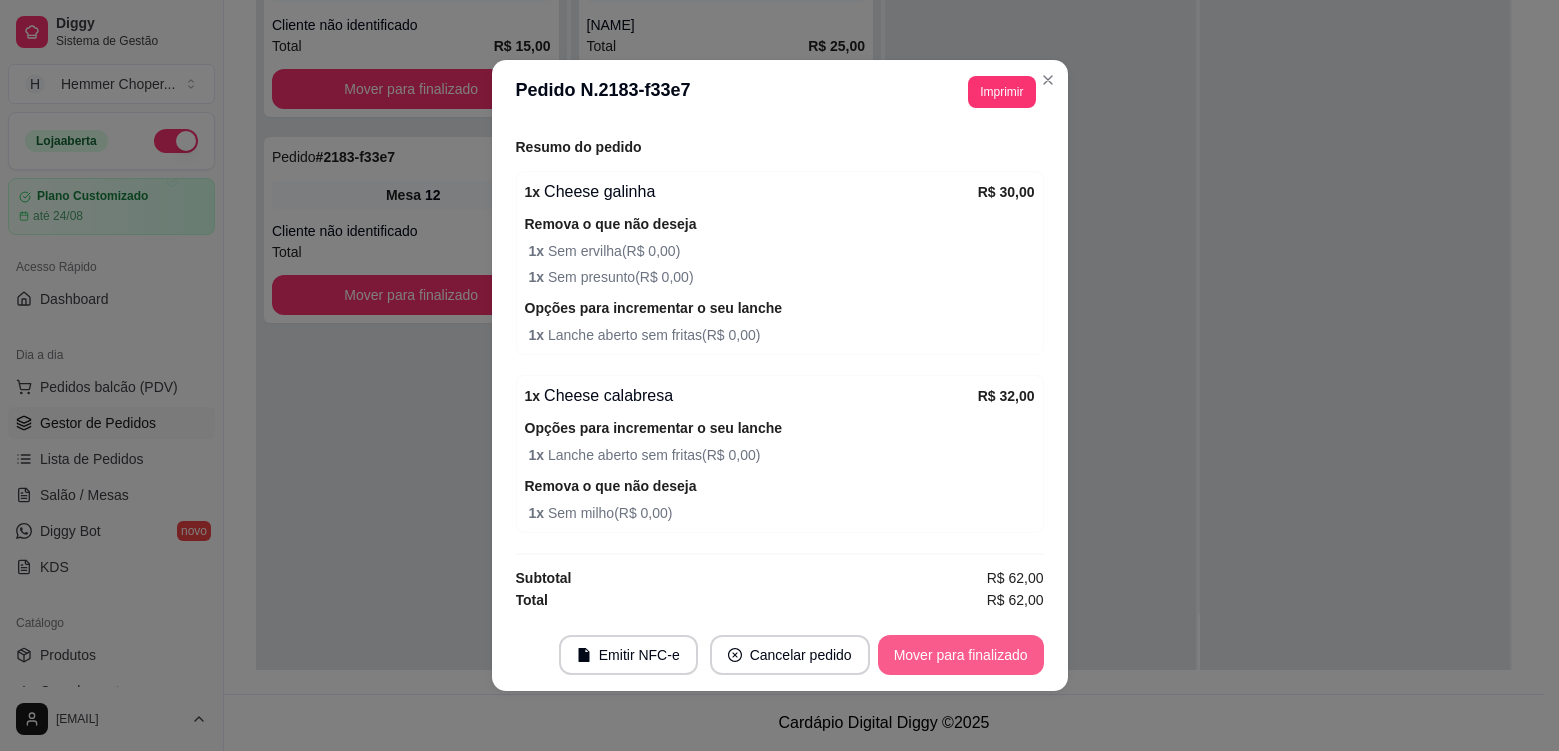 click on "Mover para finalizado" at bounding box center [961, 655] 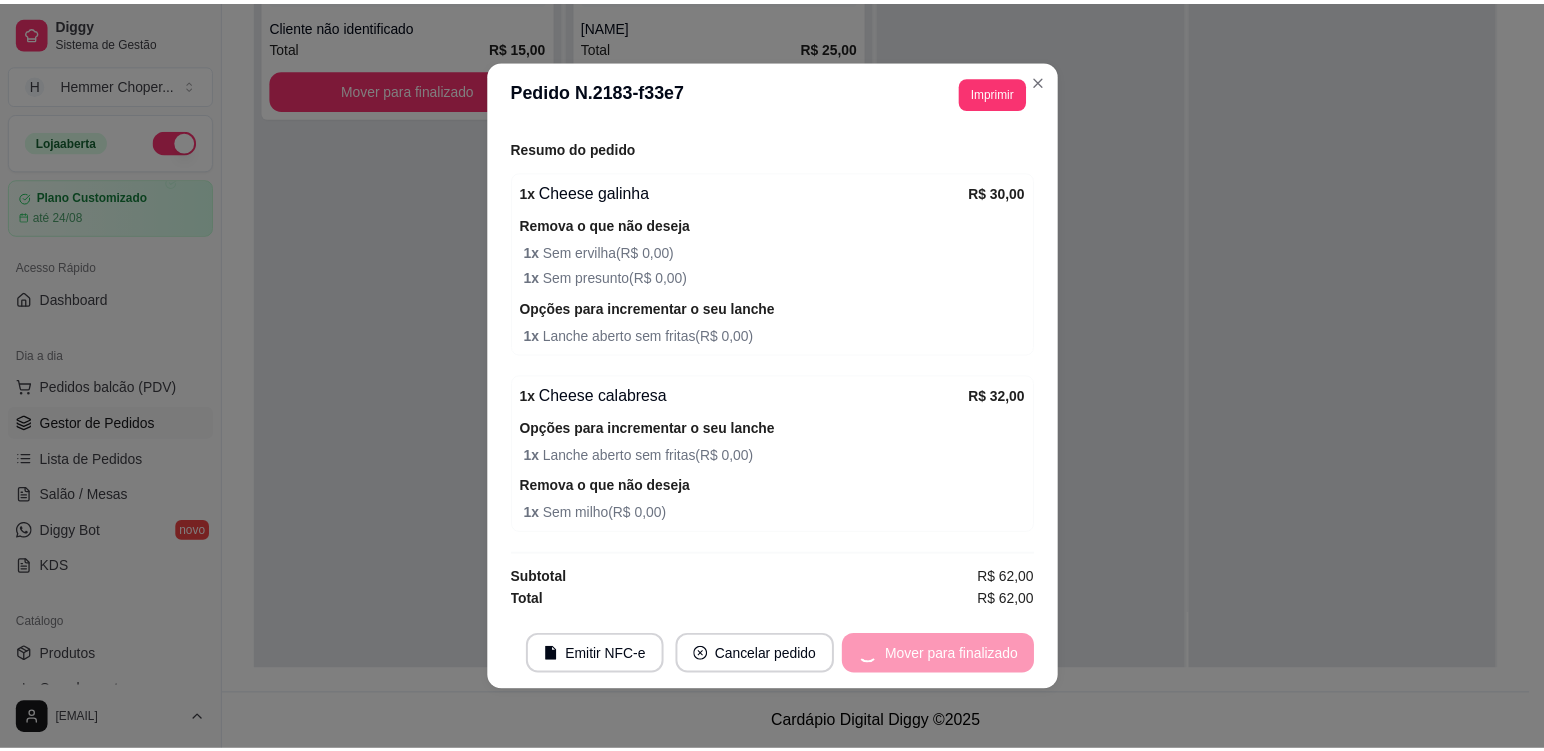 scroll, scrollTop: 184, scrollLeft: 0, axis: vertical 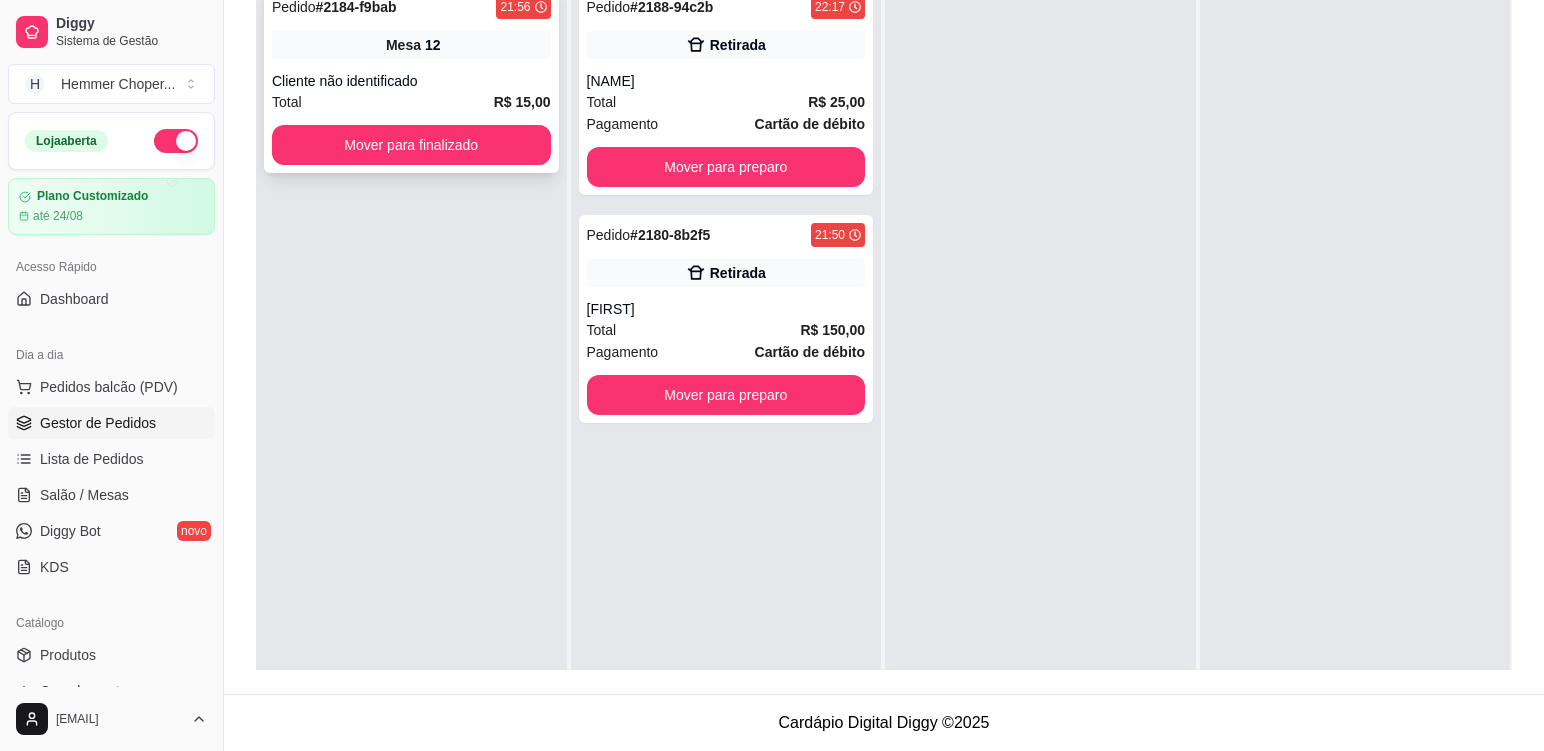 click on "Cliente não identificado" at bounding box center (411, 81) 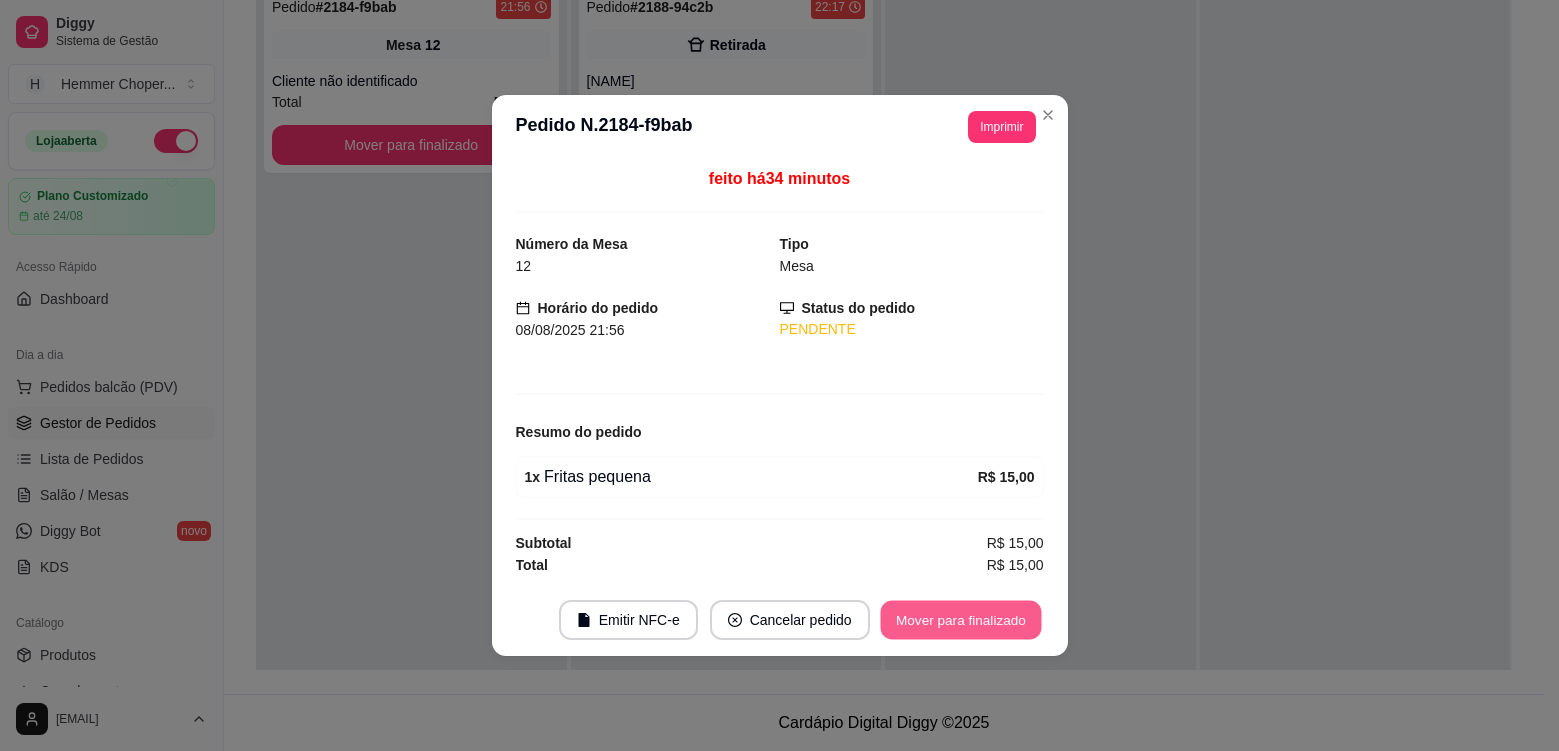 click on "Mover para finalizado" at bounding box center [960, 620] 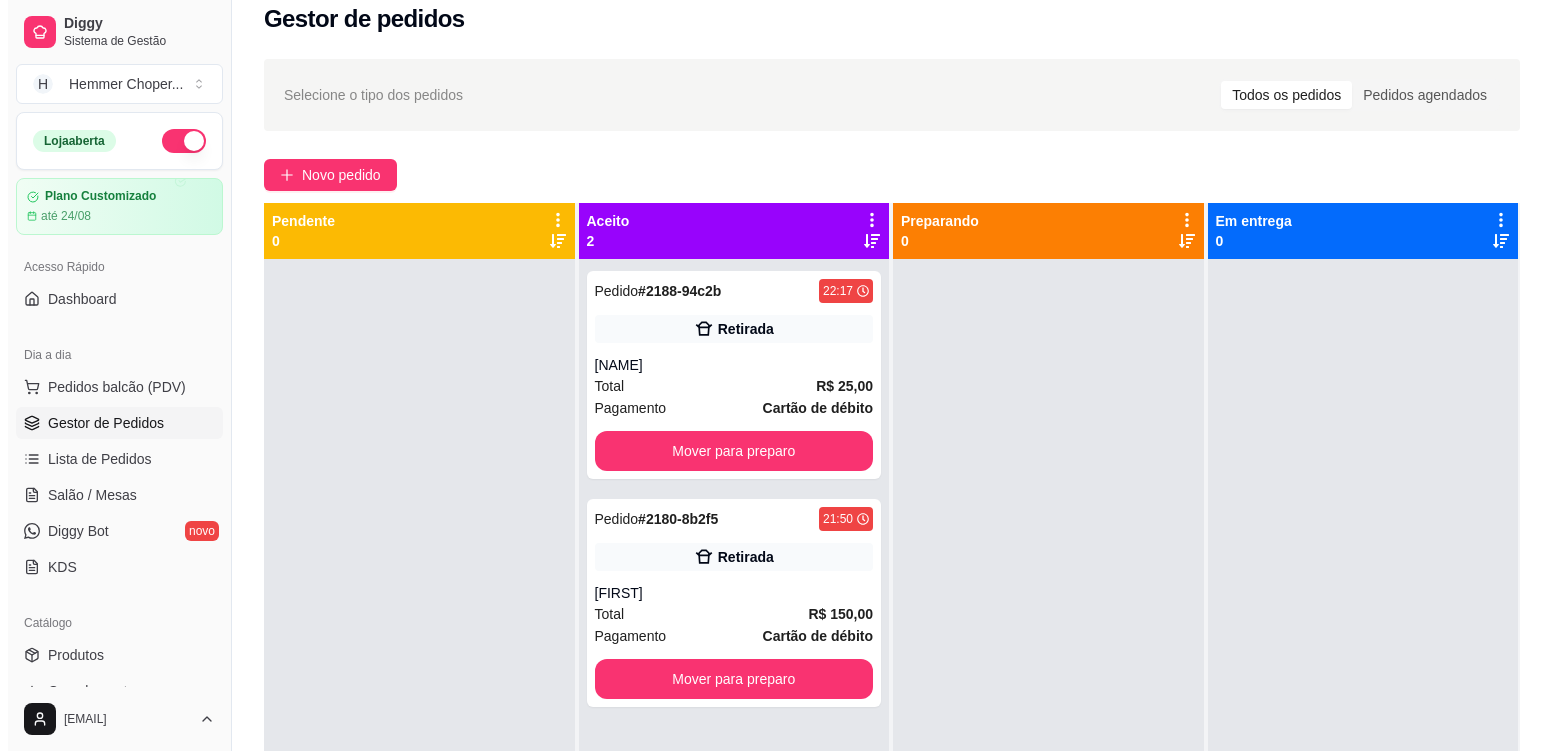 scroll, scrollTop: 0, scrollLeft: 0, axis: both 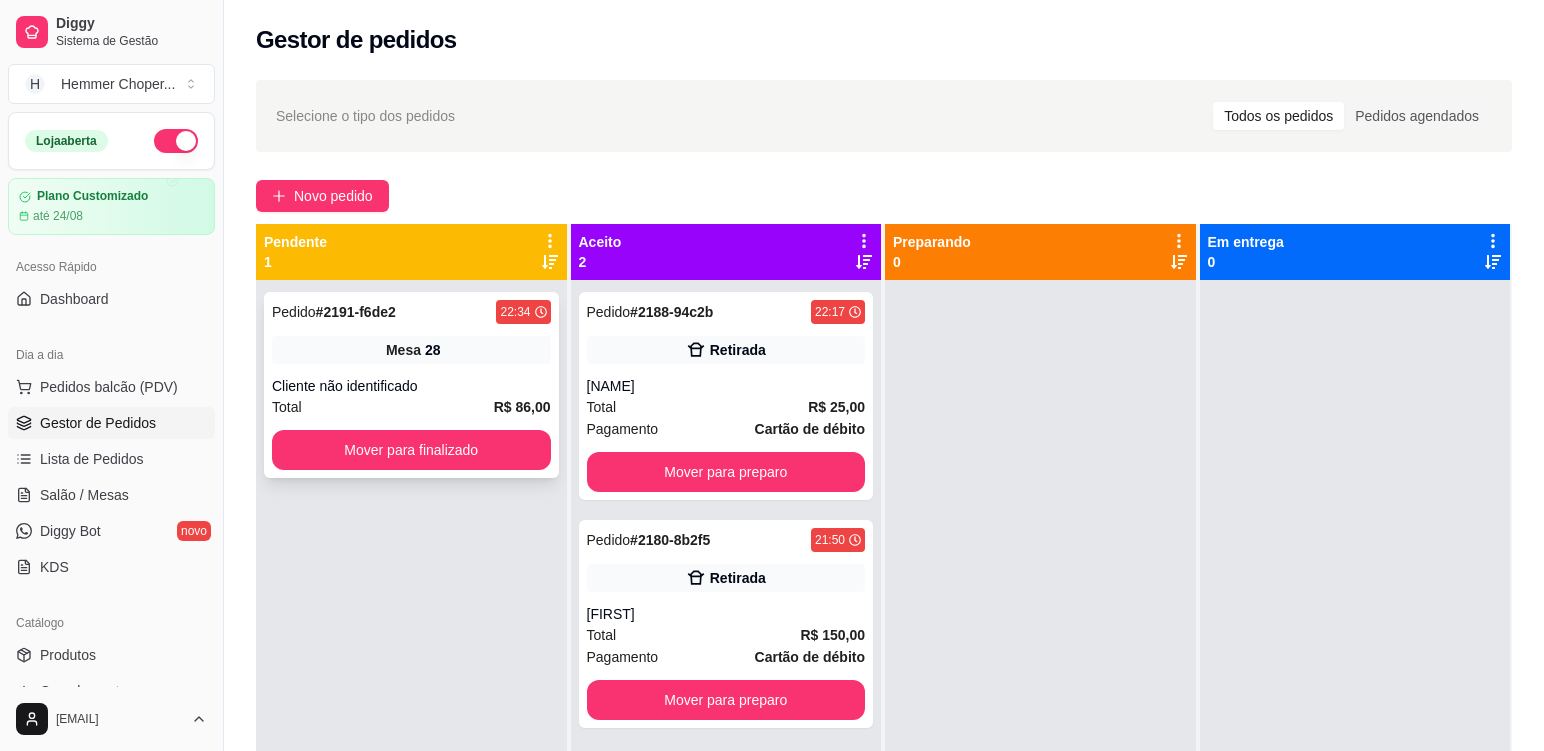 click on "Total R$ 86,00" at bounding box center (411, 407) 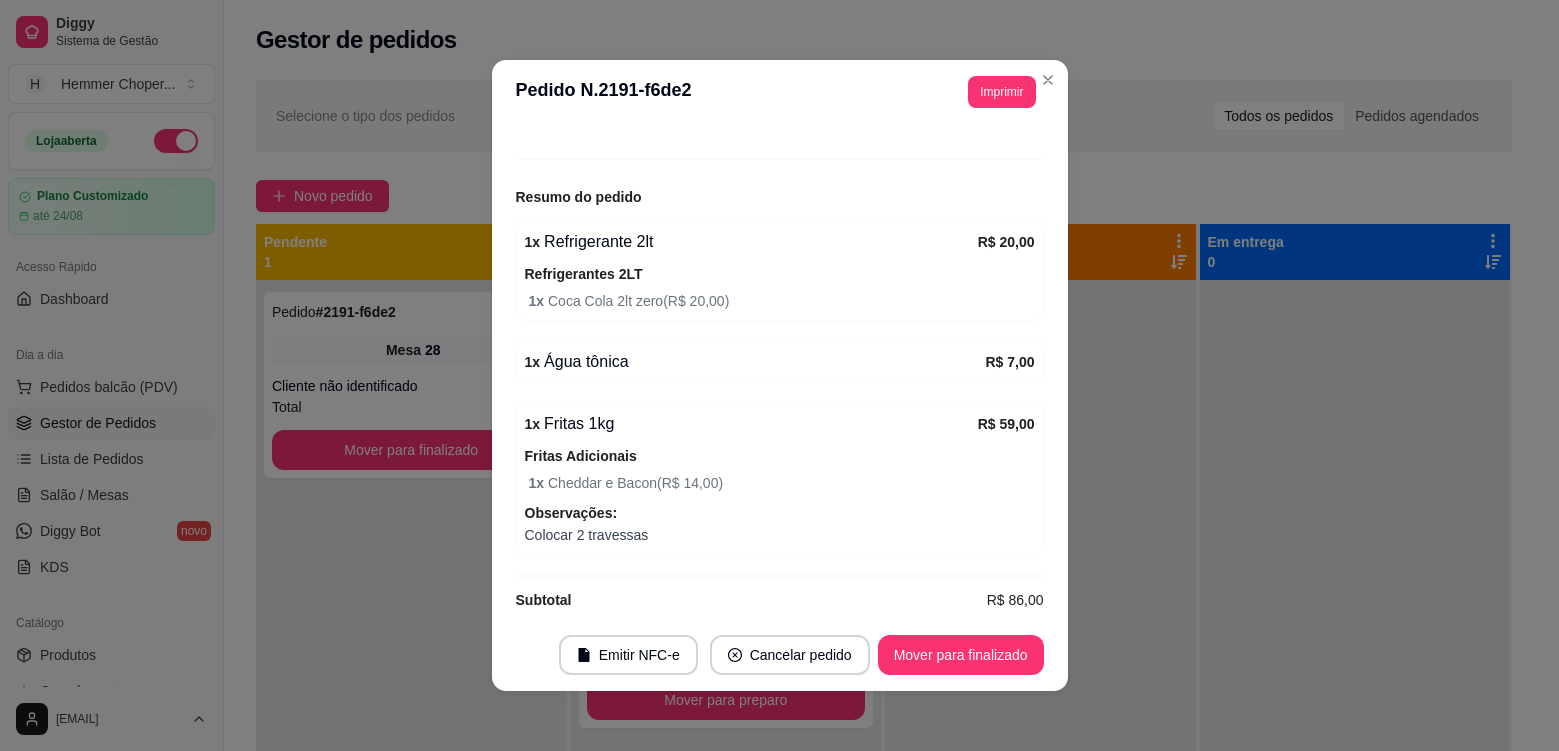 scroll, scrollTop: 222, scrollLeft: 0, axis: vertical 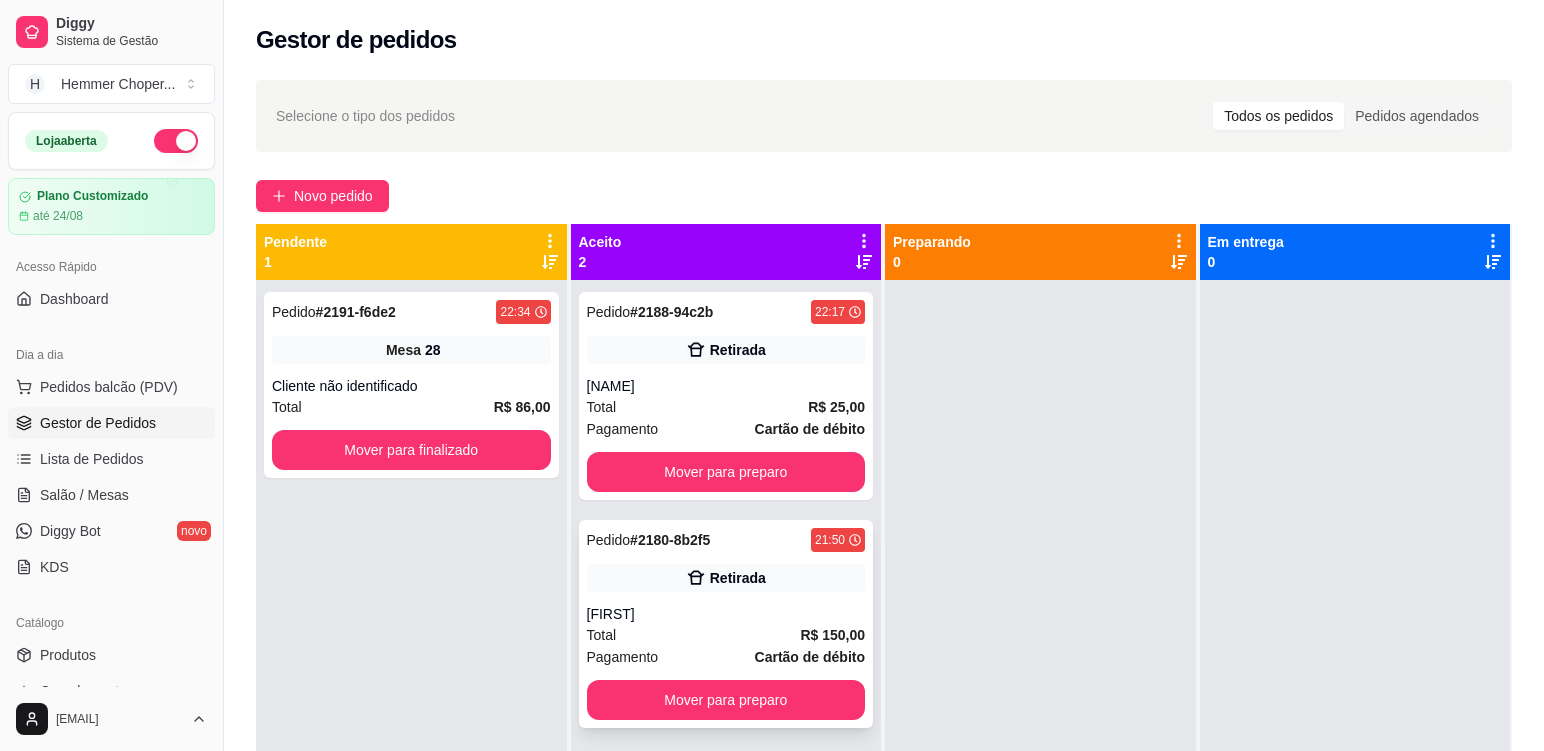 click on "[FIRST]" at bounding box center [726, 614] 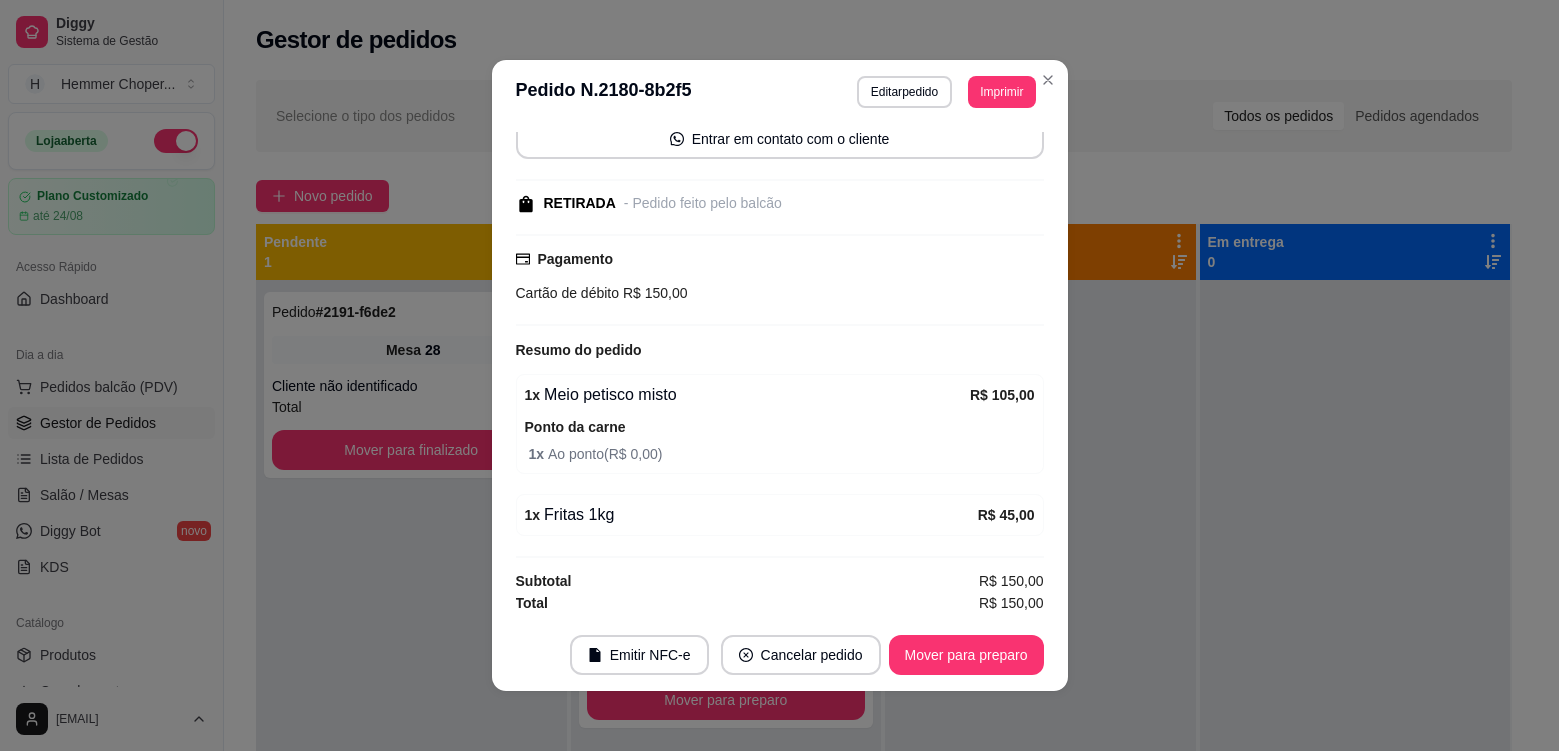scroll, scrollTop: 200, scrollLeft: 0, axis: vertical 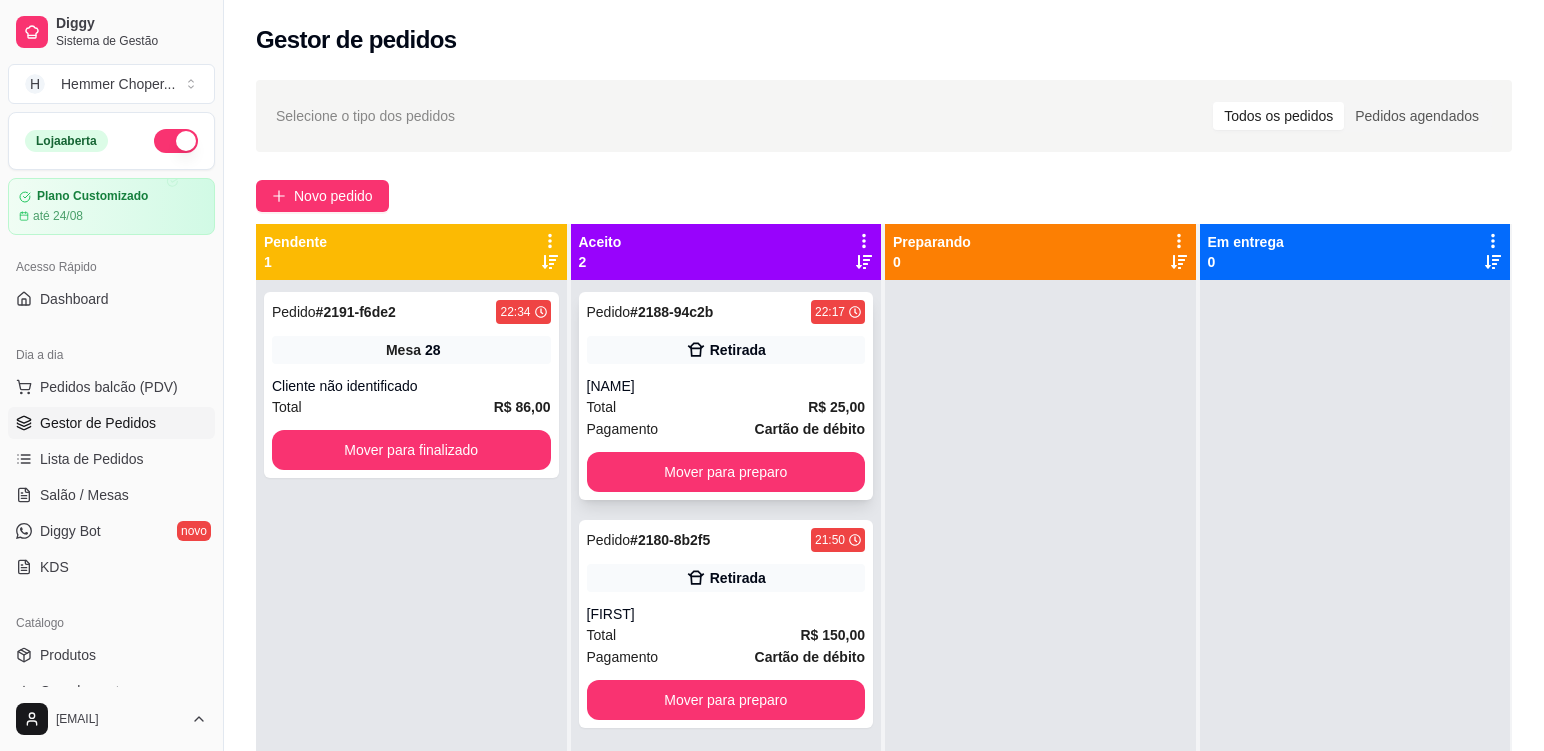 click on "[NAME]" at bounding box center [726, 386] 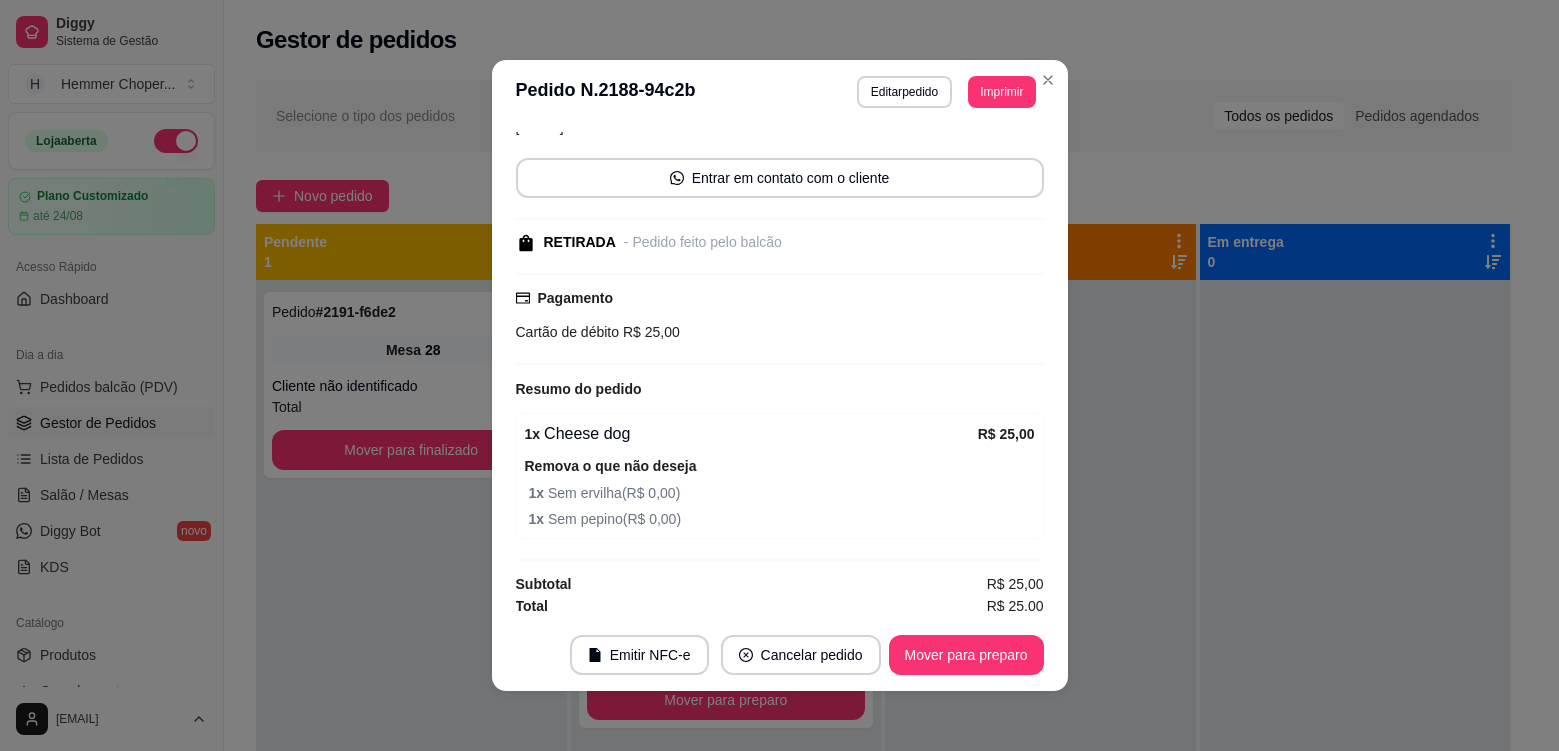 scroll, scrollTop: 166, scrollLeft: 0, axis: vertical 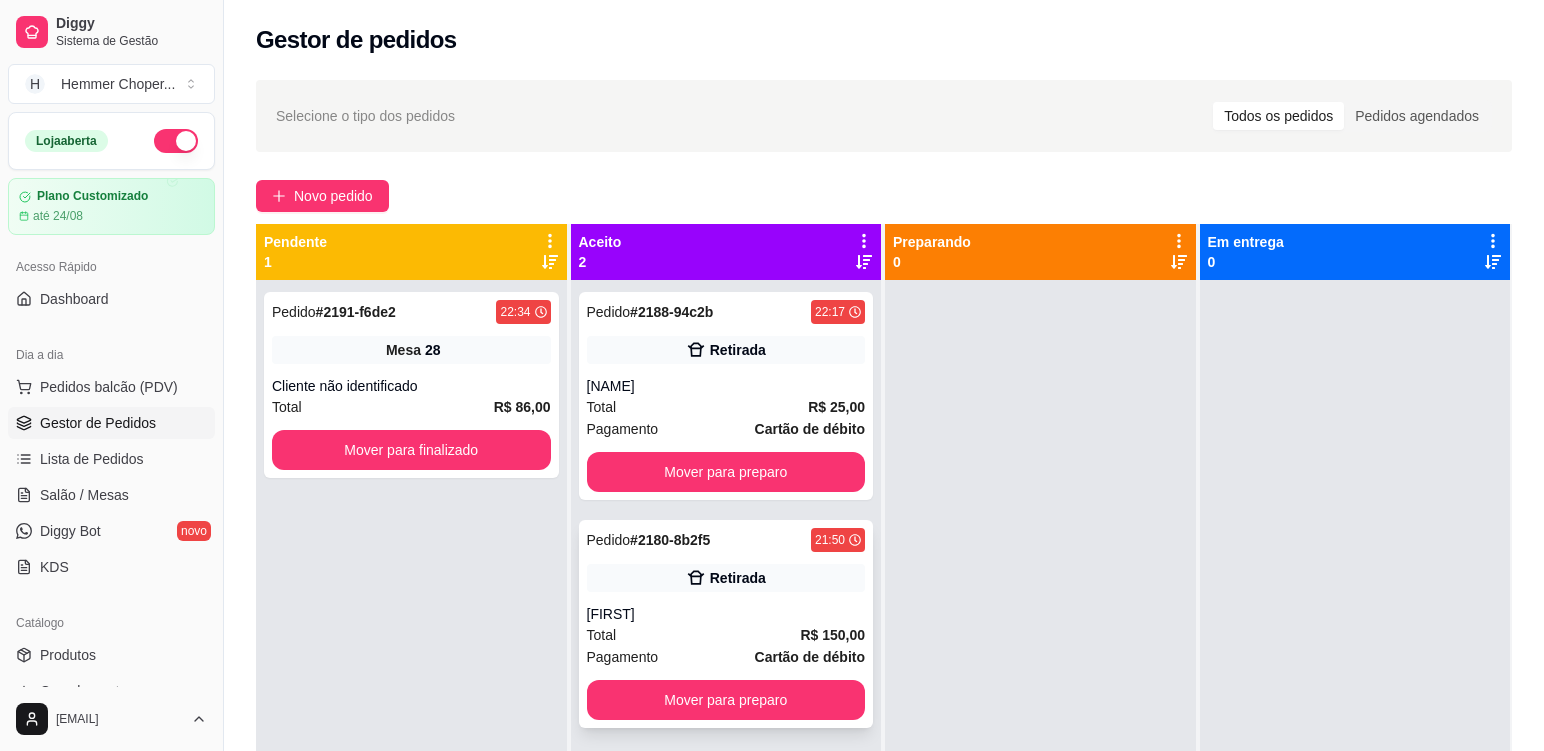 click on "[FIRST]" at bounding box center [726, 614] 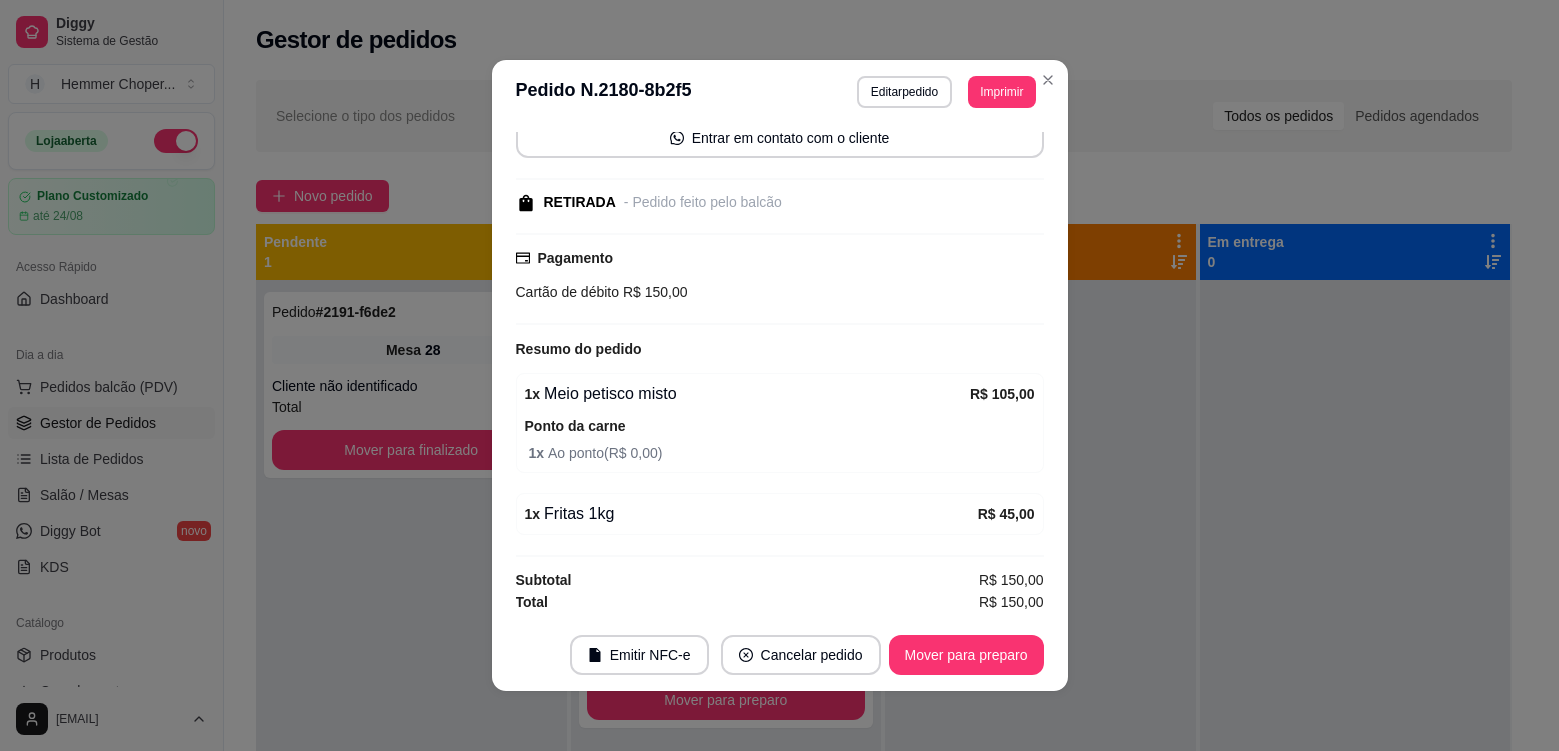 scroll, scrollTop: 202, scrollLeft: 0, axis: vertical 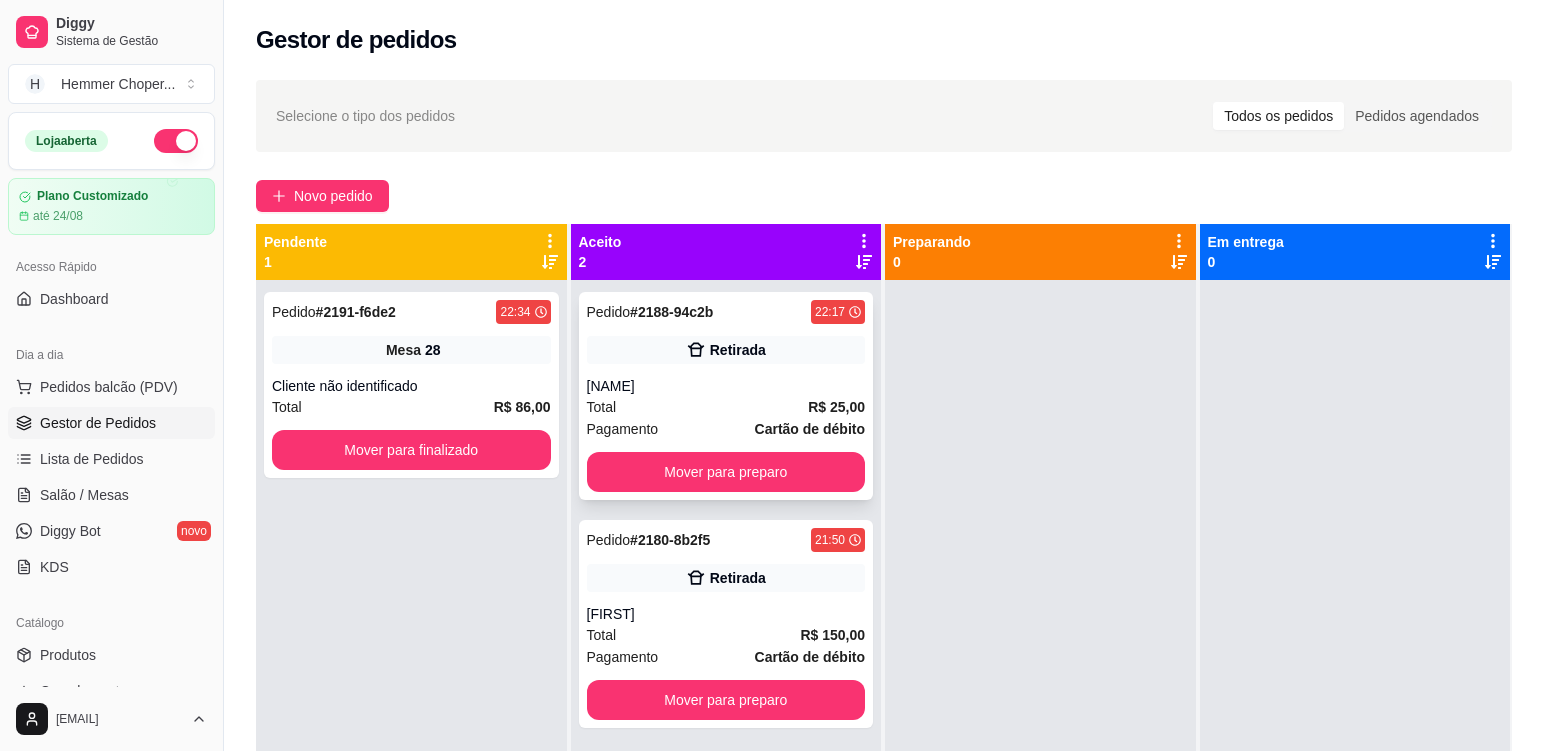 click on "[NAME]" at bounding box center [726, 386] 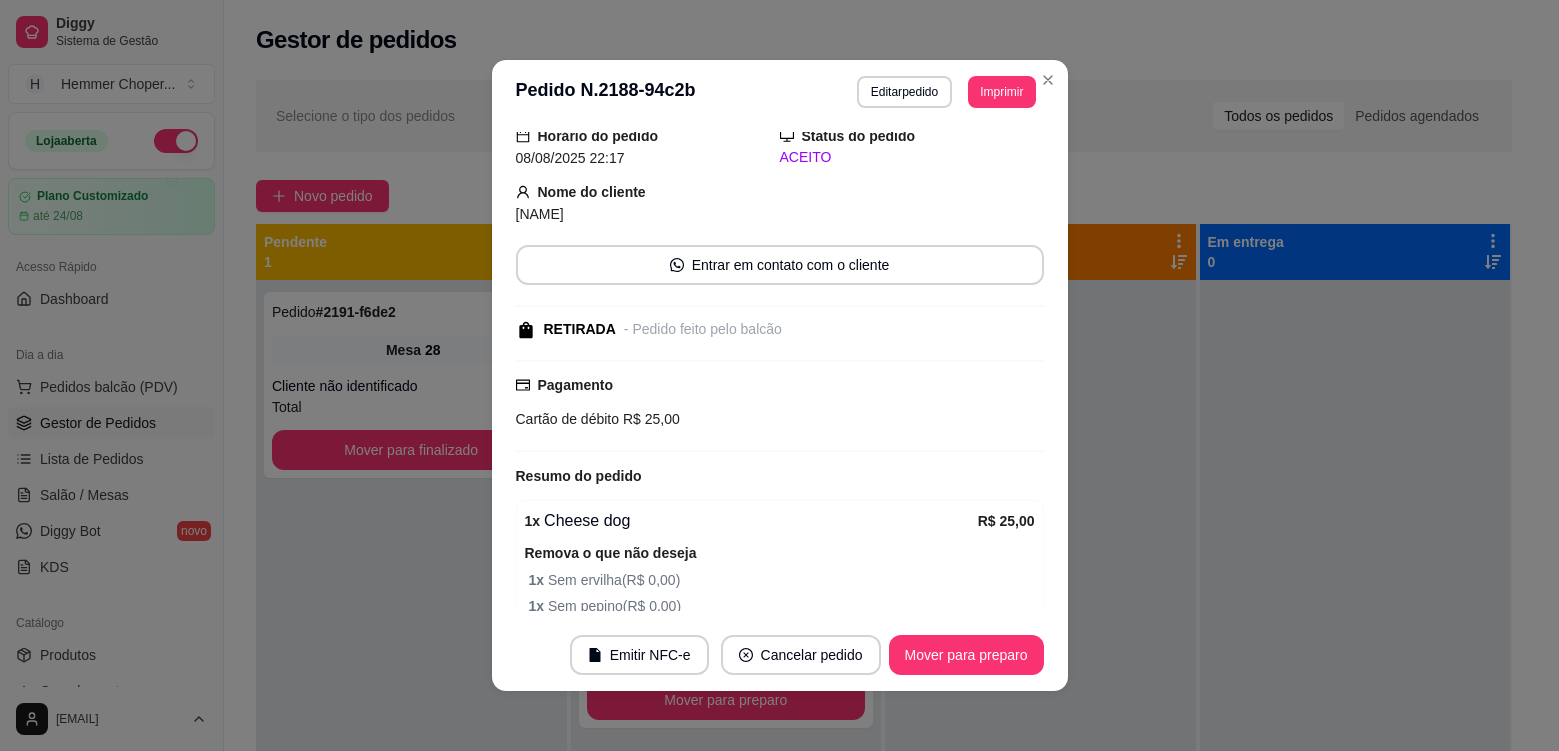 scroll, scrollTop: 166, scrollLeft: 0, axis: vertical 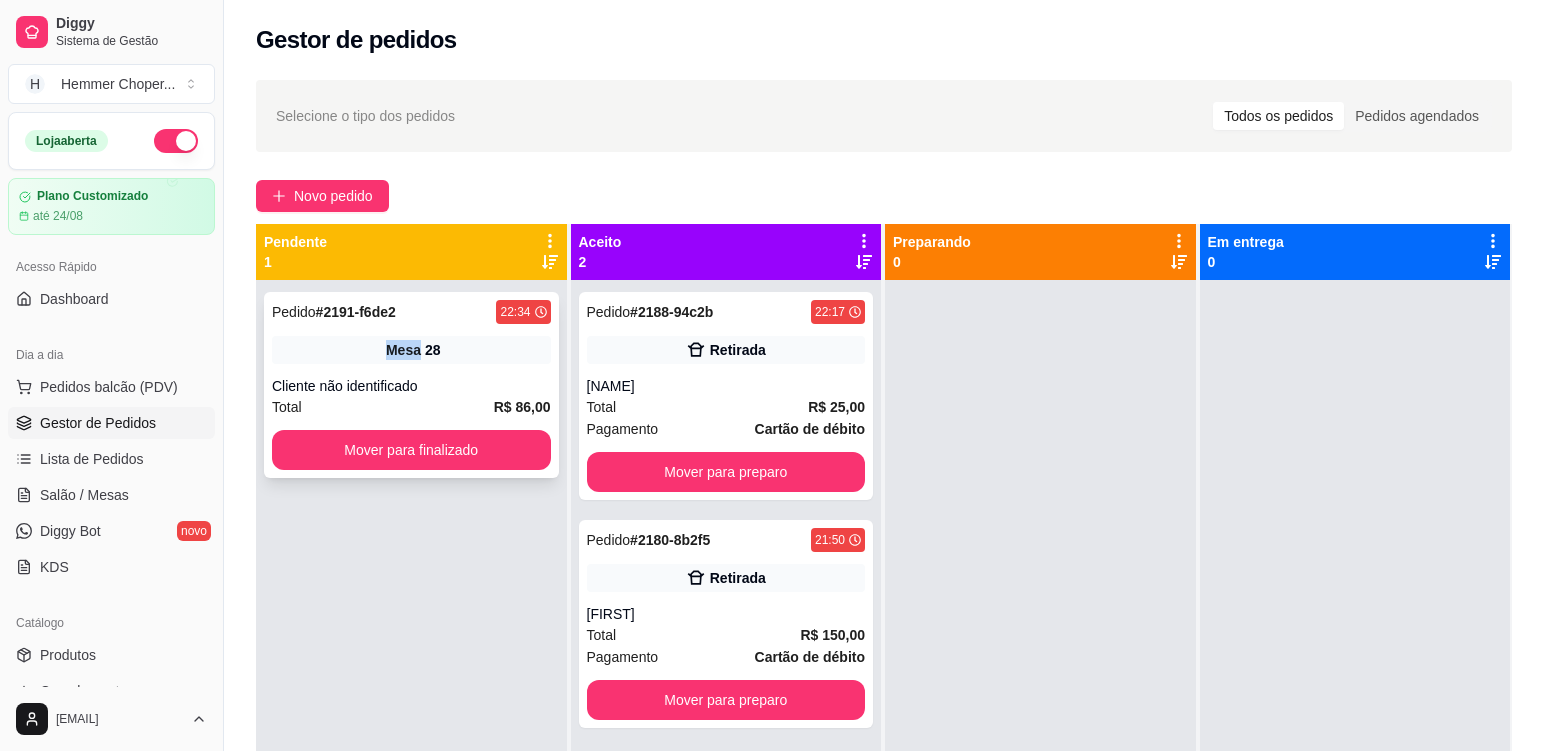 click on "Mesa 28" at bounding box center (411, 350) 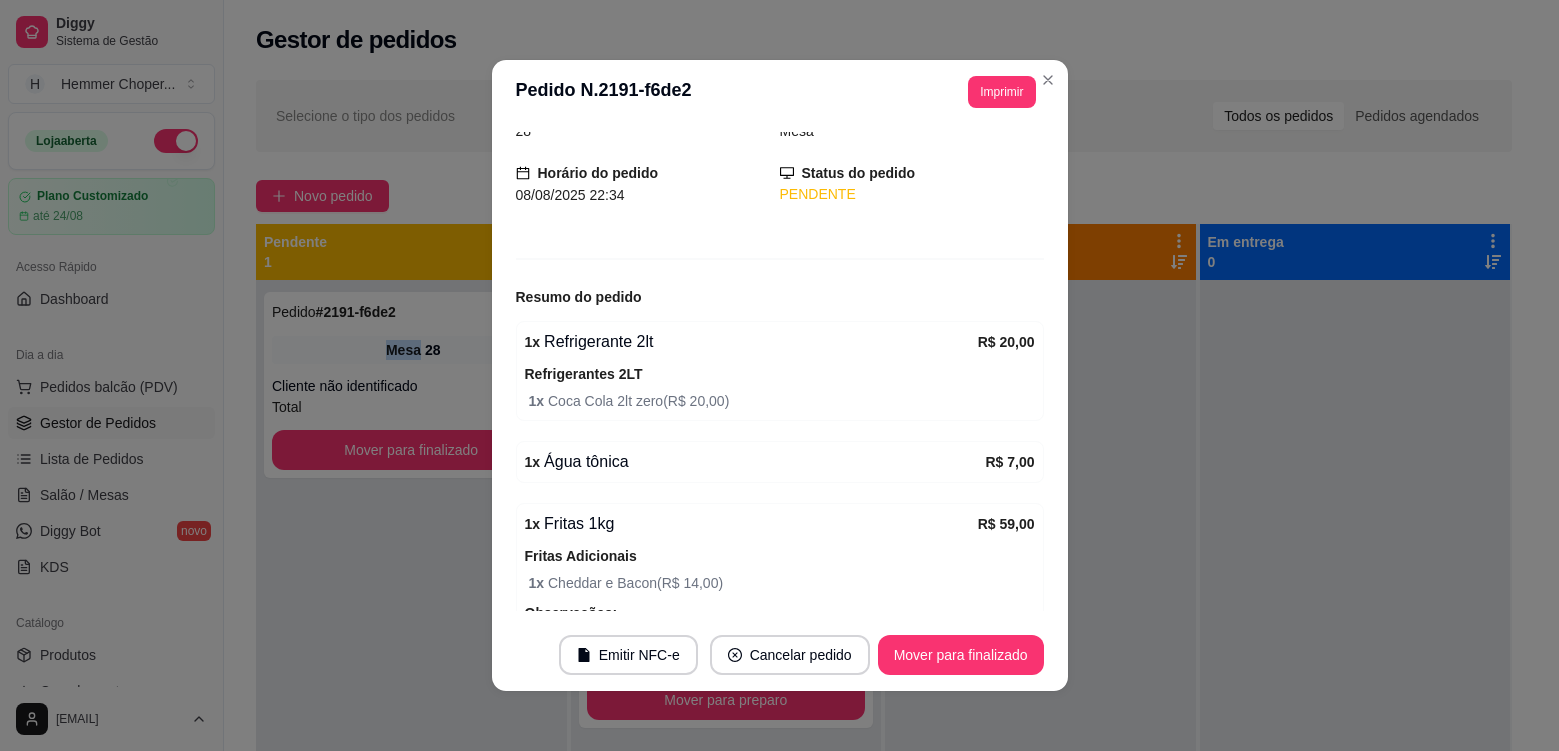scroll, scrollTop: 222, scrollLeft: 0, axis: vertical 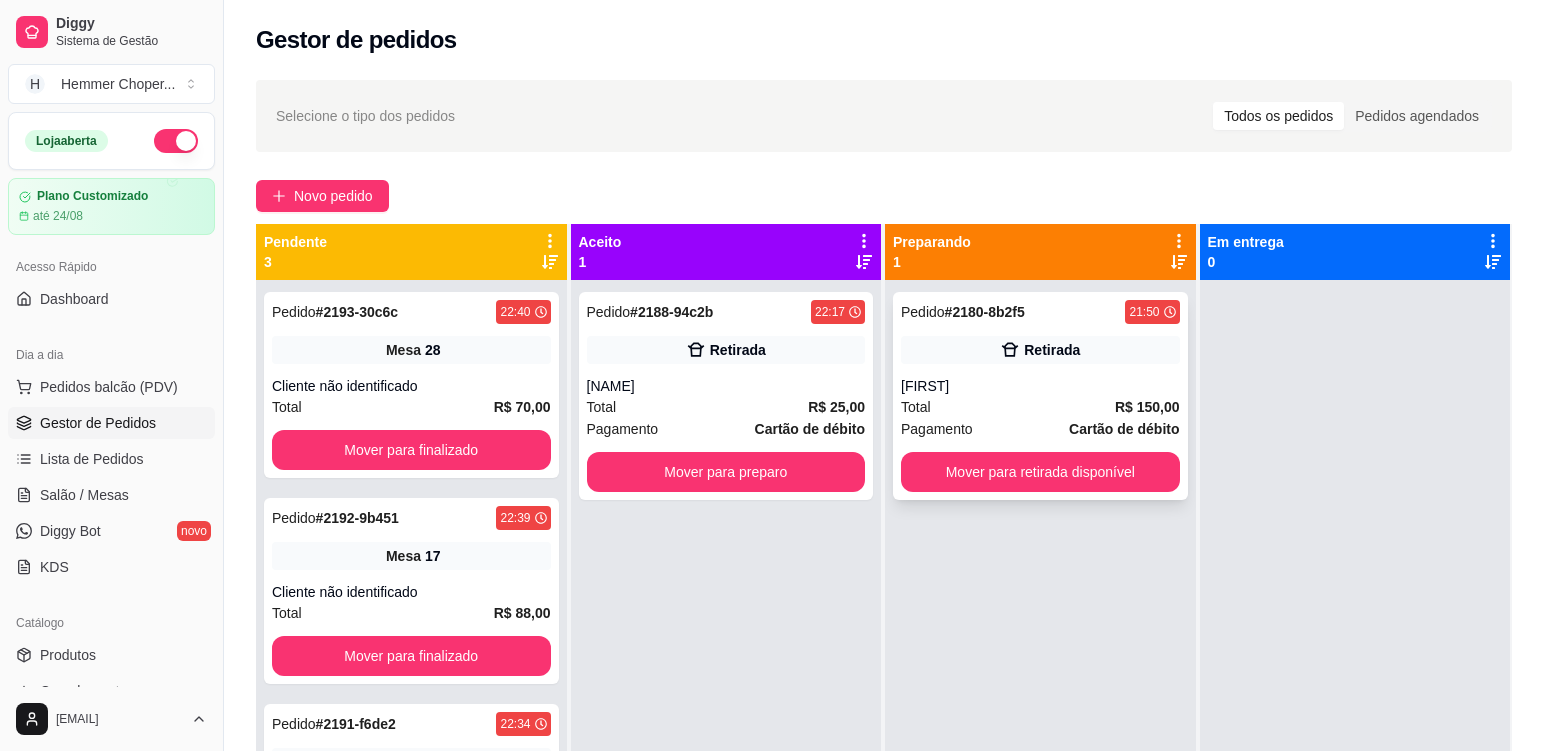 click on "Total R$ 150,00" at bounding box center [1040, 407] 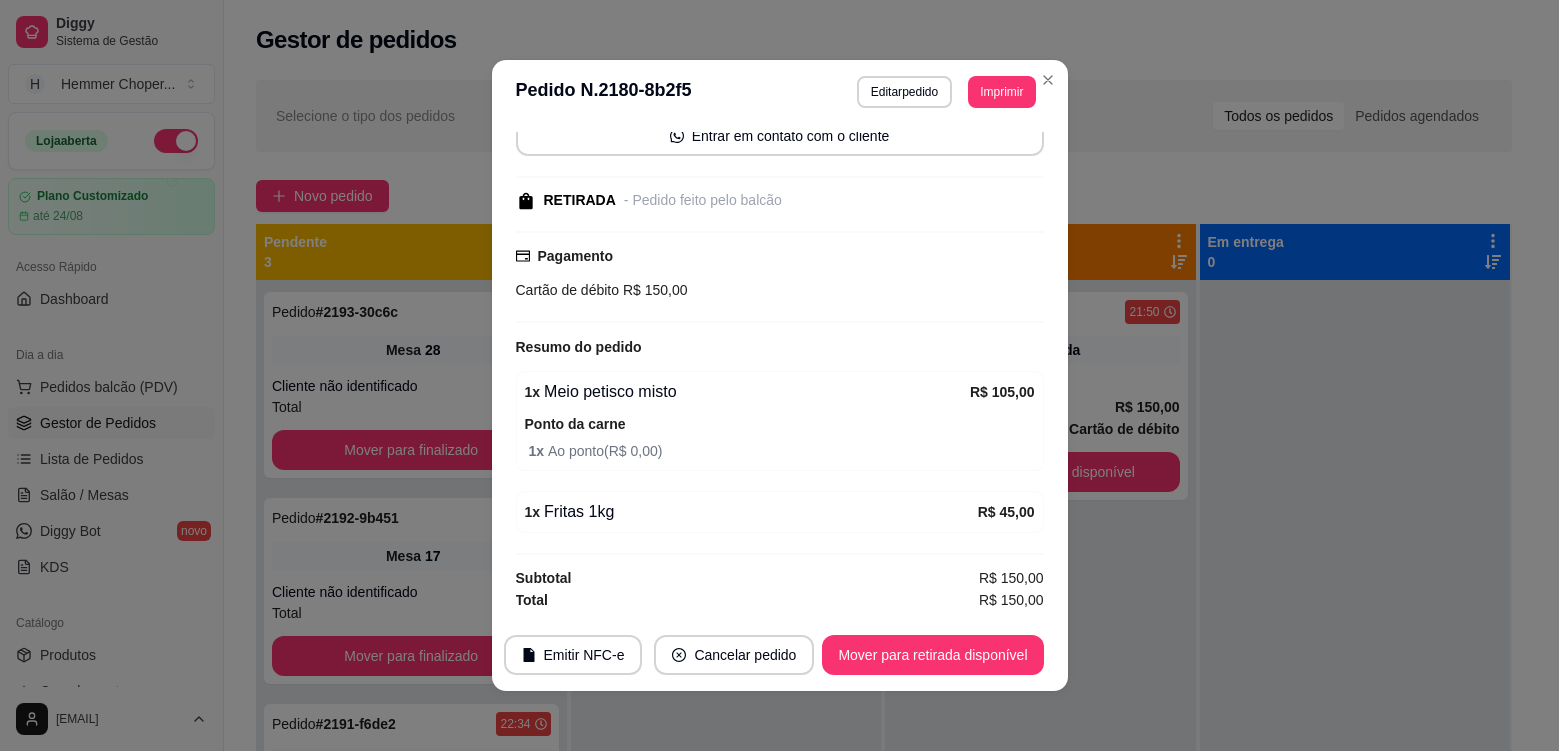 scroll, scrollTop: 0, scrollLeft: 0, axis: both 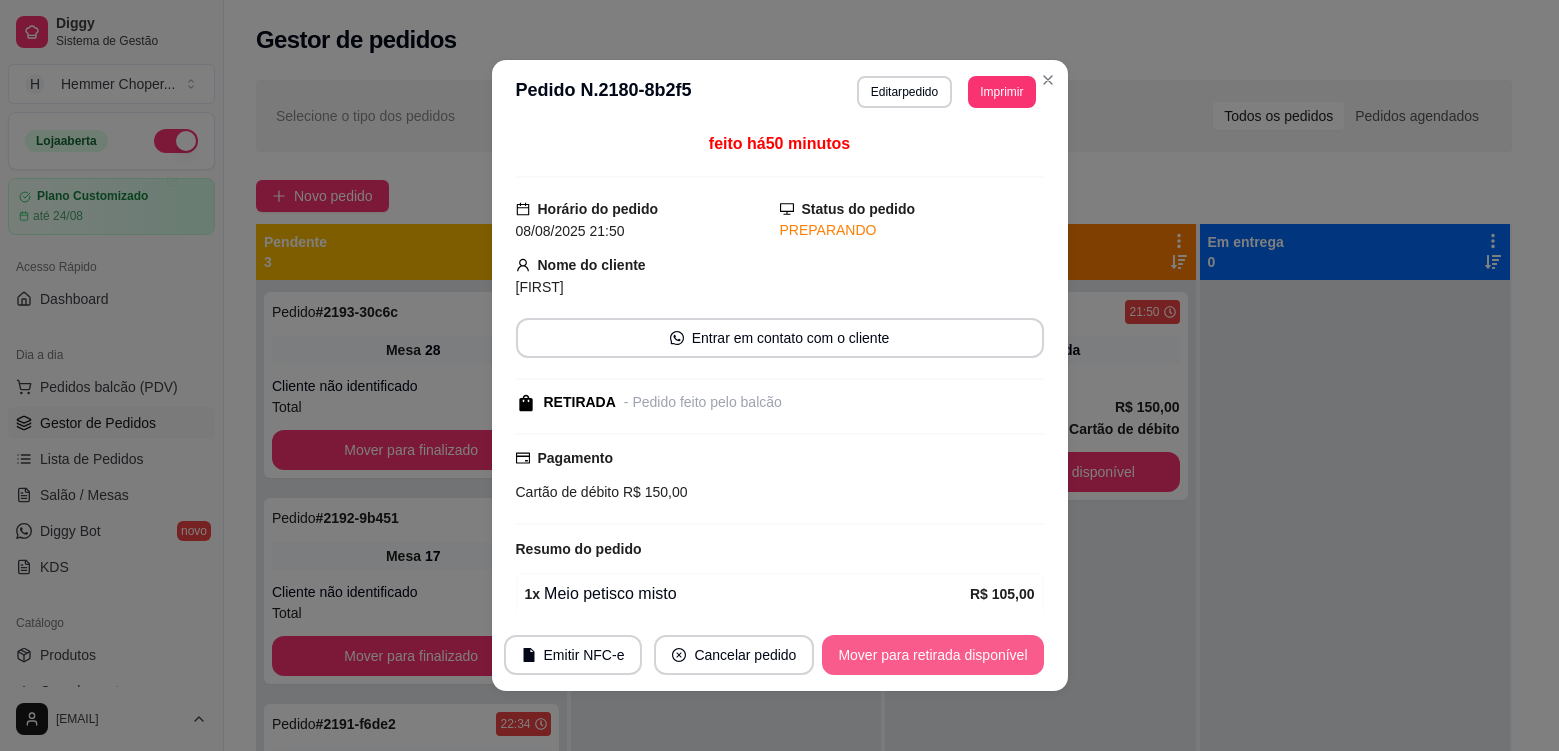 click on "Mover para retirada disponível" at bounding box center (932, 655) 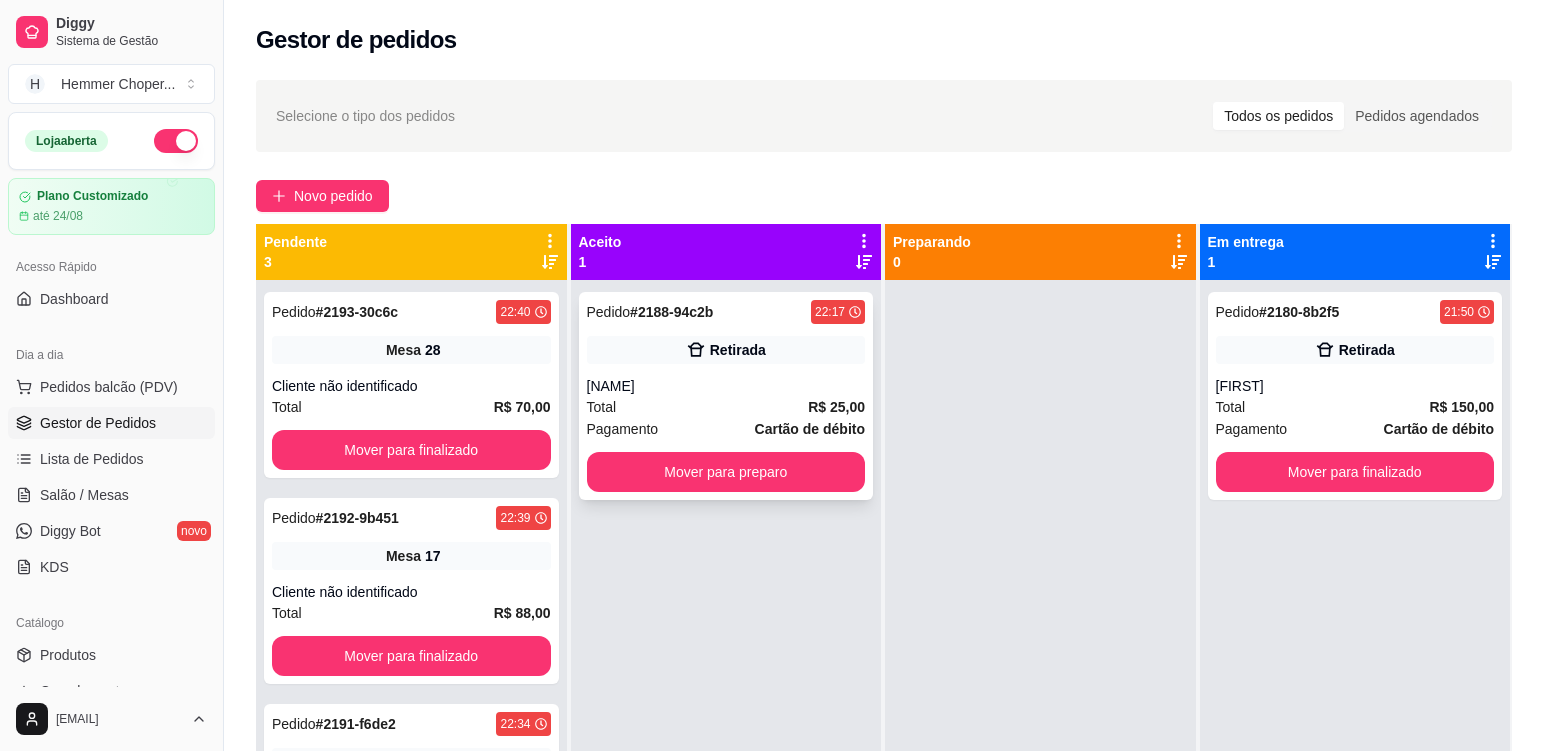 click on "[NAME]" at bounding box center [726, 386] 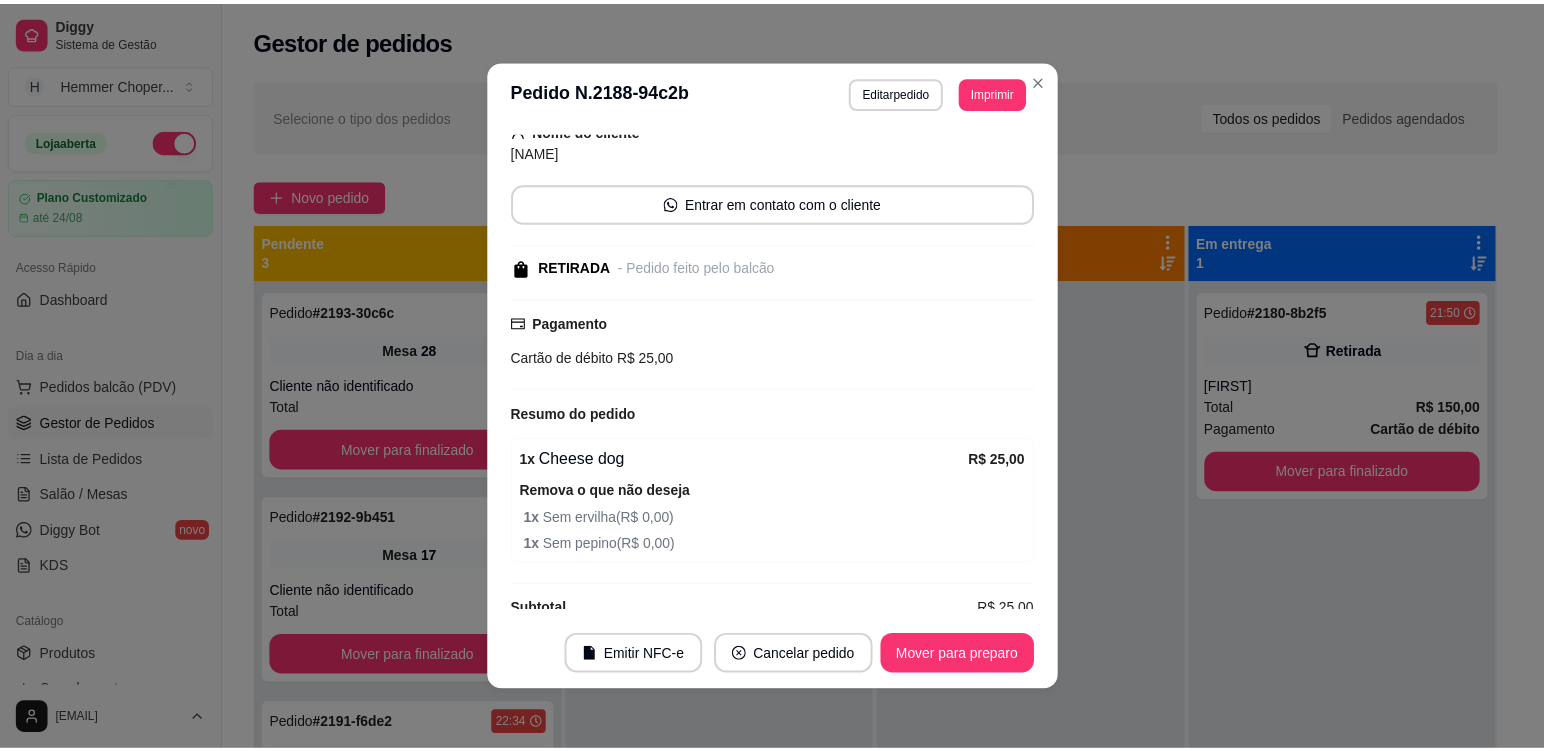 scroll, scrollTop: 166, scrollLeft: 0, axis: vertical 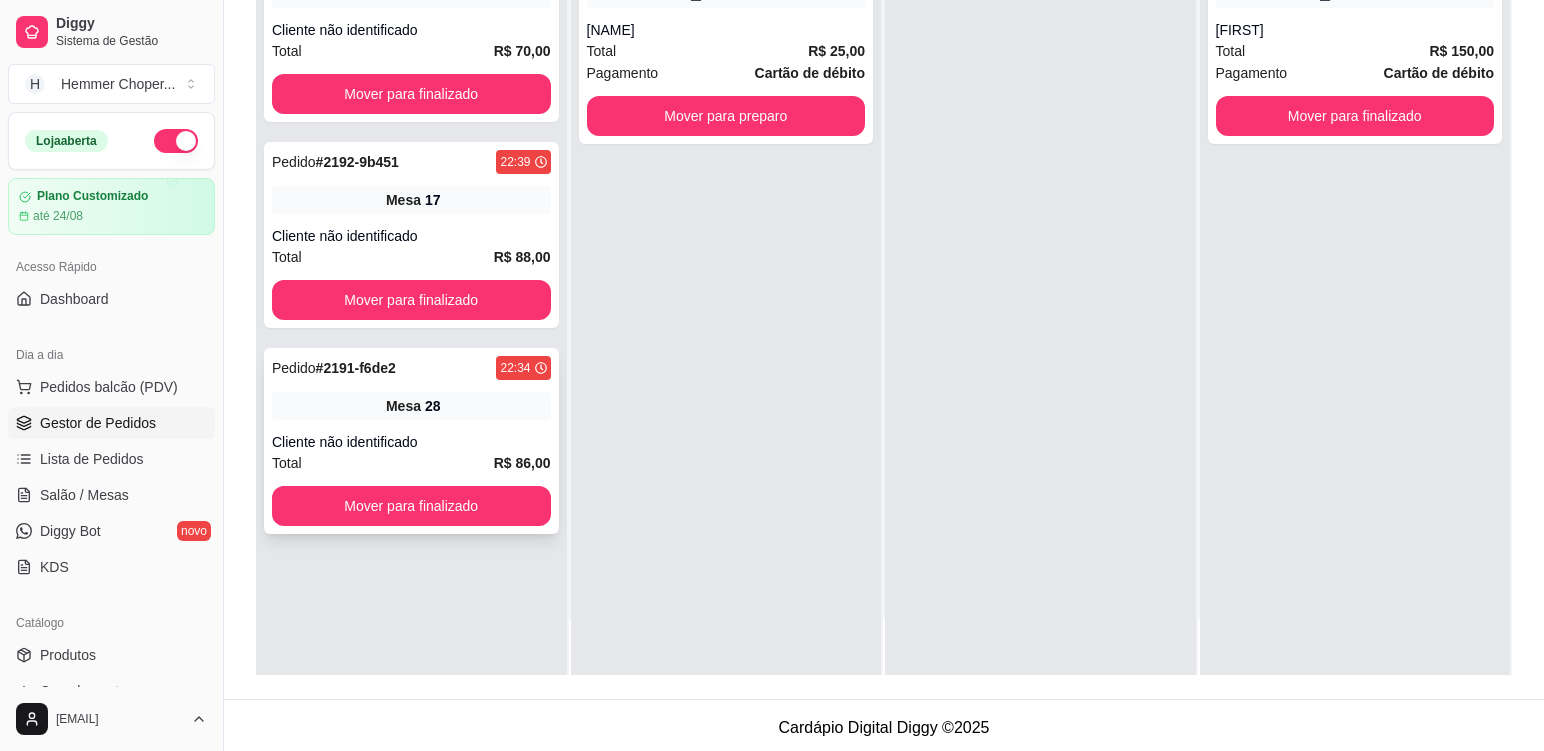 click on "Pedido # 2191-f6de2 22:34 Mesa 28 Cliente não identificado Total R$ 86,00 Mover para finalizado" at bounding box center (411, 441) 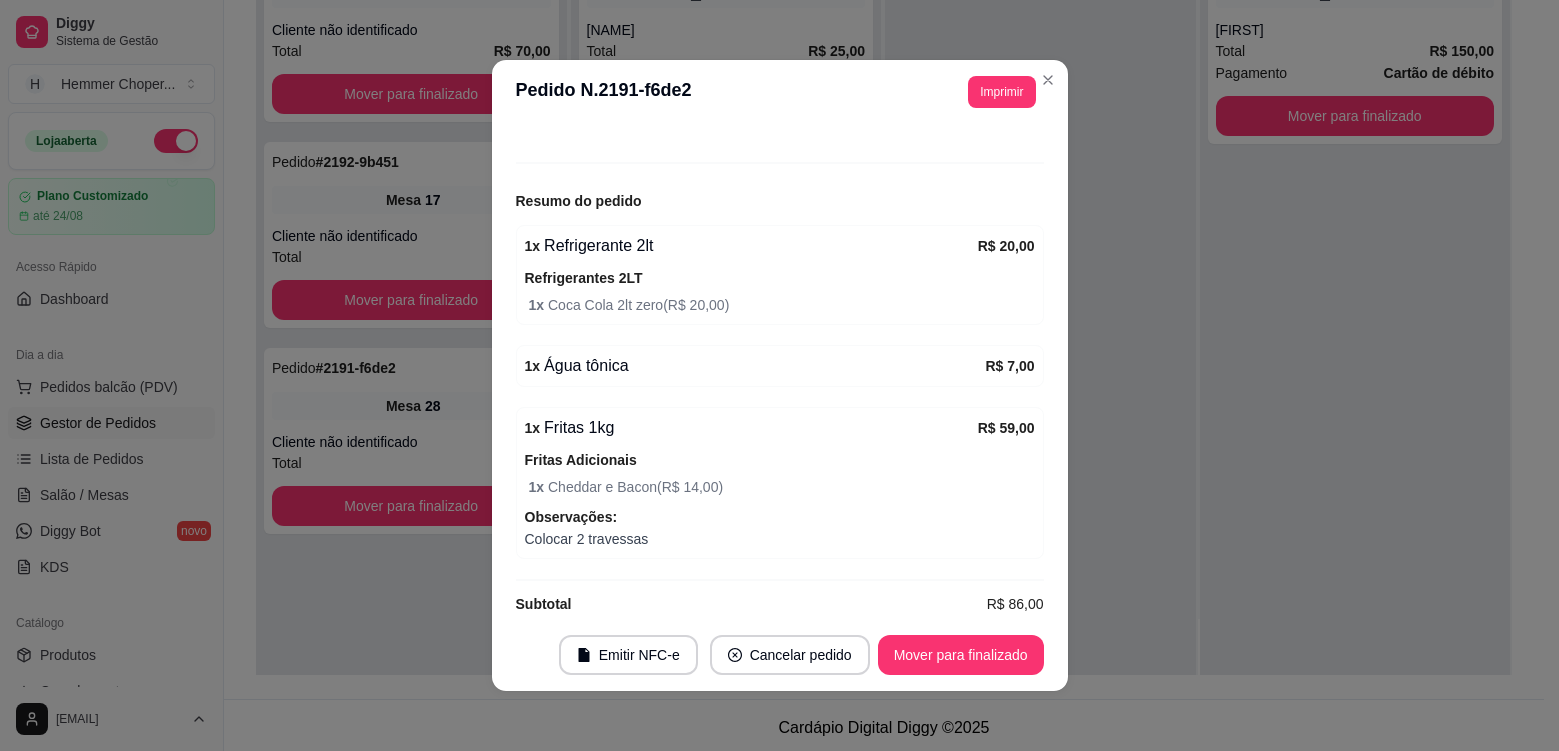 scroll, scrollTop: 200, scrollLeft: 0, axis: vertical 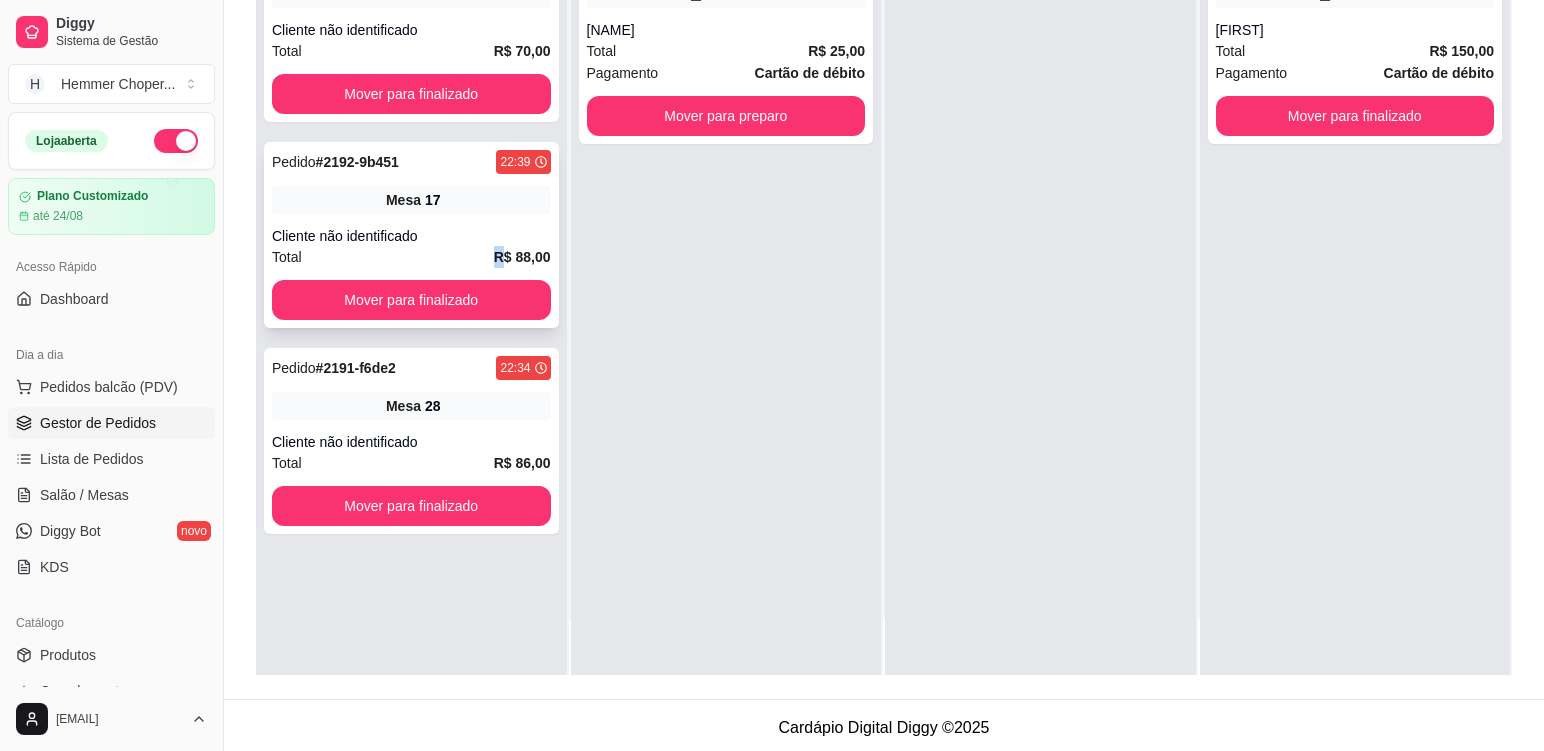 click on "Total R$ 88,00" at bounding box center (411, 257) 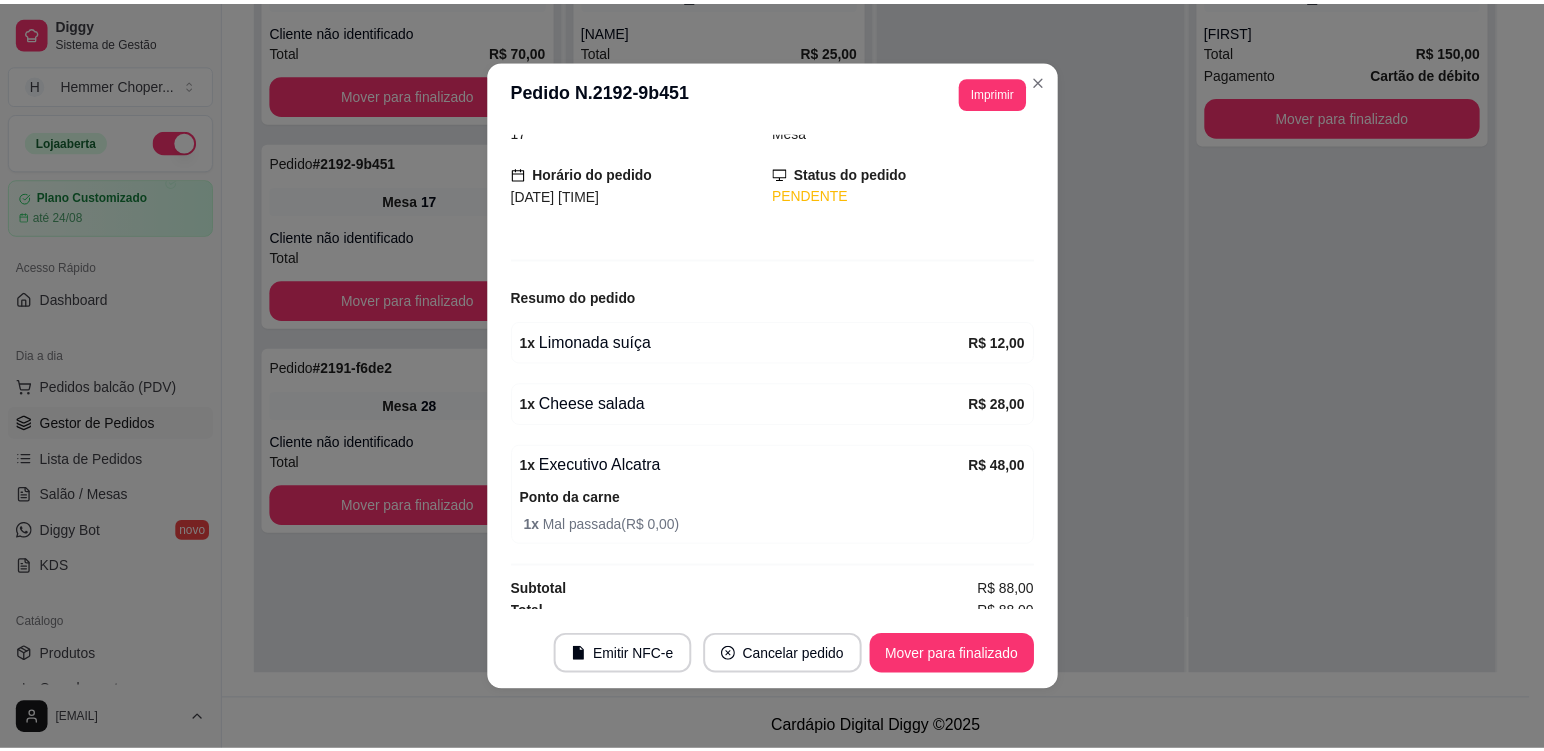 scroll, scrollTop: 112, scrollLeft: 0, axis: vertical 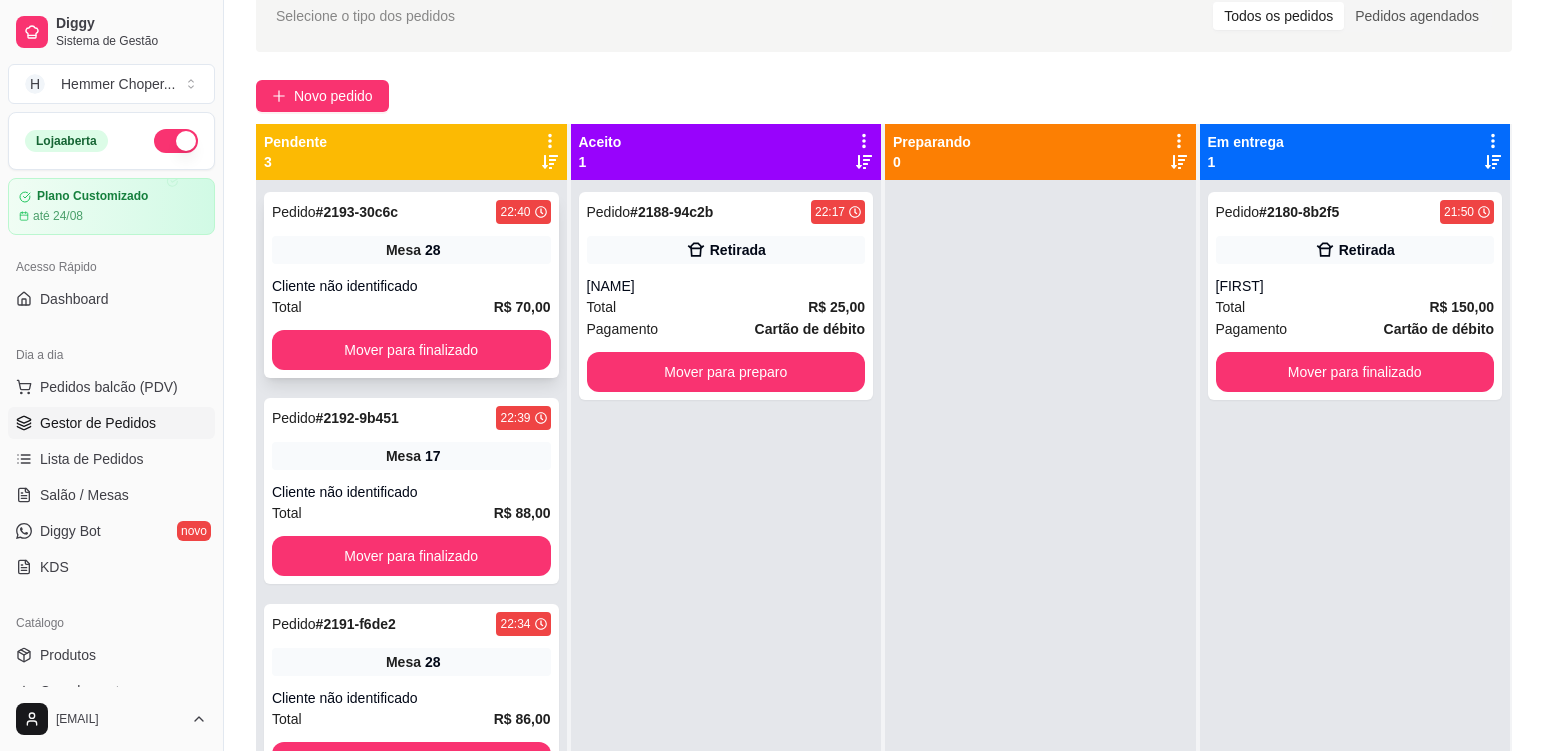click on "Cliente não identificado" at bounding box center (411, 286) 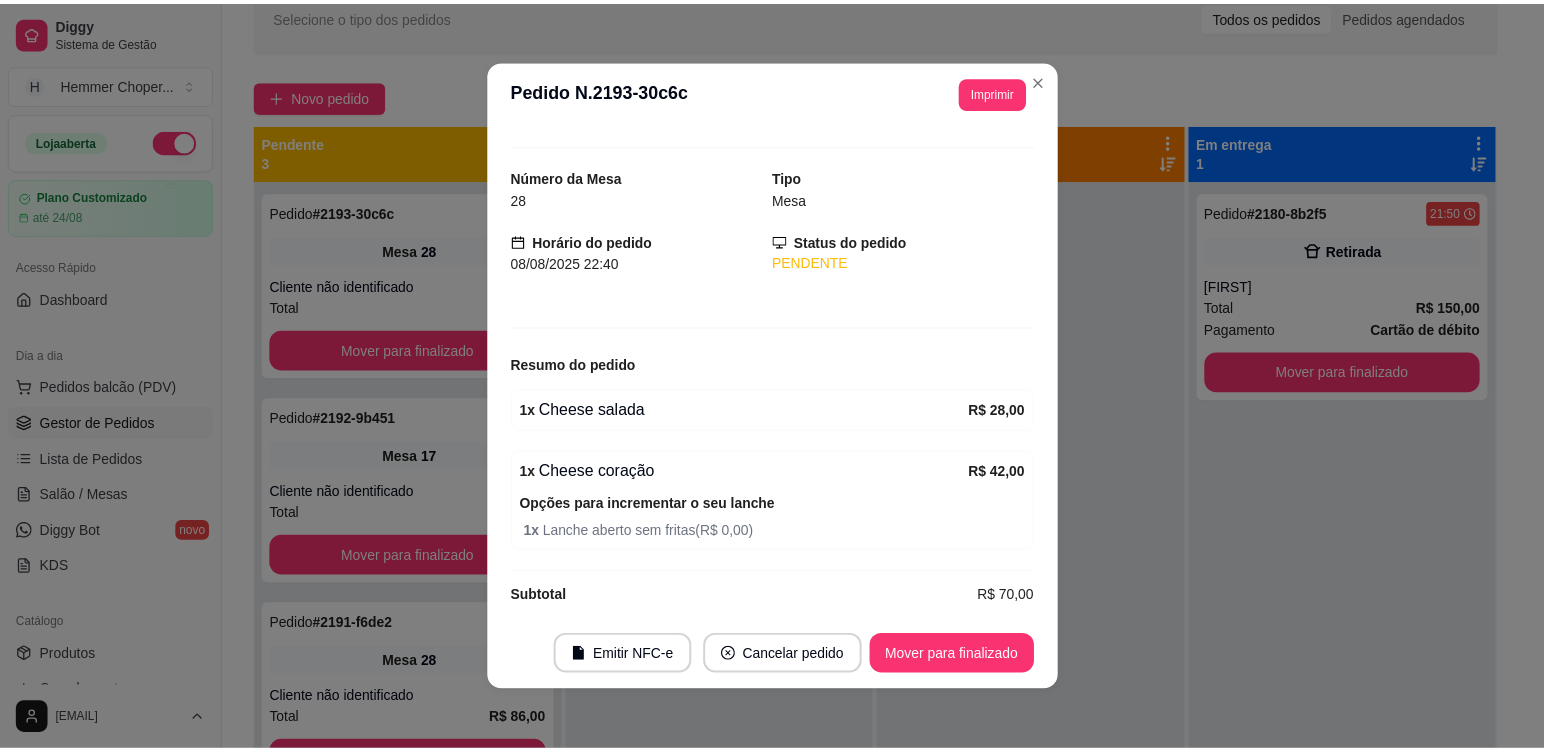 scroll, scrollTop: 50, scrollLeft: 0, axis: vertical 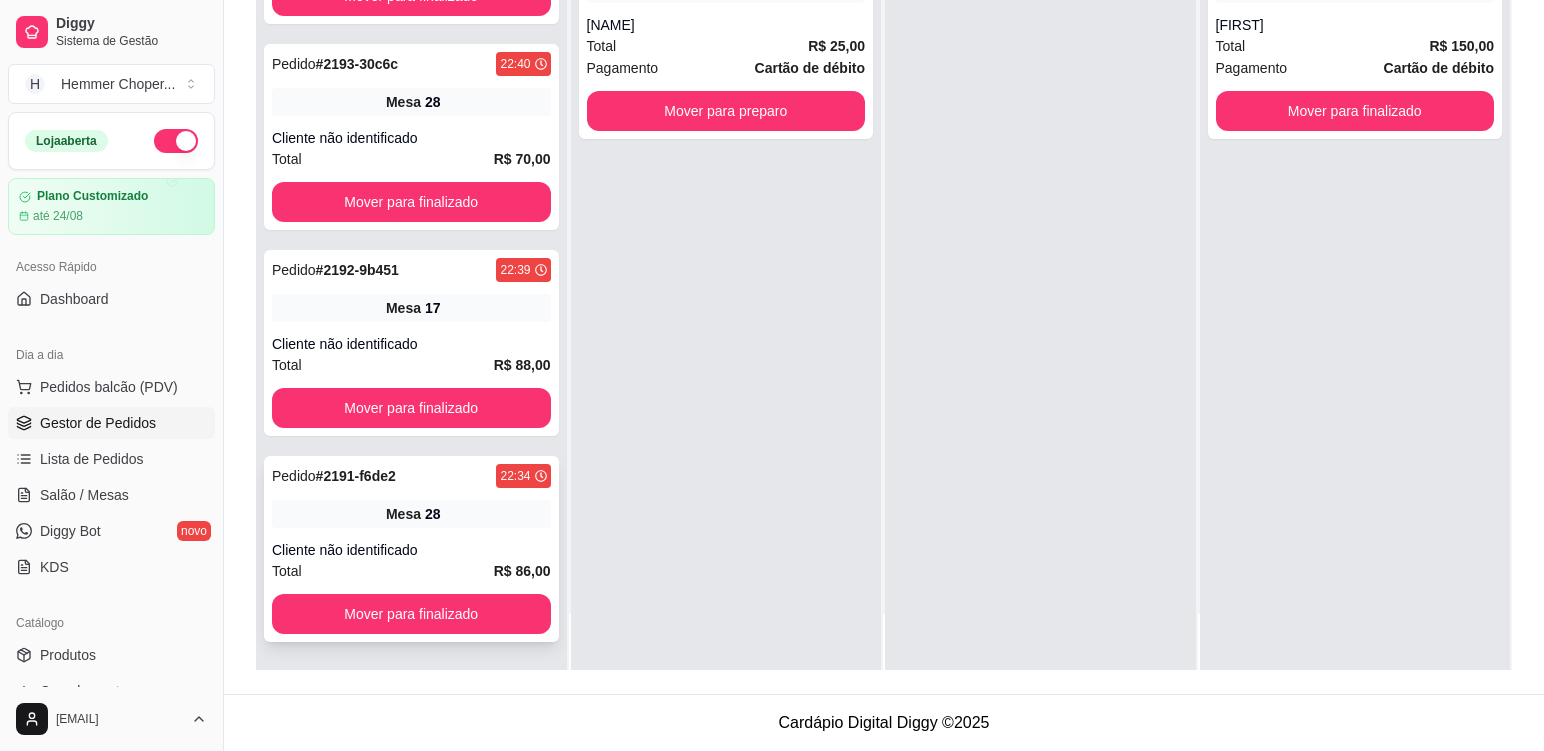 click on "Pedido # 2191-f6de2 22:34 Mesa 28 Cliente não identificado Total R$ 86,00 Mover para finalizado" at bounding box center [411, 549] 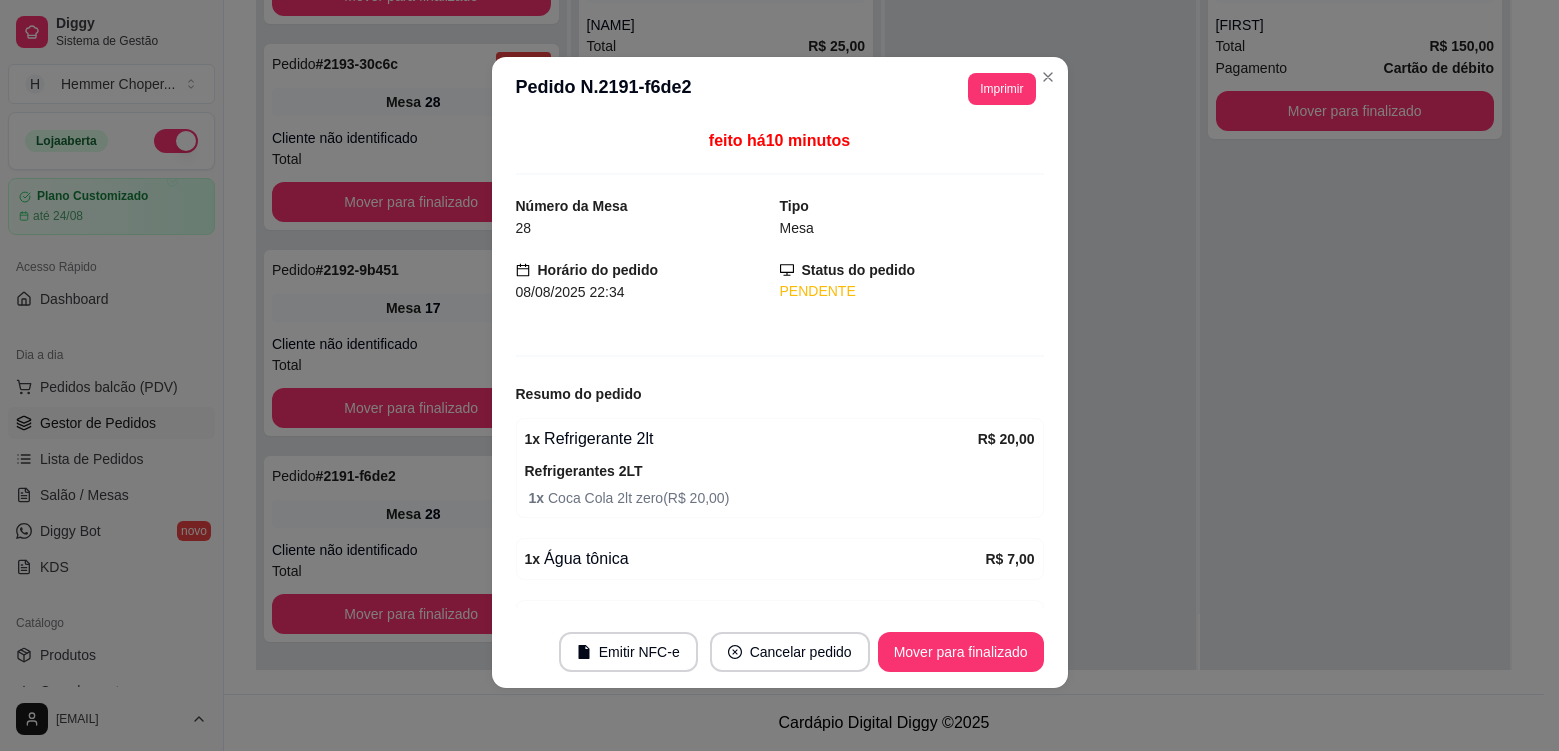 scroll, scrollTop: 4, scrollLeft: 0, axis: vertical 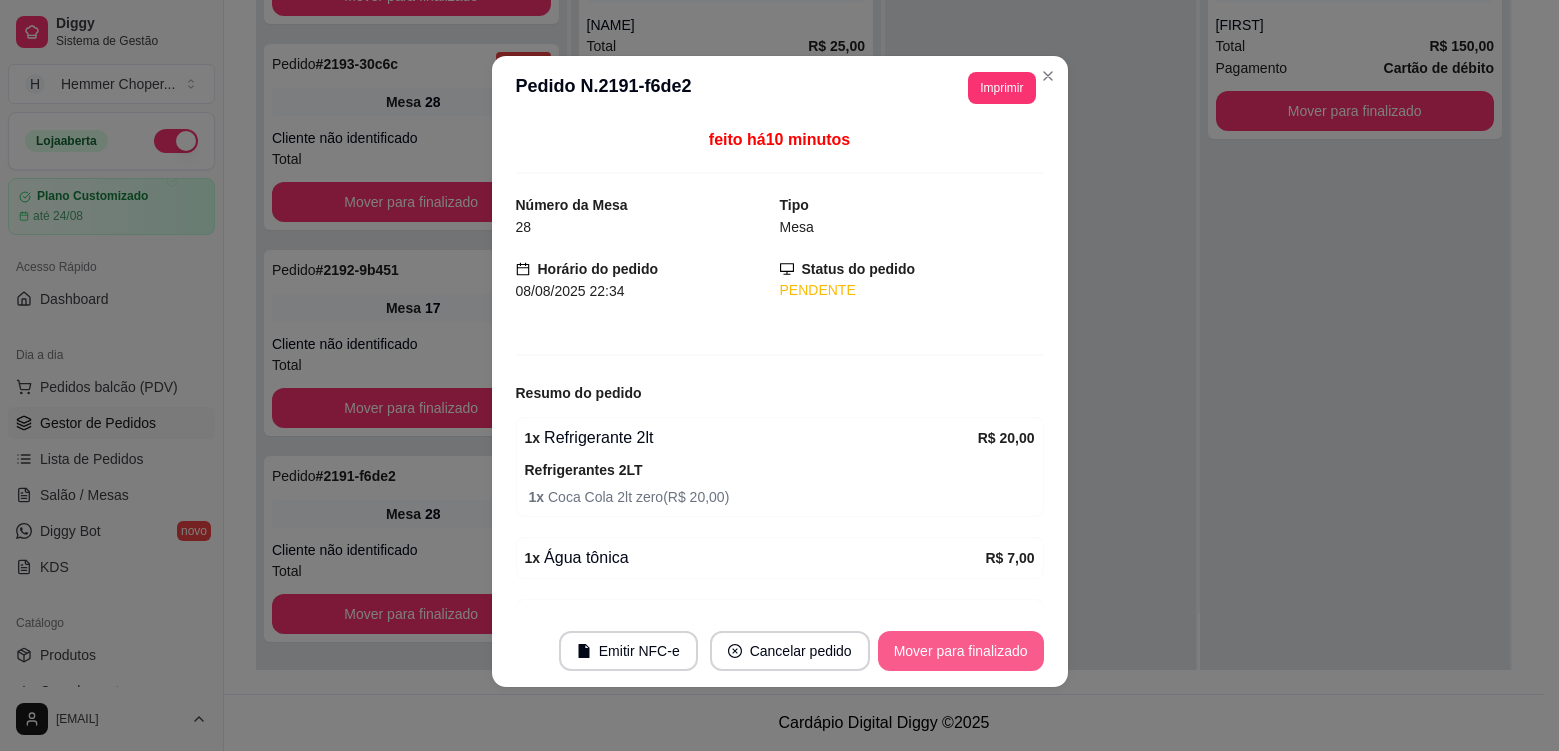 click on "Mover para finalizado" at bounding box center [961, 651] 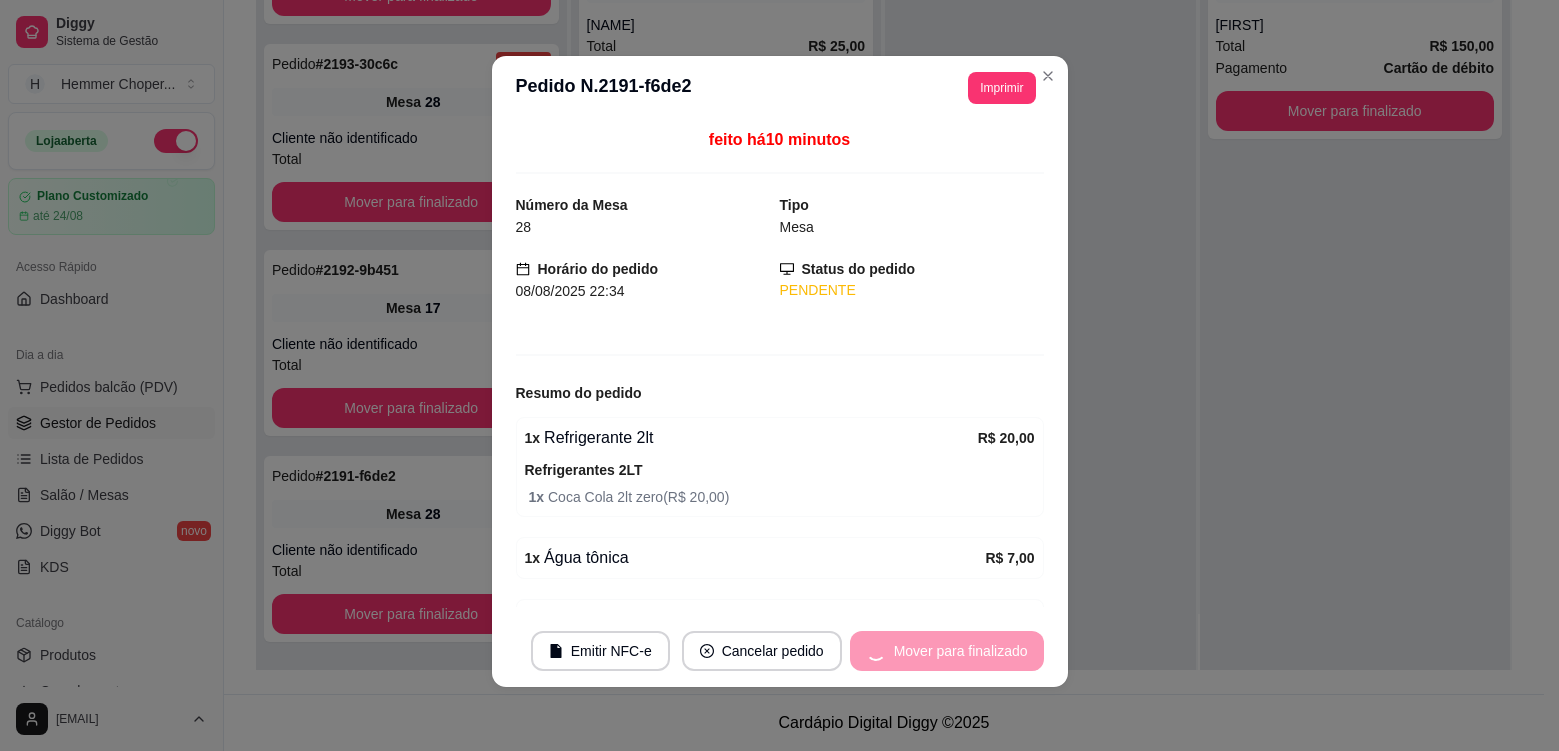 scroll, scrollTop: 93, scrollLeft: 0, axis: vertical 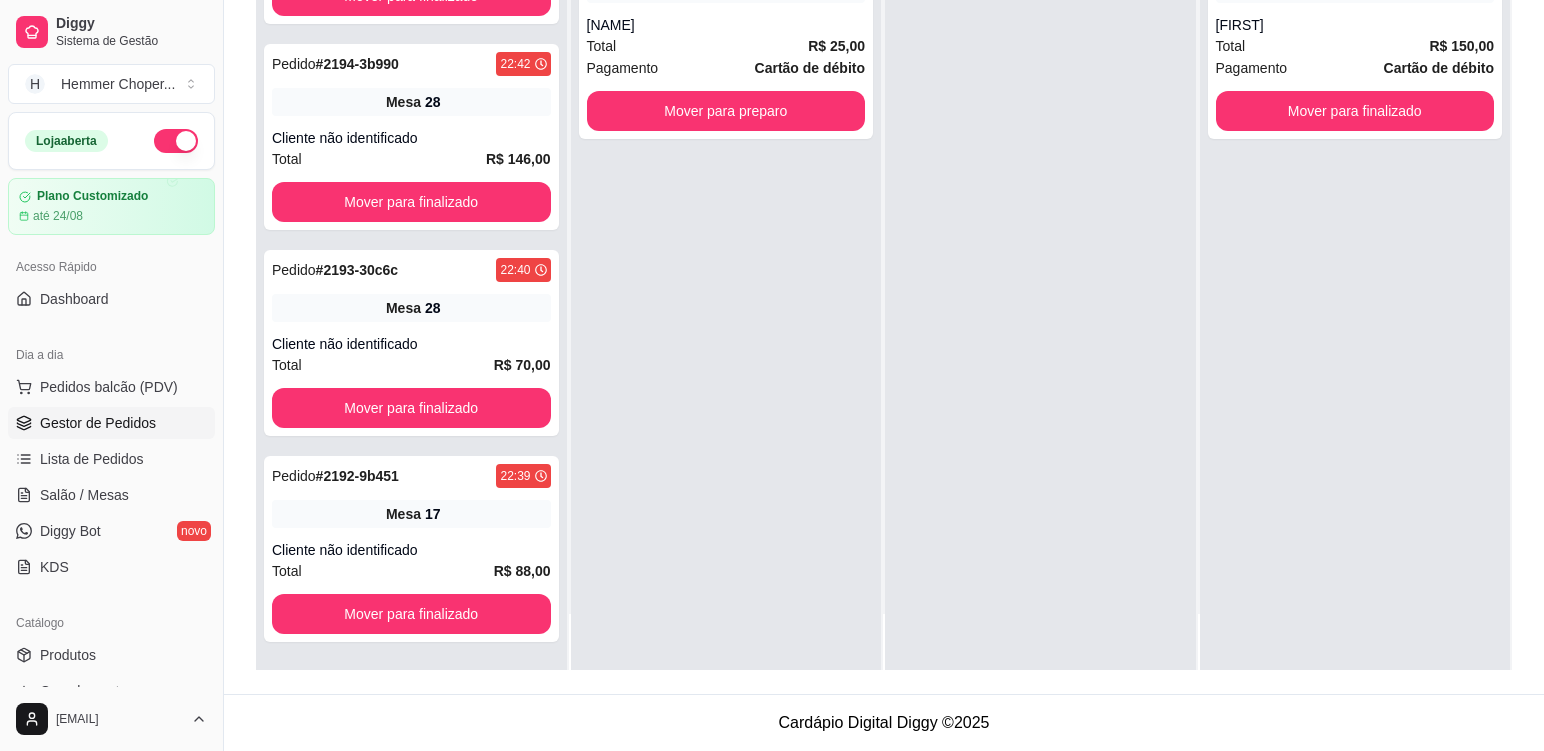 click on "Pedido # 2188-94c2b 22:17 Retirada [FIRST] Total R$ 25,00 Pagamento Cartão de débito Mover para preparo" at bounding box center (726, 294) 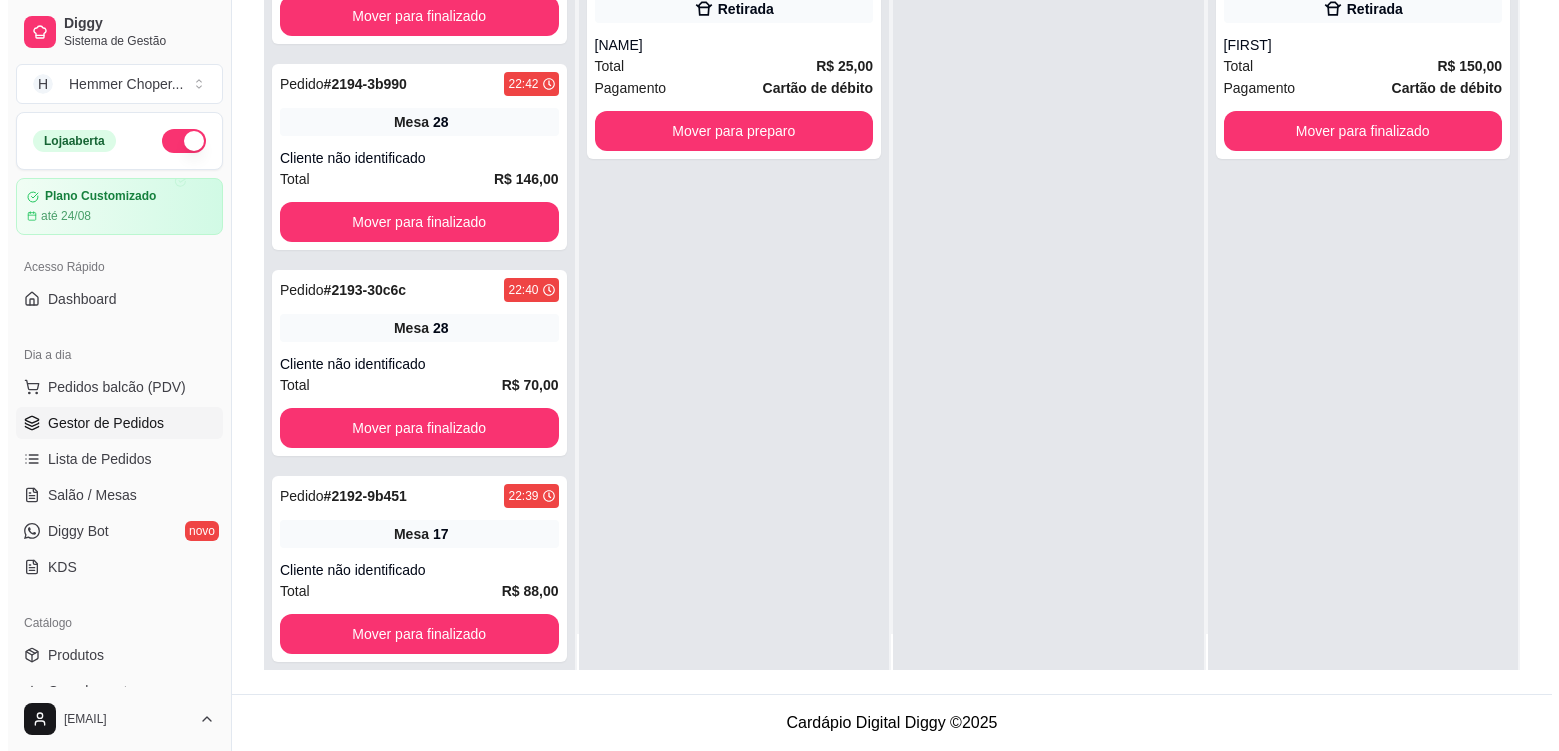 scroll, scrollTop: 56, scrollLeft: 0, axis: vertical 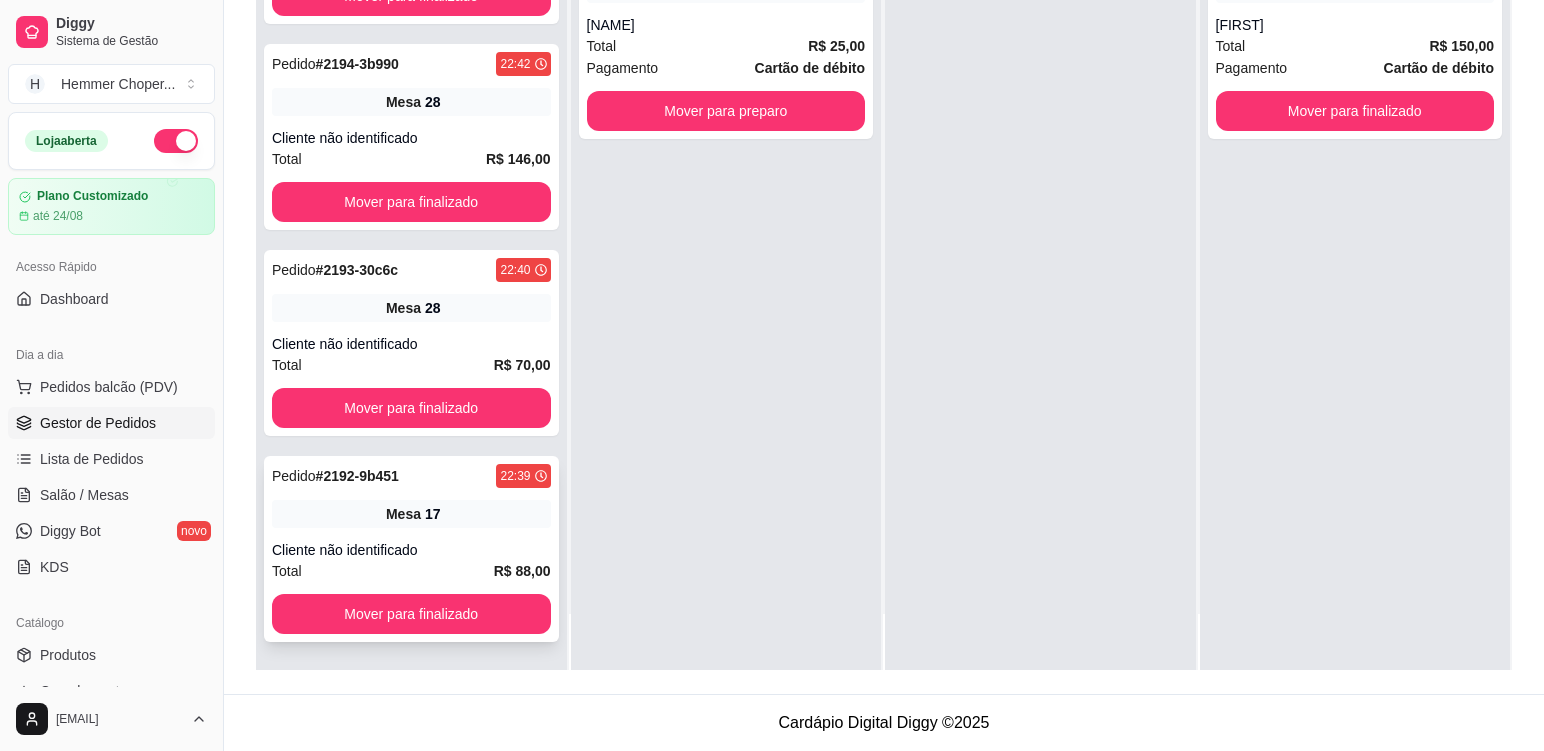 click on "Cliente não identificado" at bounding box center (411, 550) 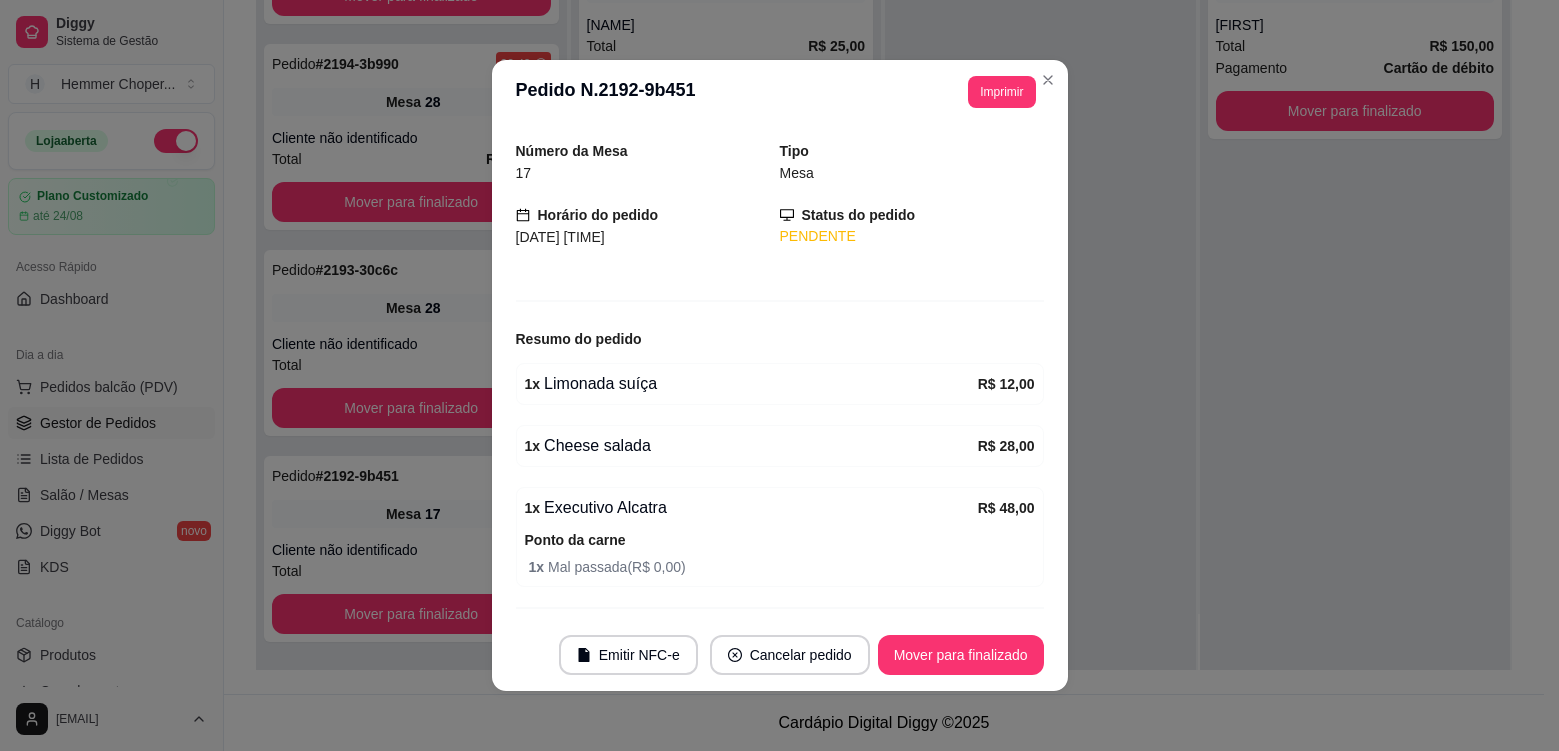 scroll, scrollTop: 112, scrollLeft: 0, axis: vertical 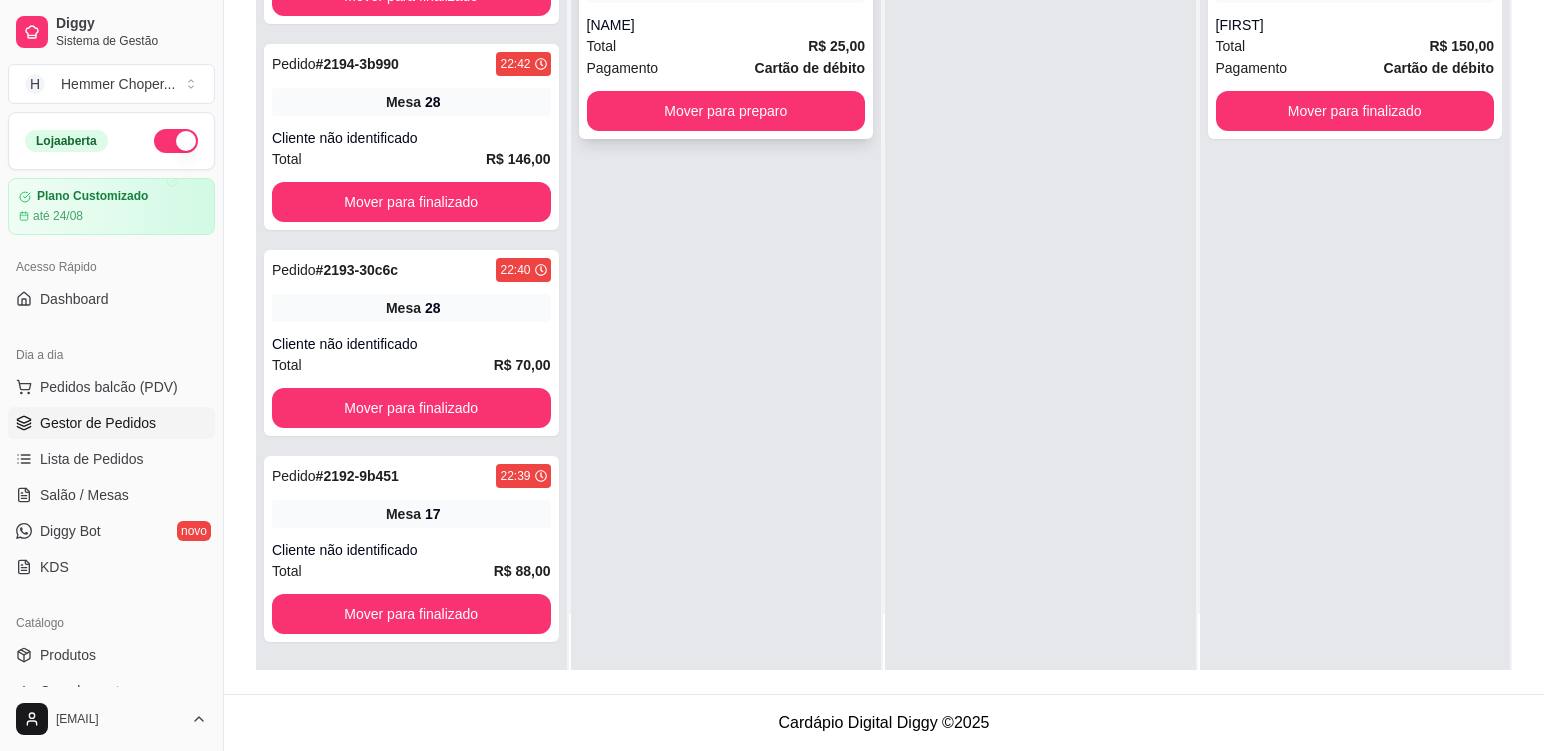 click on "Pagamento Cartão de débito" at bounding box center [726, 68] 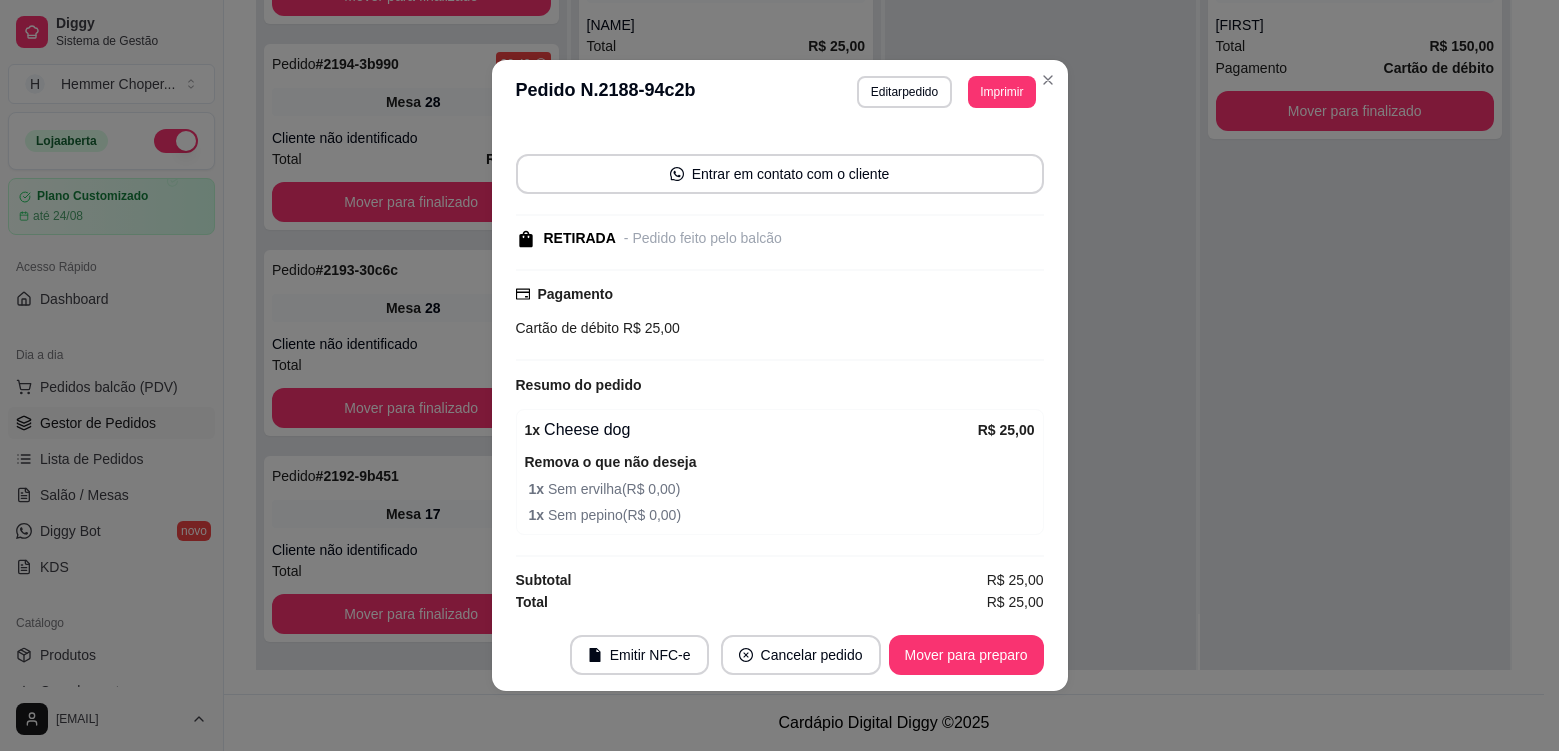 scroll, scrollTop: 166, scrollLeft: 0, axis: vertical 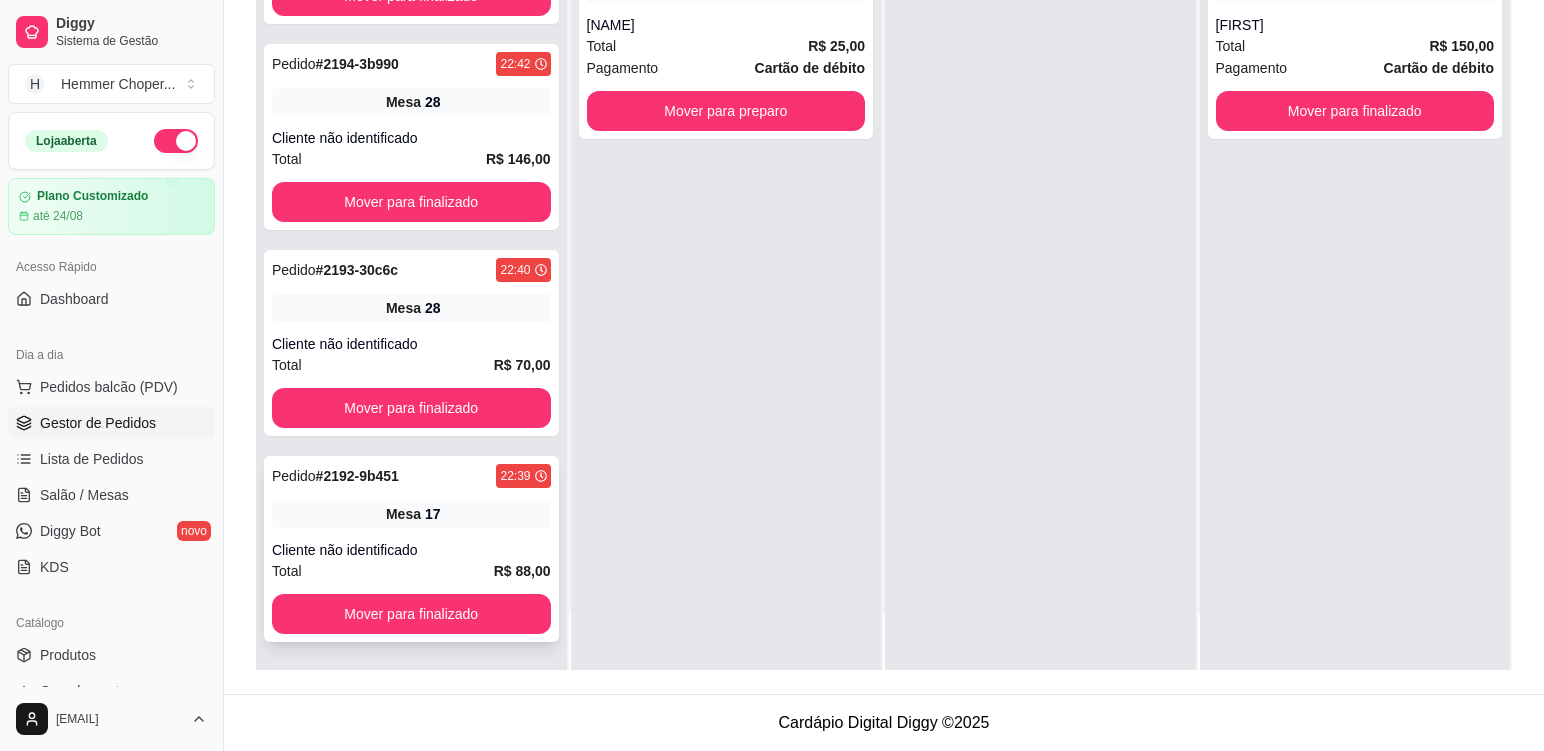 click on "Pedido # 2192-9b451 22:39 Mesa 17 Cliente não identificado Total R$ 88,00 Mover para finalizado" at bounding box center (411, 549) 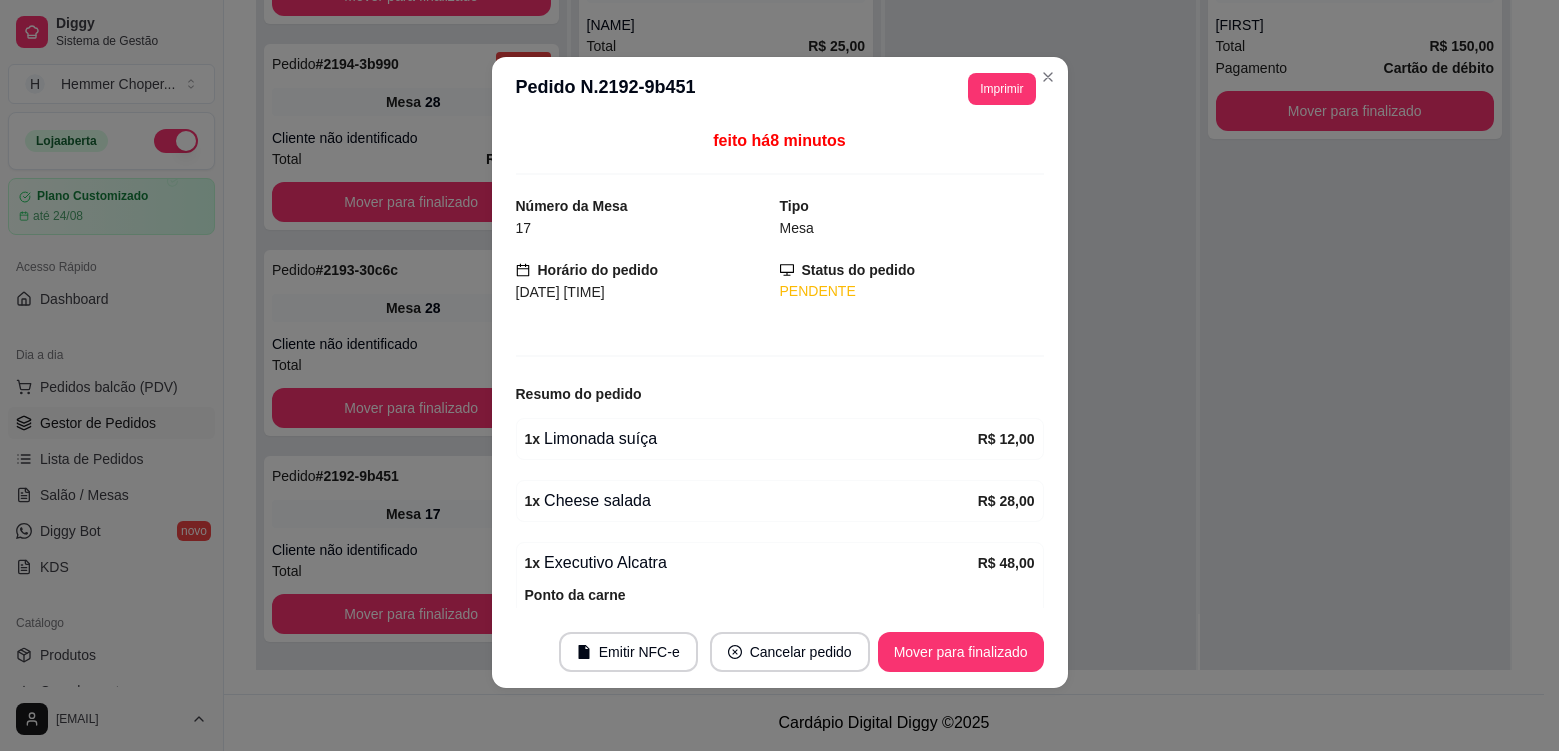 scroll, scrollTop: 4, scrollLeft: 0, axis: vertical 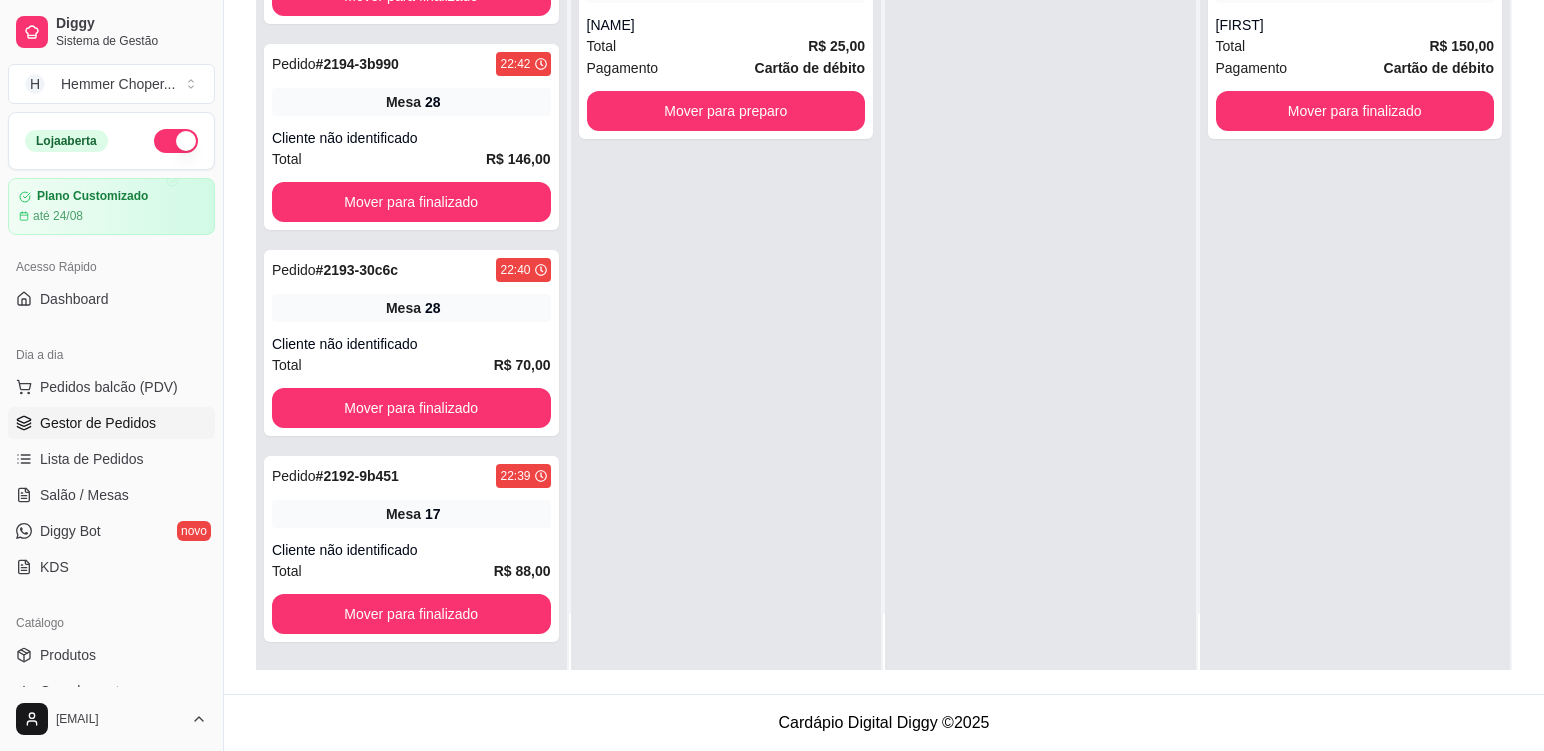 click on "Pedido # 2193-30c6c 22:40 Mesa 28 Cliente não identificado Total R$ 70,00 Mover para finalizado" at bounding box center [411, 343] 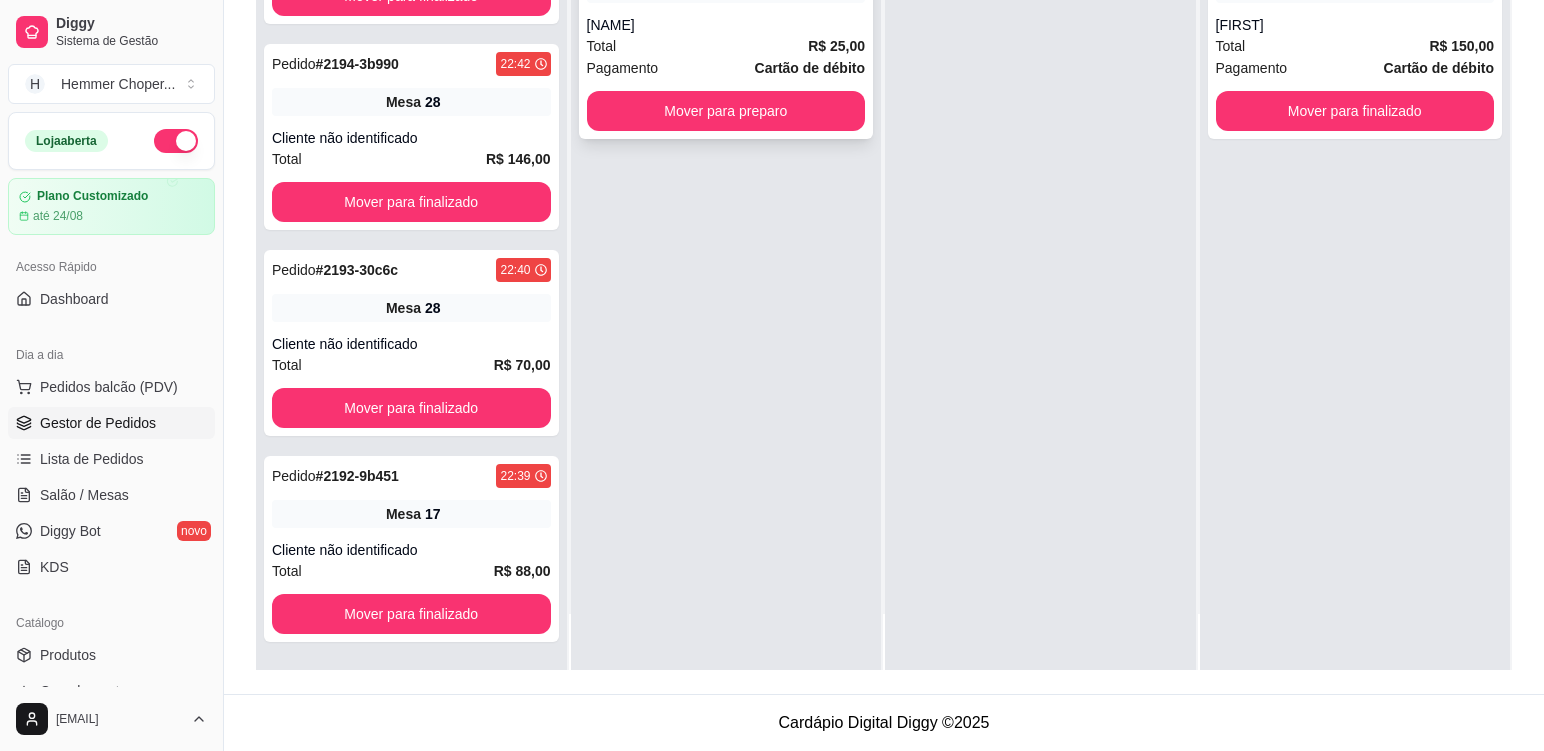 click on "[NAME]" at bounding box center [726, 25] 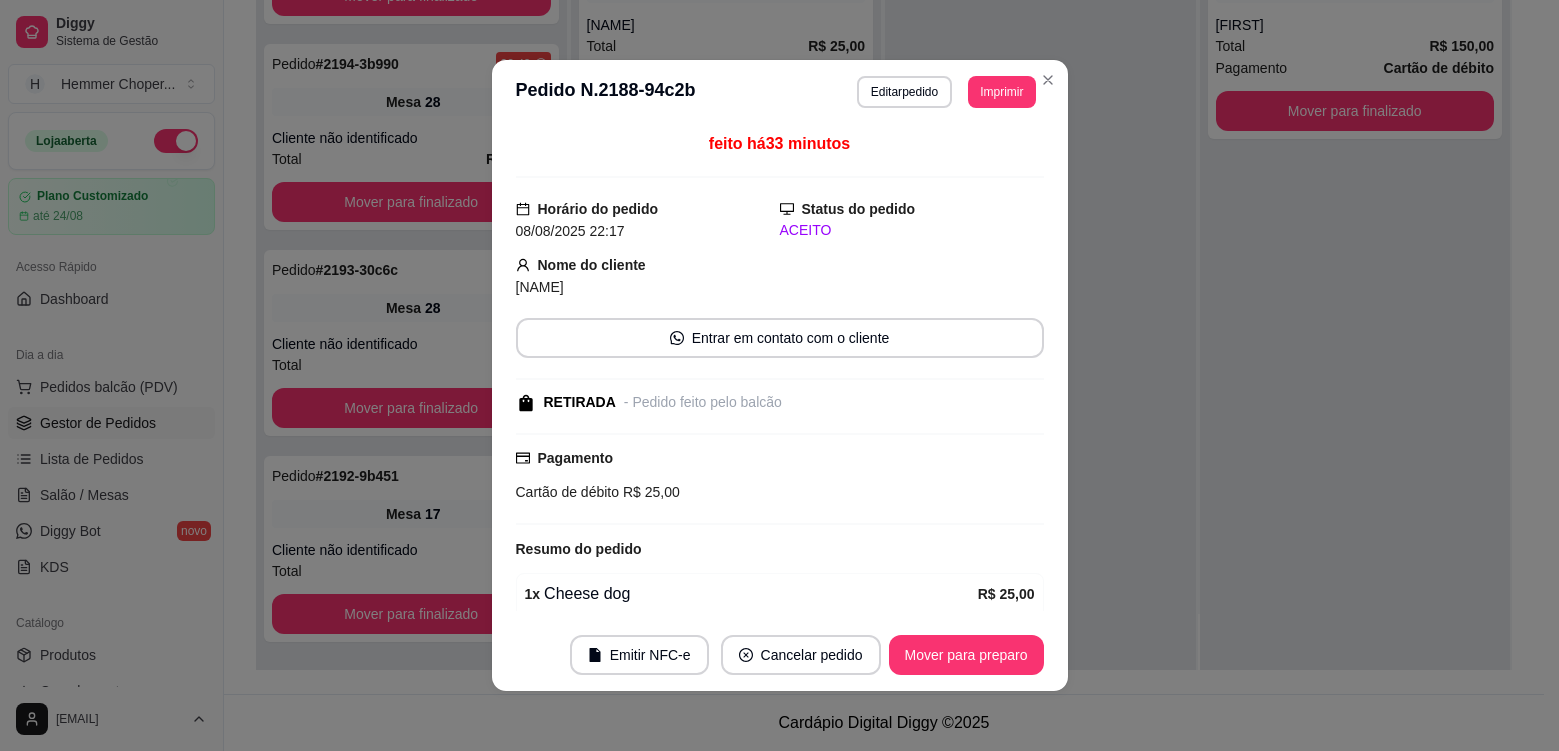scroll, scrollTop: 166, scrollLeft: 0, axis: vertical 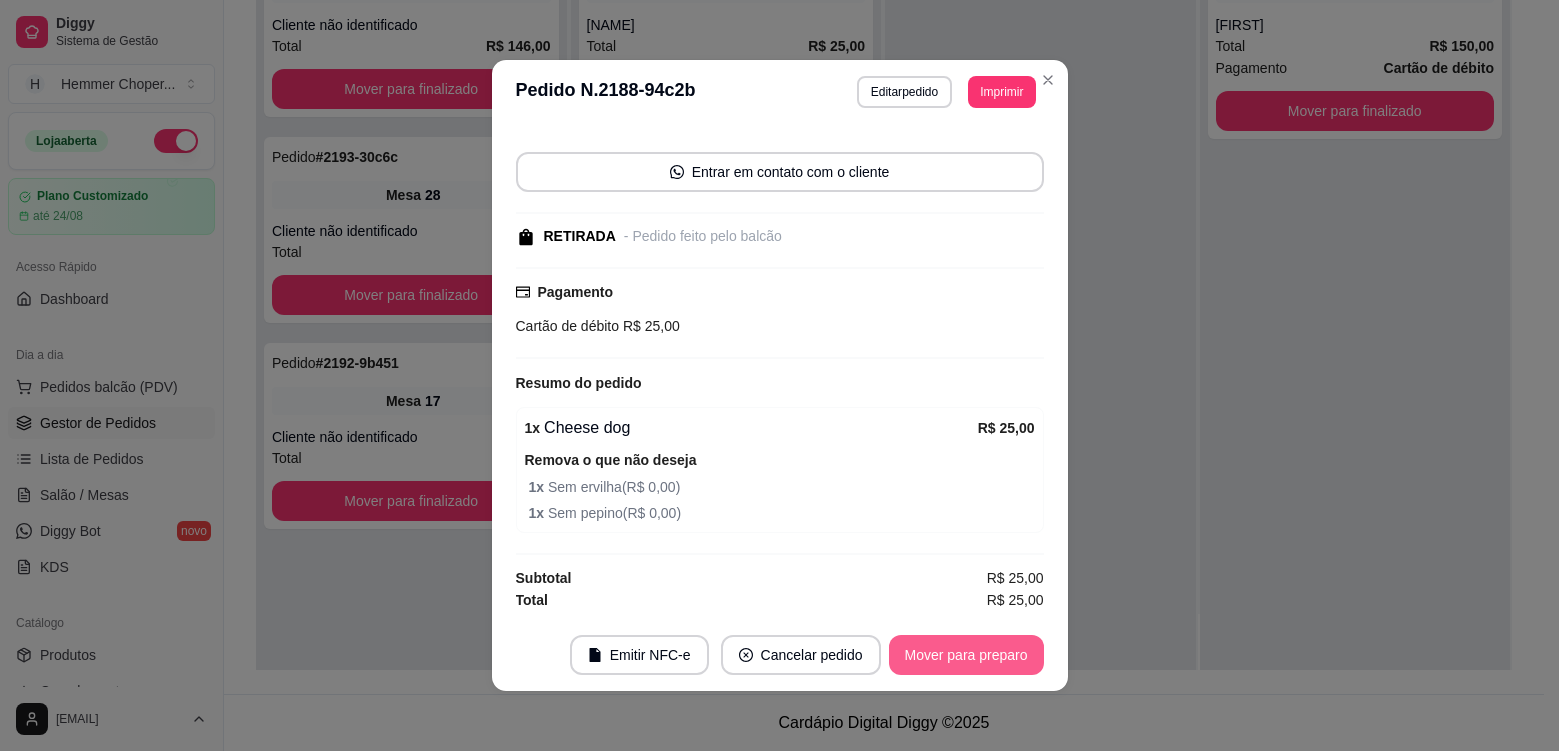 click on "Mover para preparo" at bounding box center (966, 655) 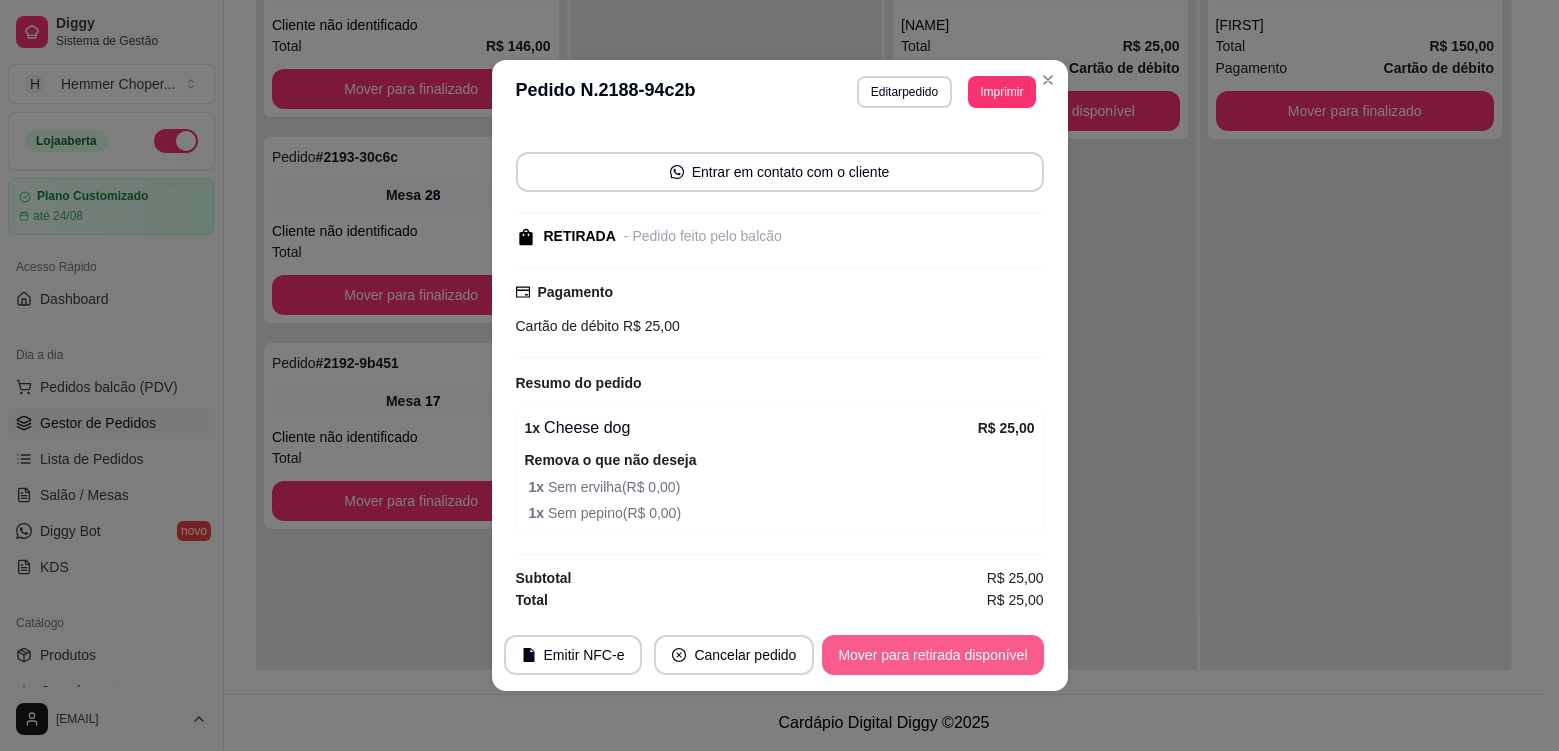 click on "Mover para retirada disponível" at bounding box center (932, 655) 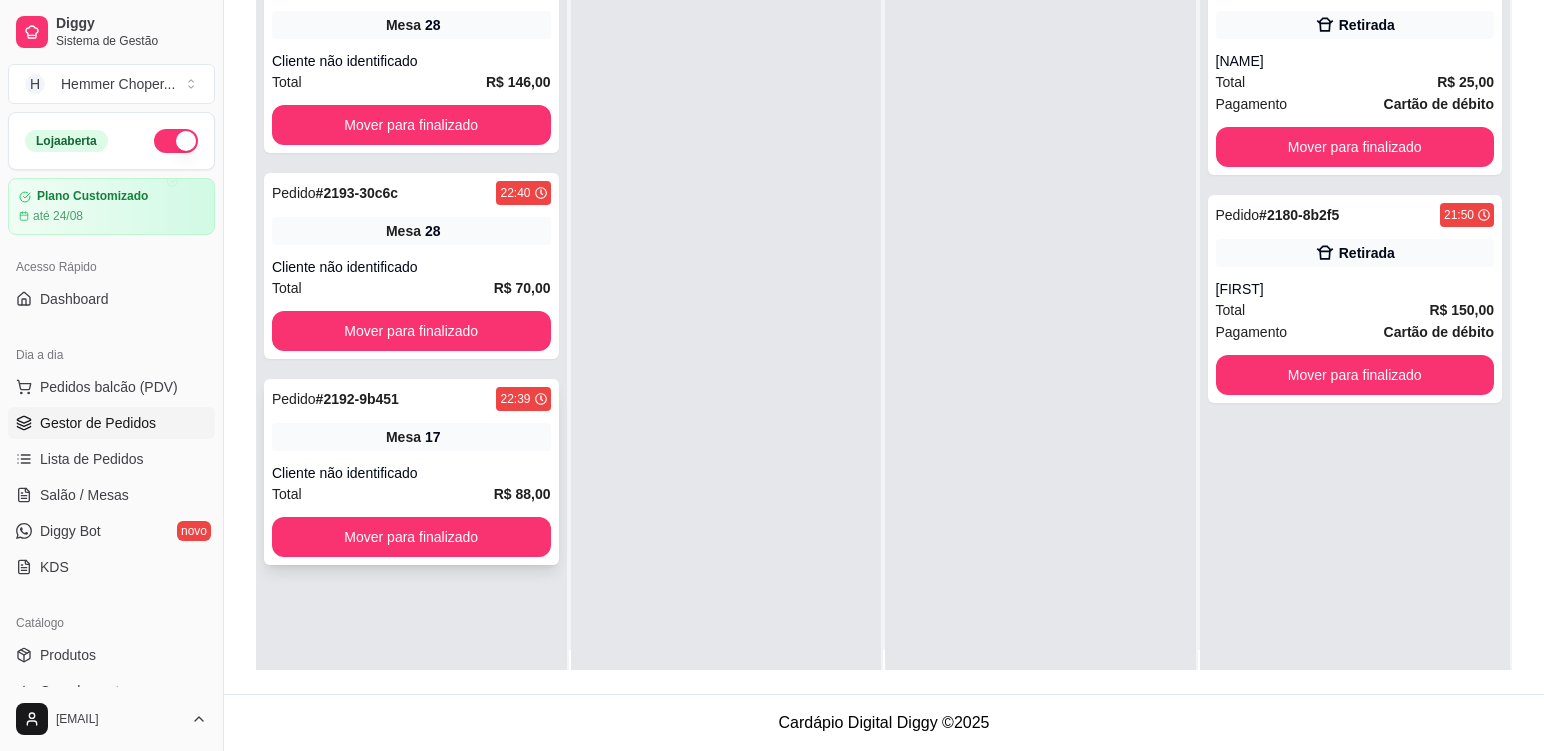 scroll, scrollTop: 0, scrollLeft: 0, axis: both 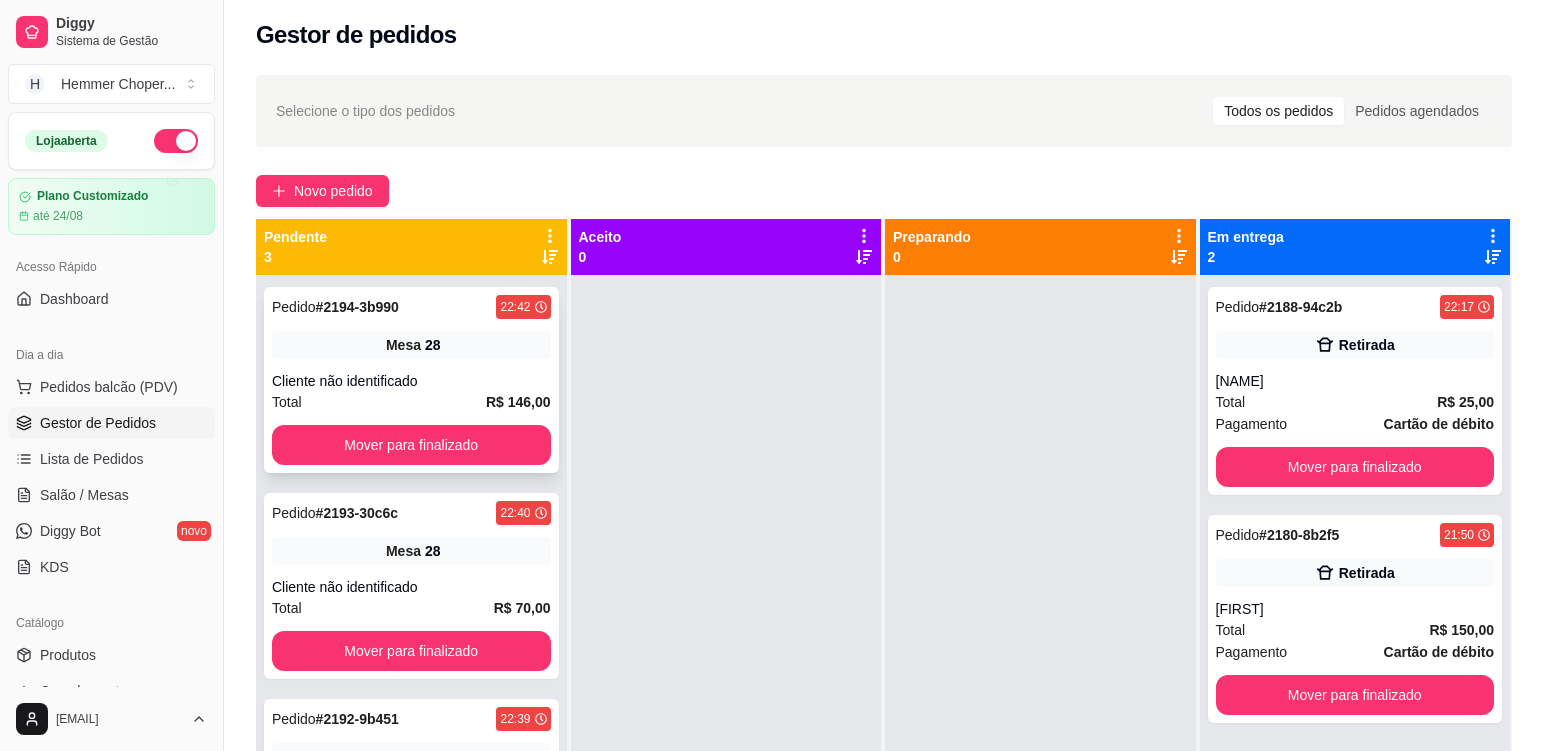 click on "Pedido # 2194-xxxx 22:42 Mesa 28 Cliente não identificado Total R$ 146,00 Mover para finalizado" at bounding box center (411, 380) 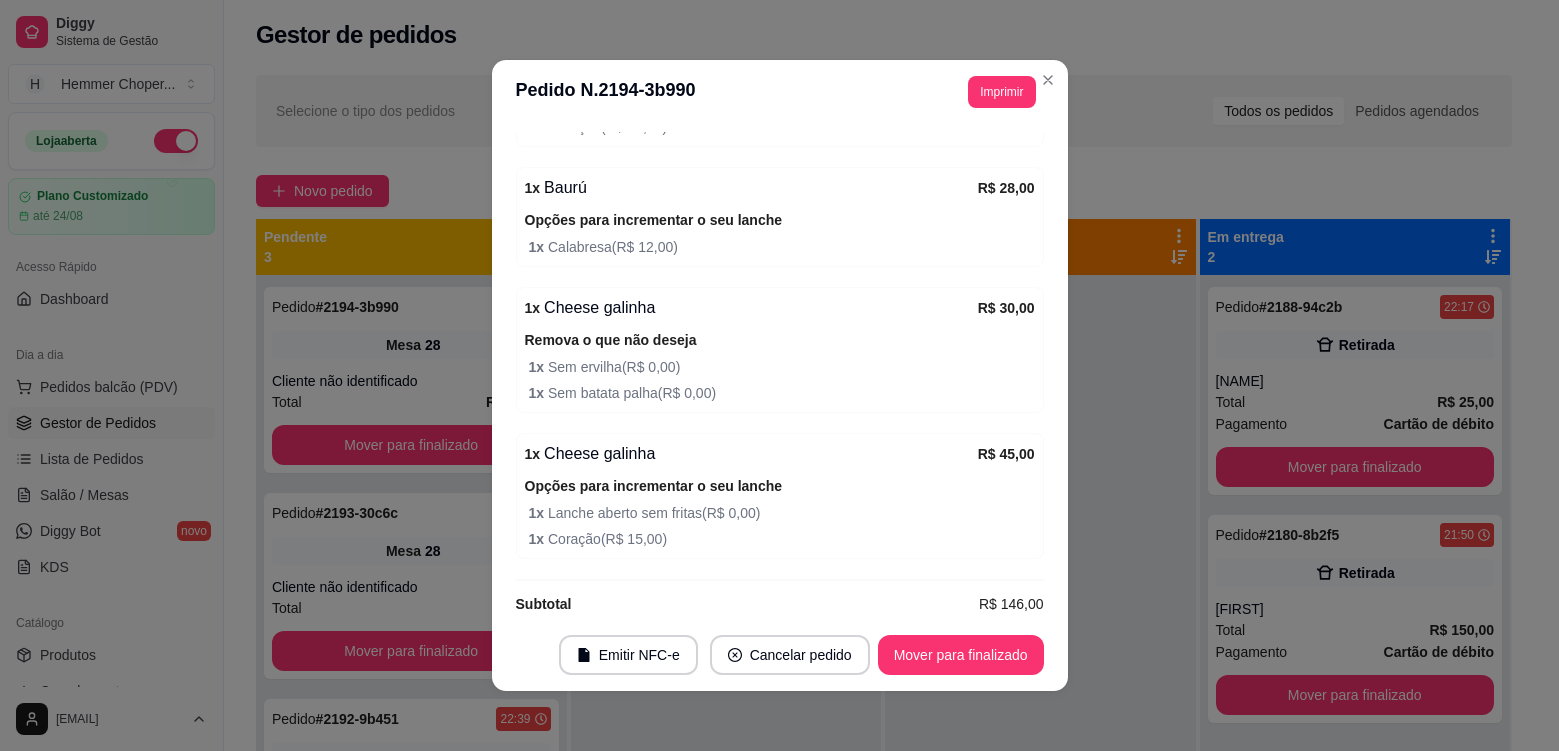 scroll, scrollTop: 426, scrollLeft: 0, axis: vertical 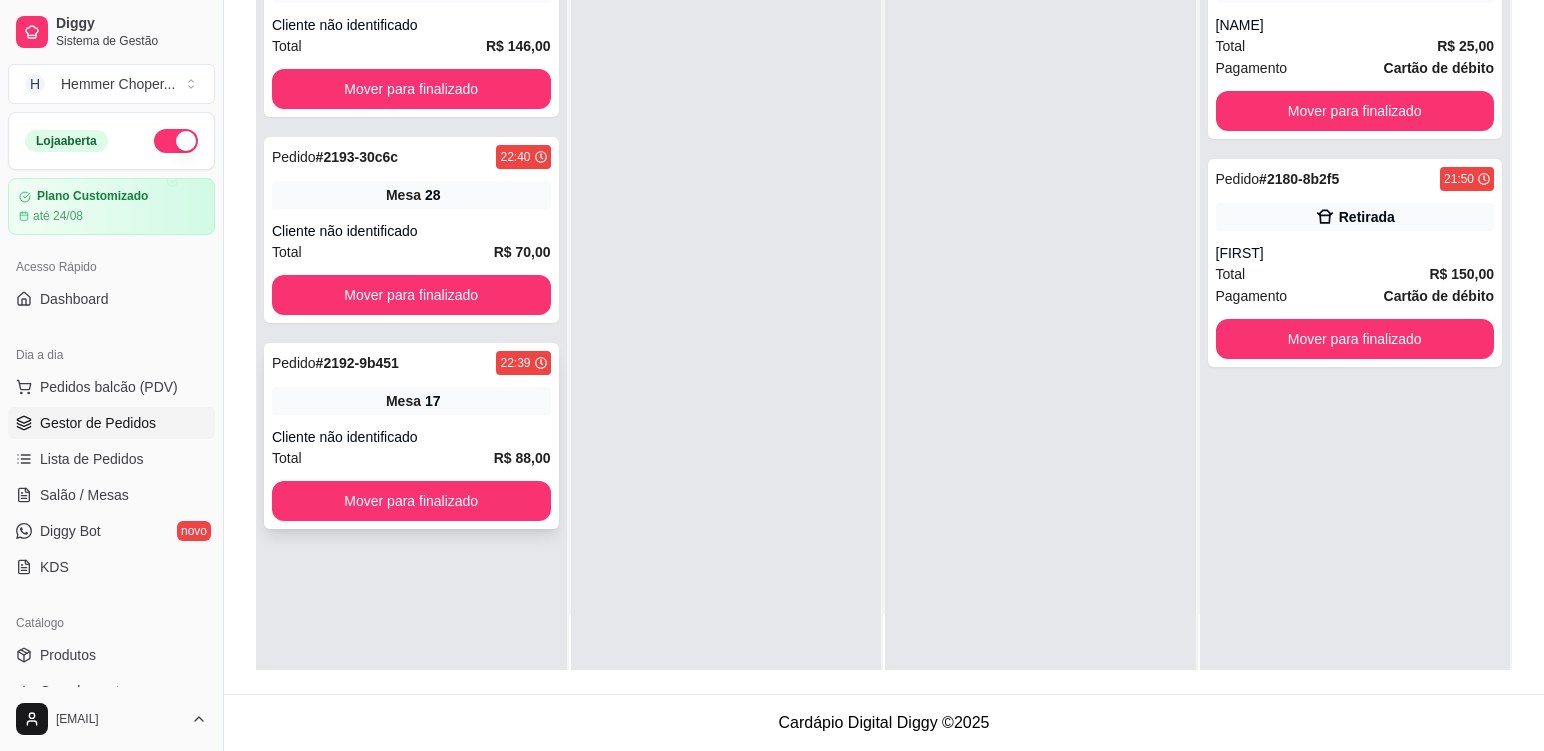 click on "Mesa 17" at bounding box center [411, 401] 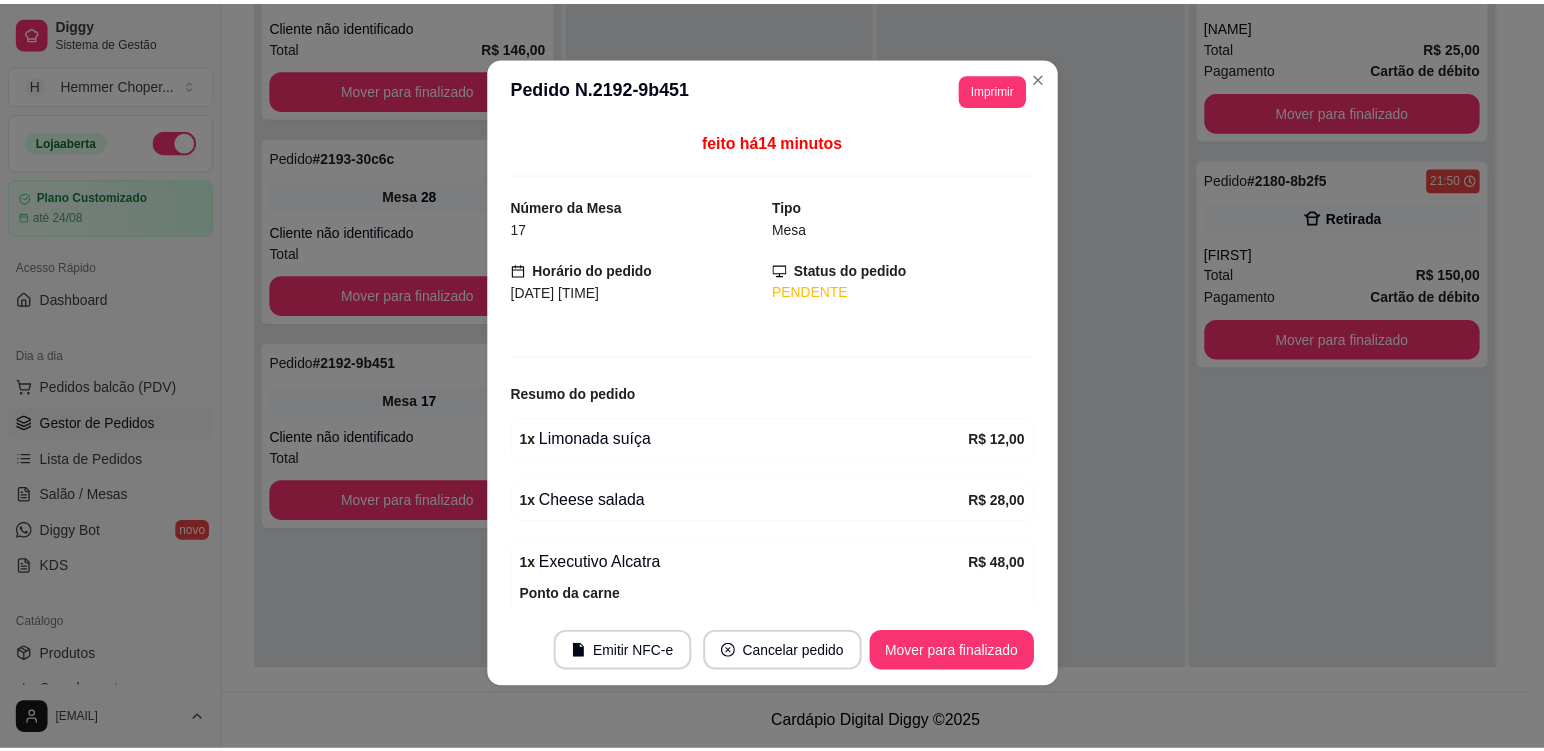 scroll, scrollTop: 4, scrollLeft: 0, axis: vertical 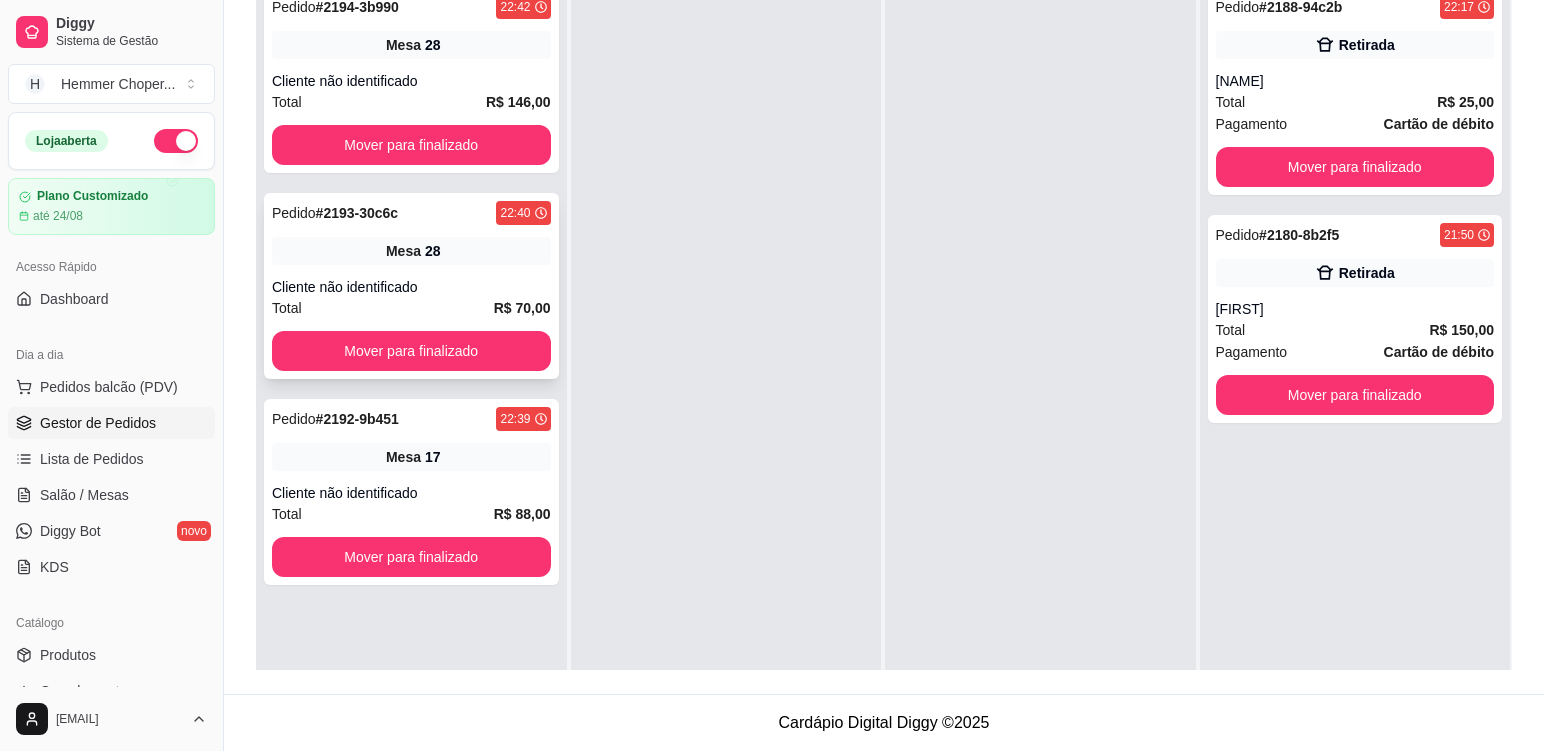 click on "Cliente não identificado" at bounding box center (411, 287) 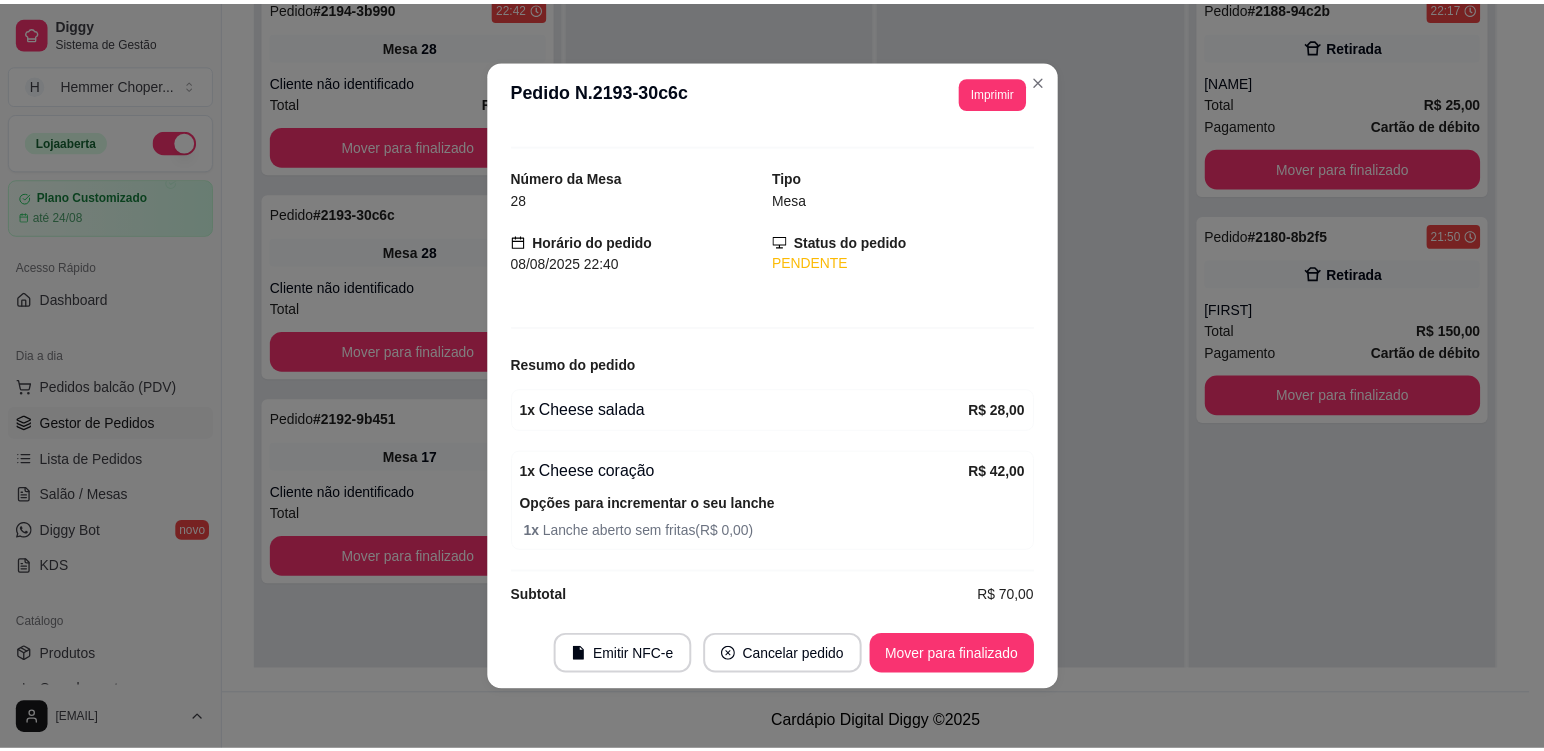 scroll, scrollTop: 50, scrollLeft: 0, axis: vertical 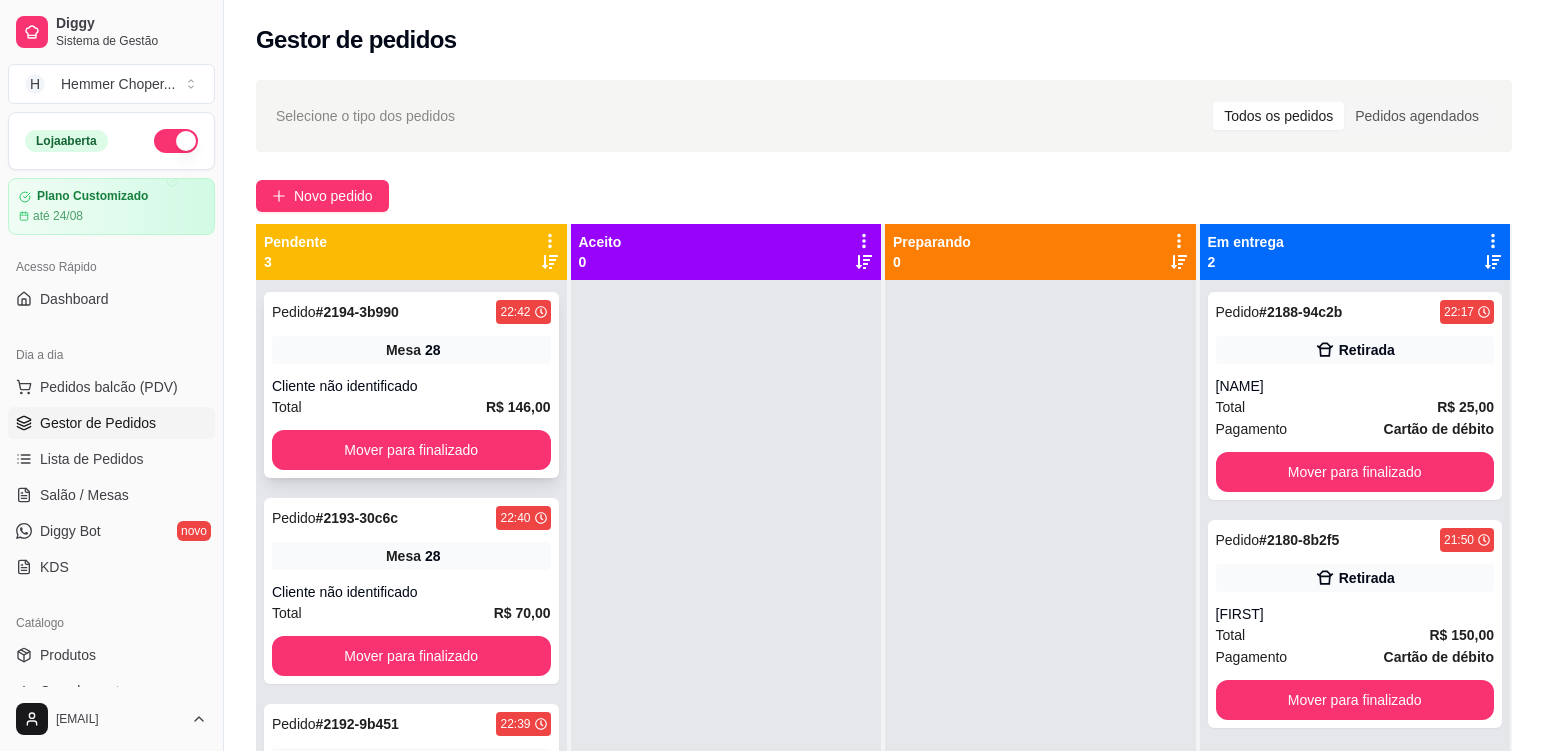 click on "Pedido # 2194-xxxx 22:42 Mesa 28 Cliente não identificado Total R$ 146,00 Mover para finalizado" at bounding box center (411, 385) 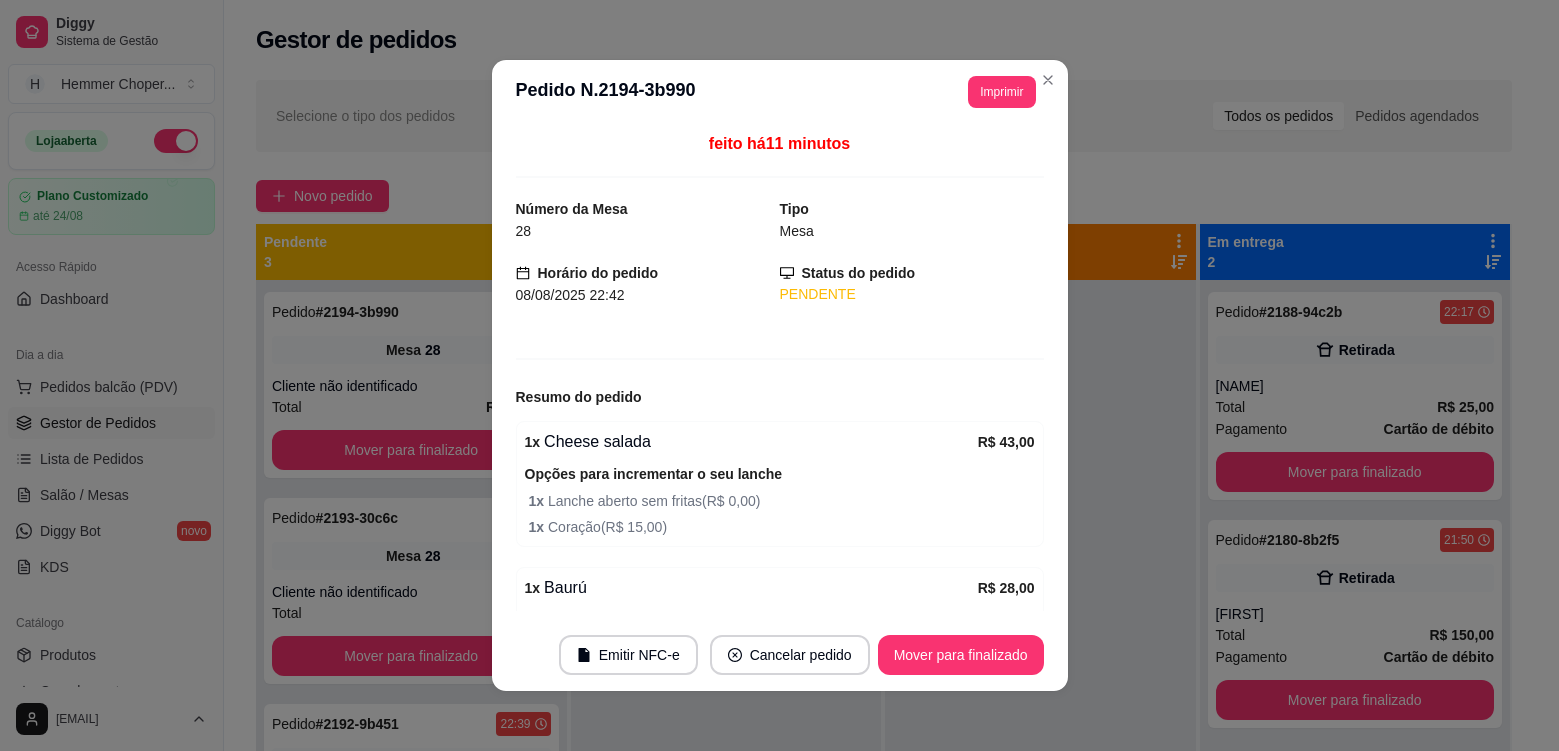 scroll, scrollTop: 4, scrollLeft: 0, axis: vertical 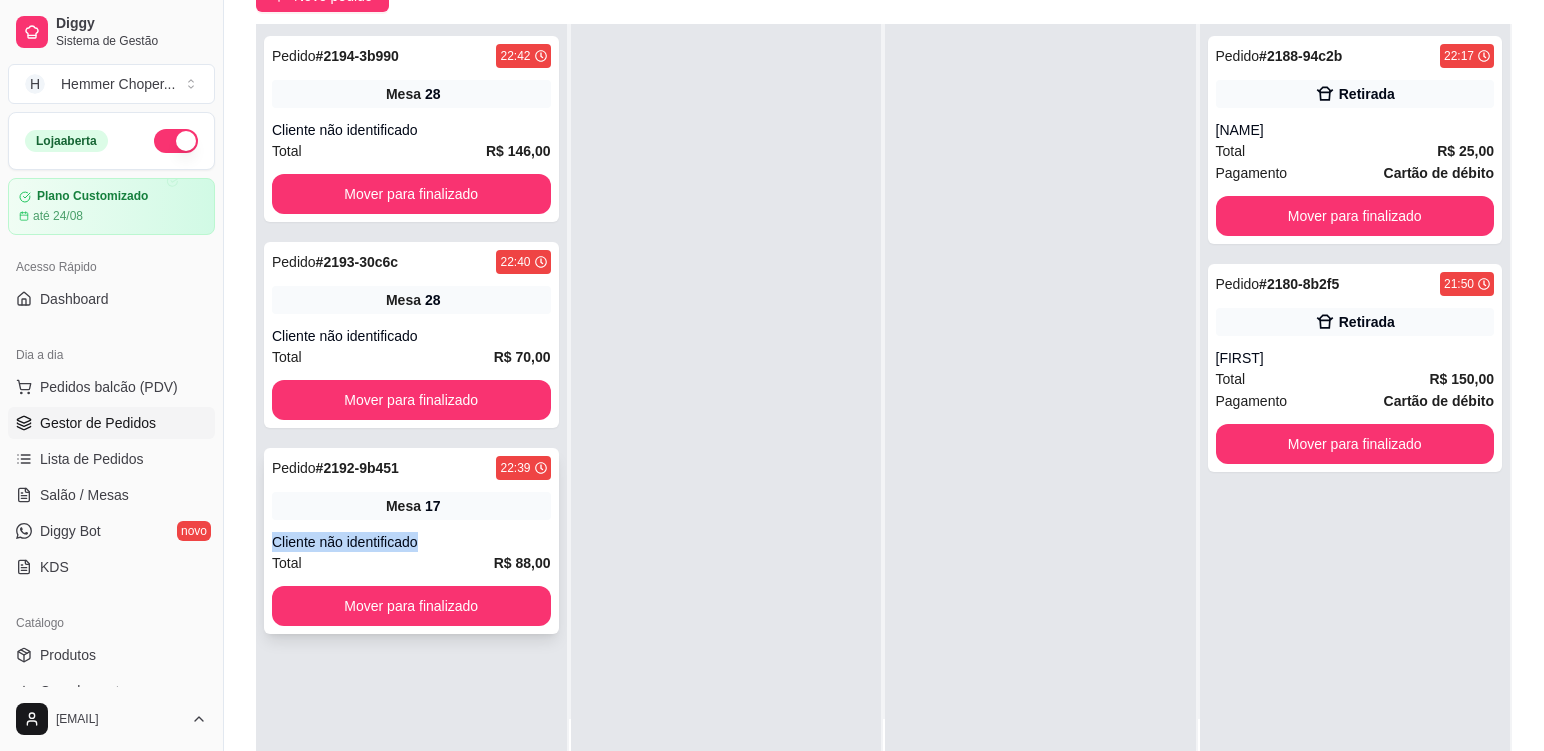 click on "Pedido # 2192-9b451 22:39 Mesa 17 Cliente não identificado Total R$ 88,00 Mover para finalizado" at bounding box center [411, 541] 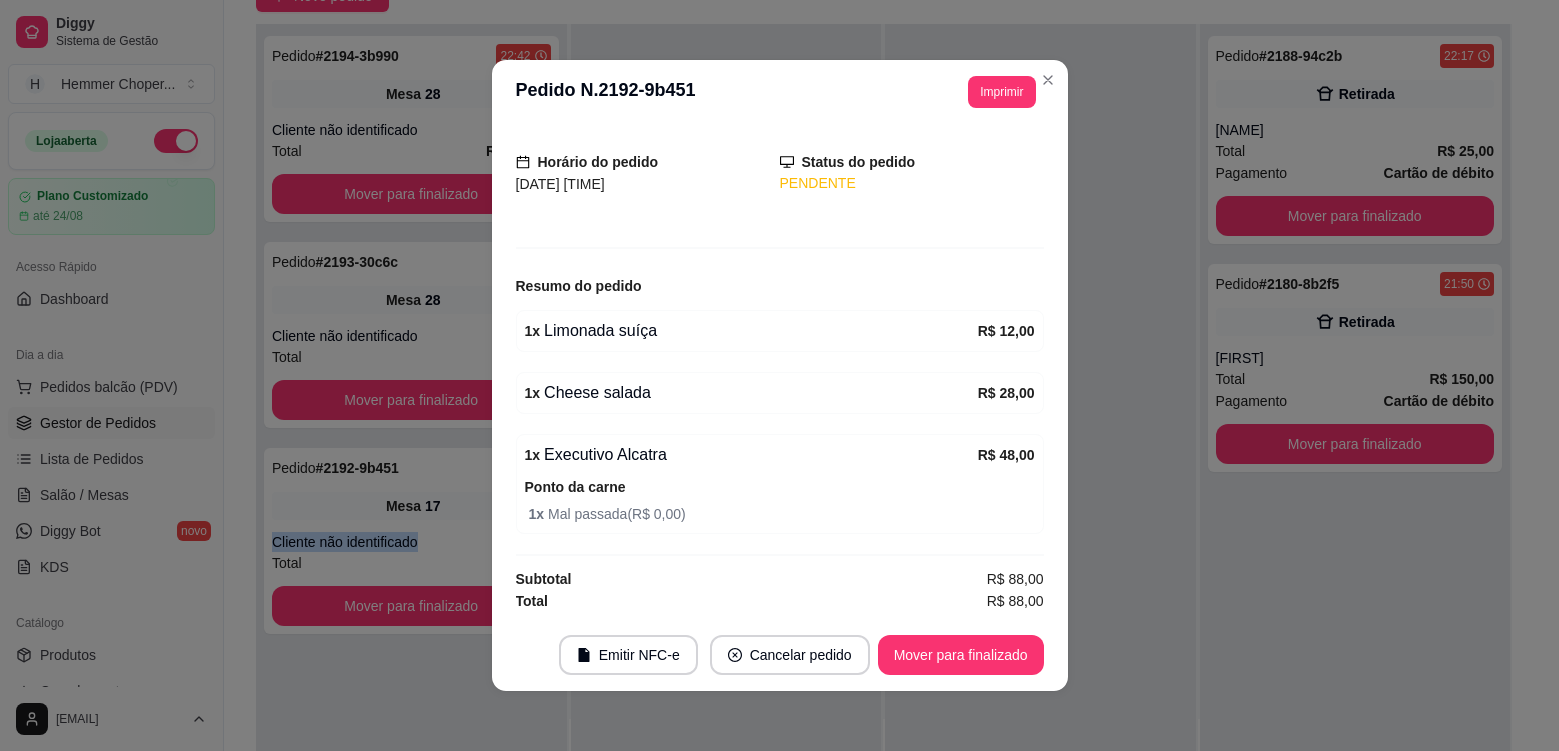 scroll, scrollTop: 112, scrollLeft: 0, axis: vertical 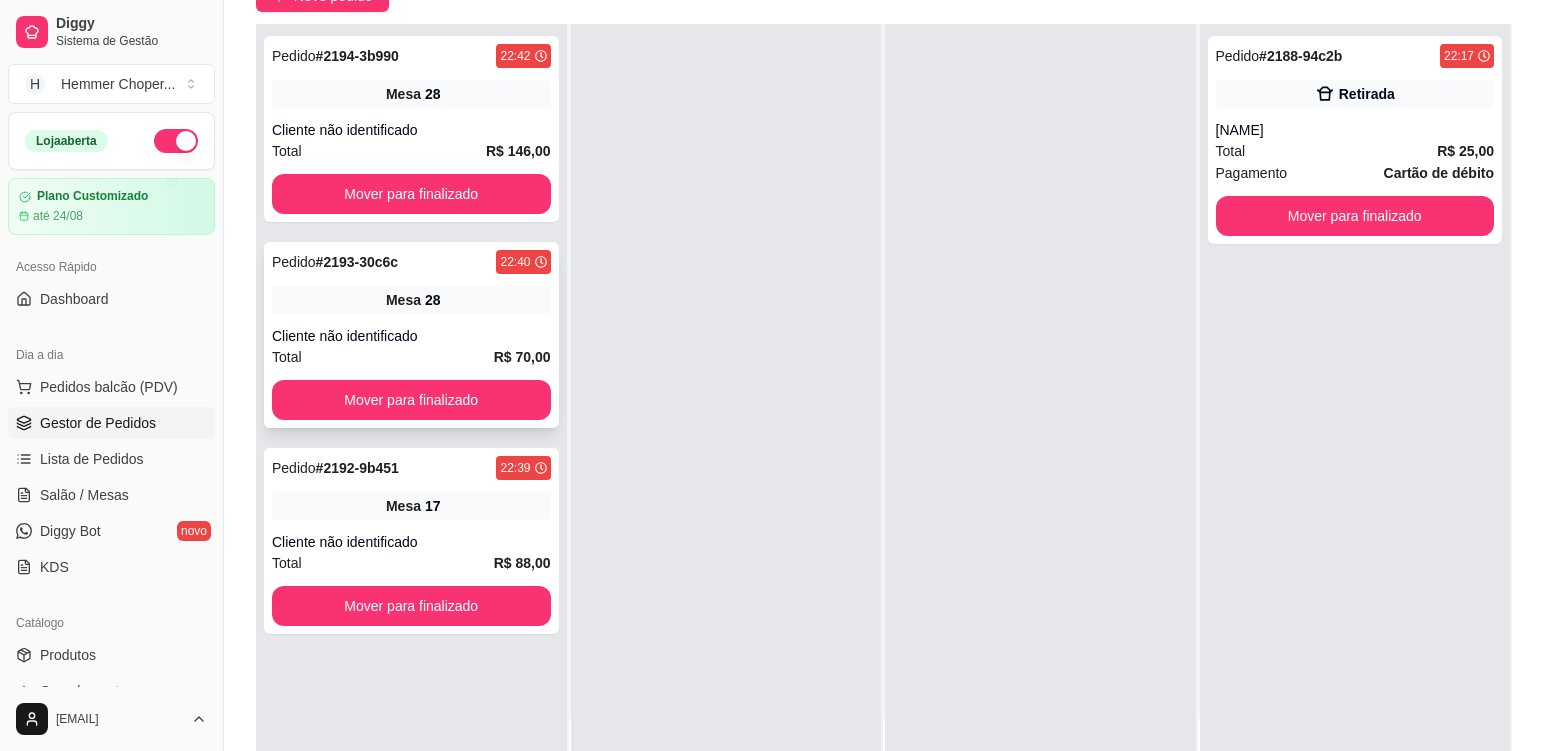 click on "Cliente não identificado" at bounding box center [411, 336] 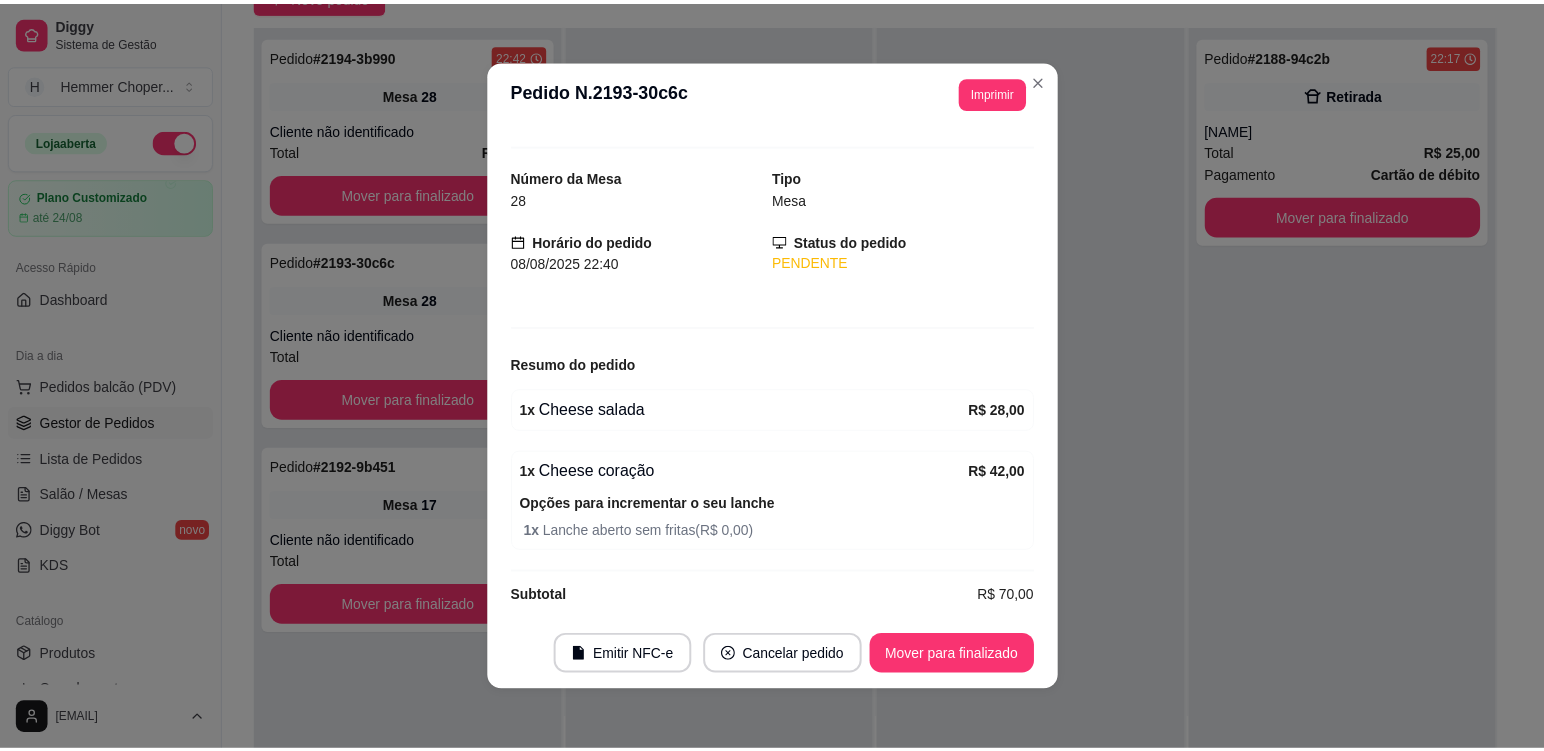 scroll, scrollTop: 50, scrollLeft: 0, axis: vertical 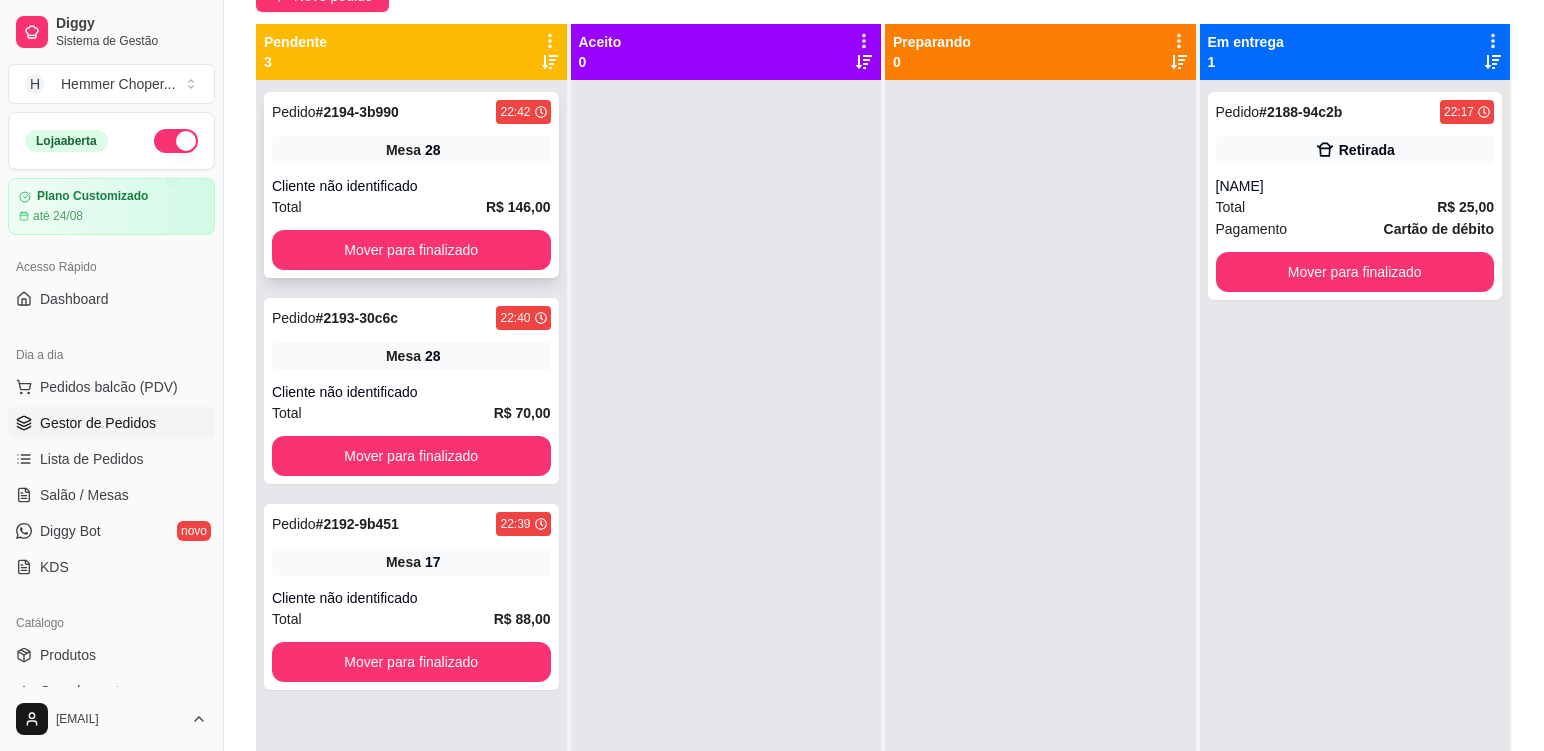 click on "Cliente não identificado" at bounding box center [411, 186] 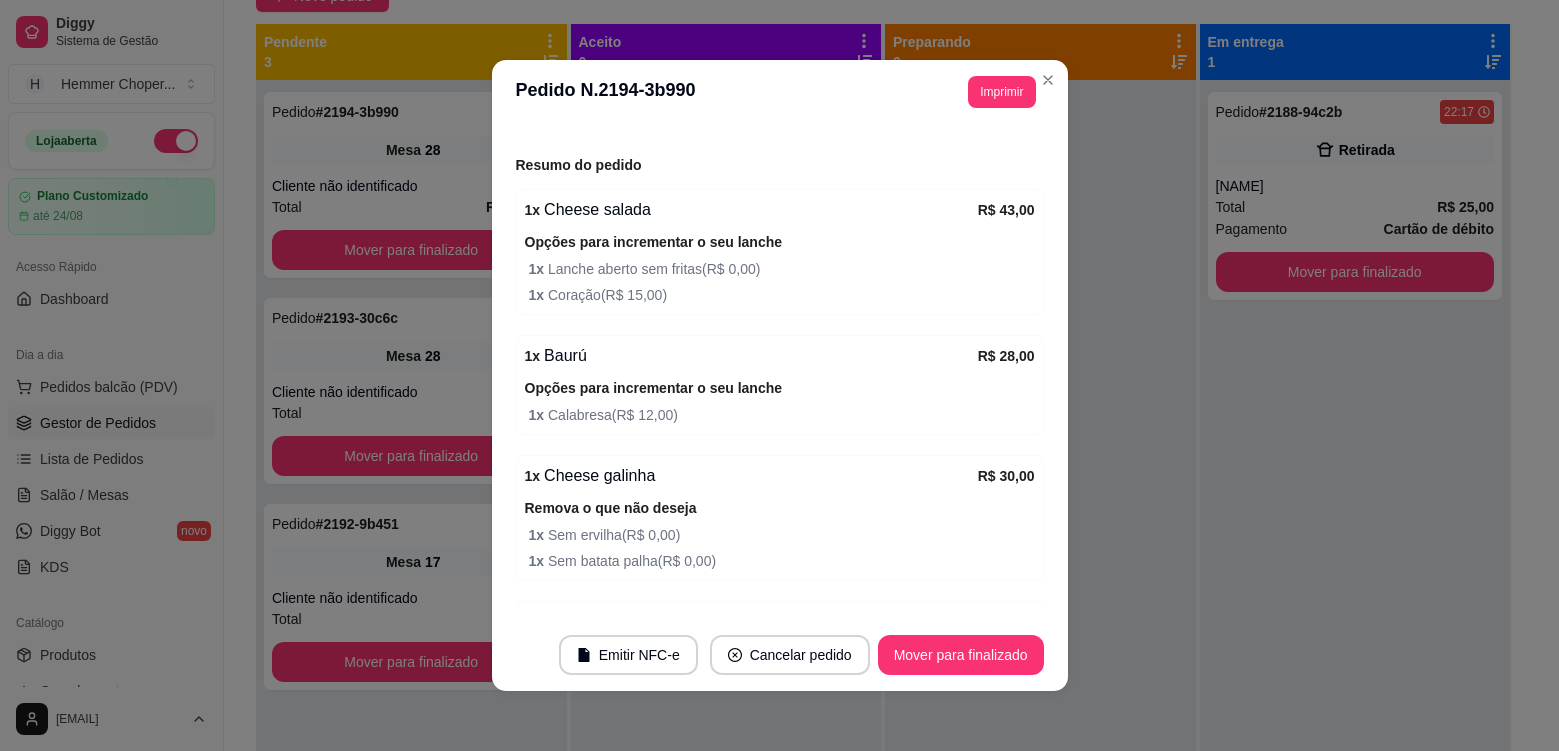 scroll, scrollTop: 300, scrollLeft: 0, axis: vertical 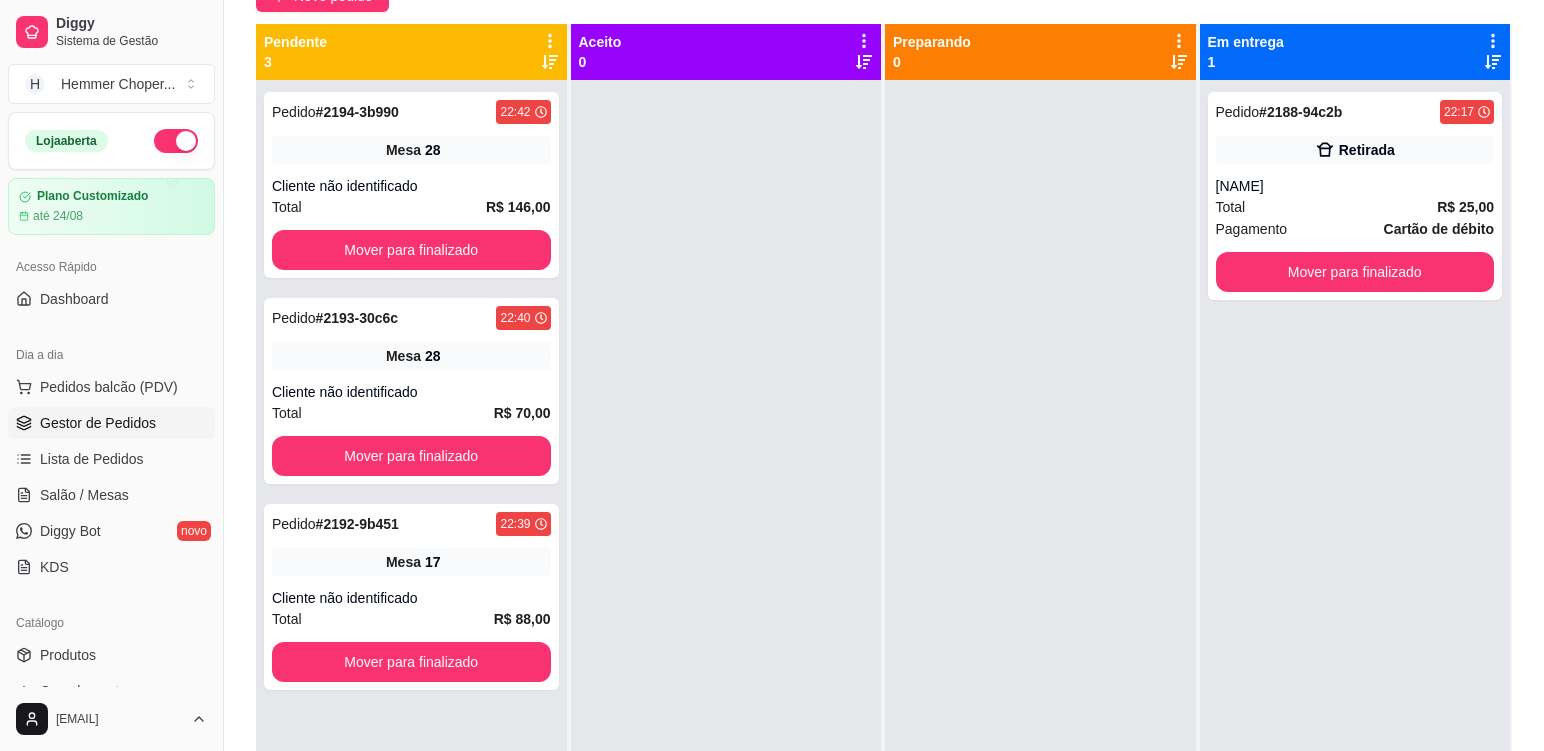 click on "Cliente não identificado" at bounding box center (411, 392) 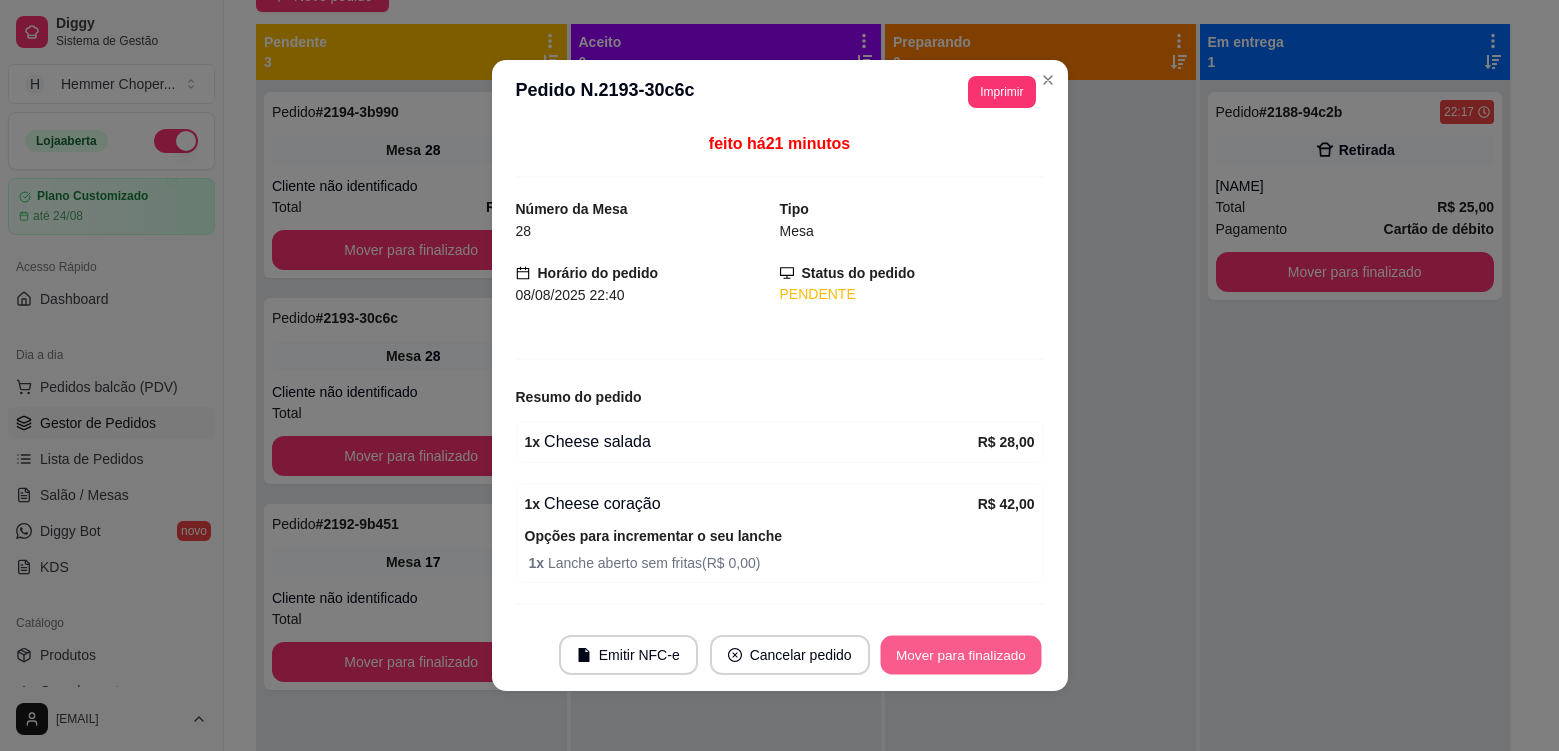 click on "Mover para finalizado" at bounding box center [960, 655] 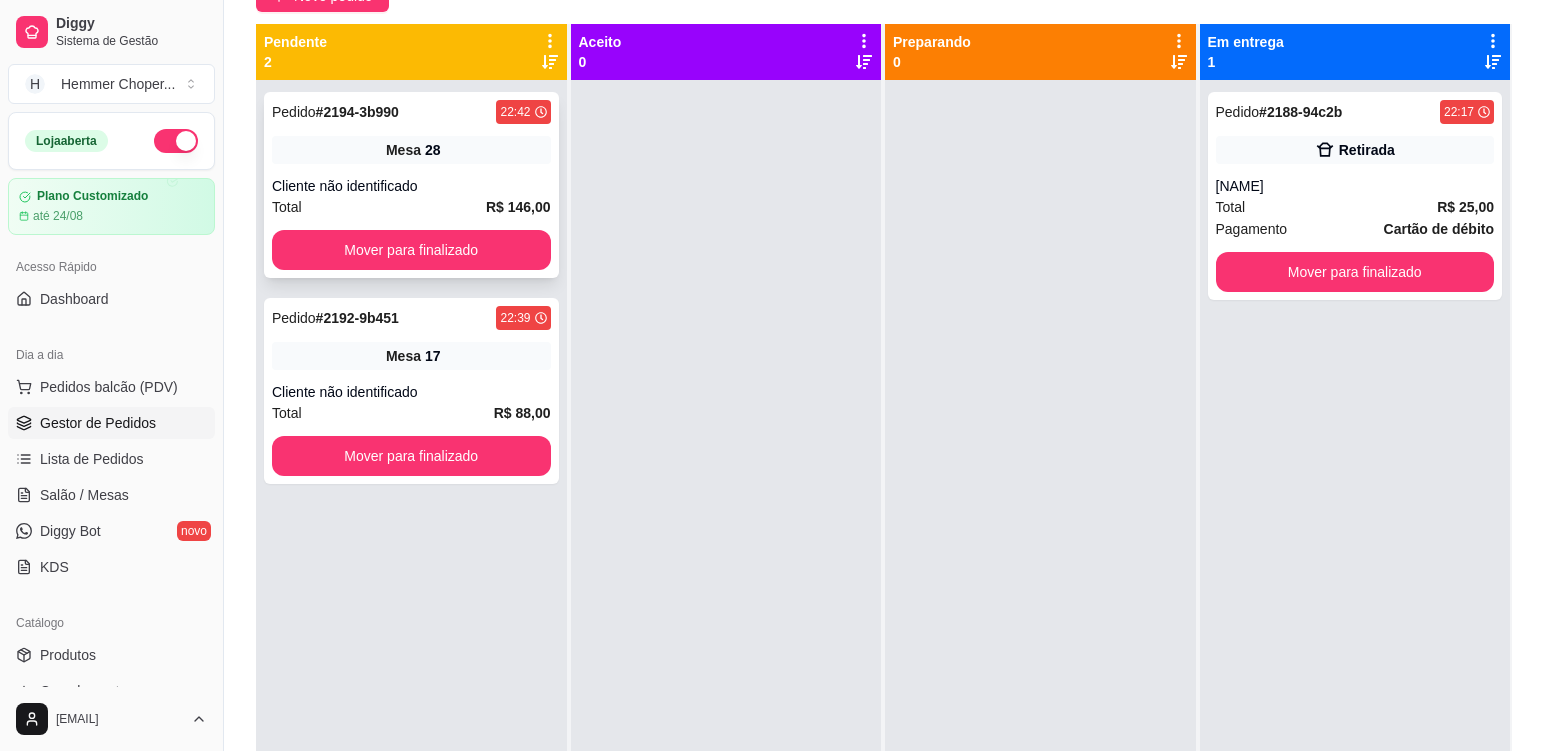 click on "Pedido # 2194-xxxx 22:42 Mesa 28 Cliente não identificado Total R$ 146,00 Mover para finalizado" at bounding box center (411, 185) 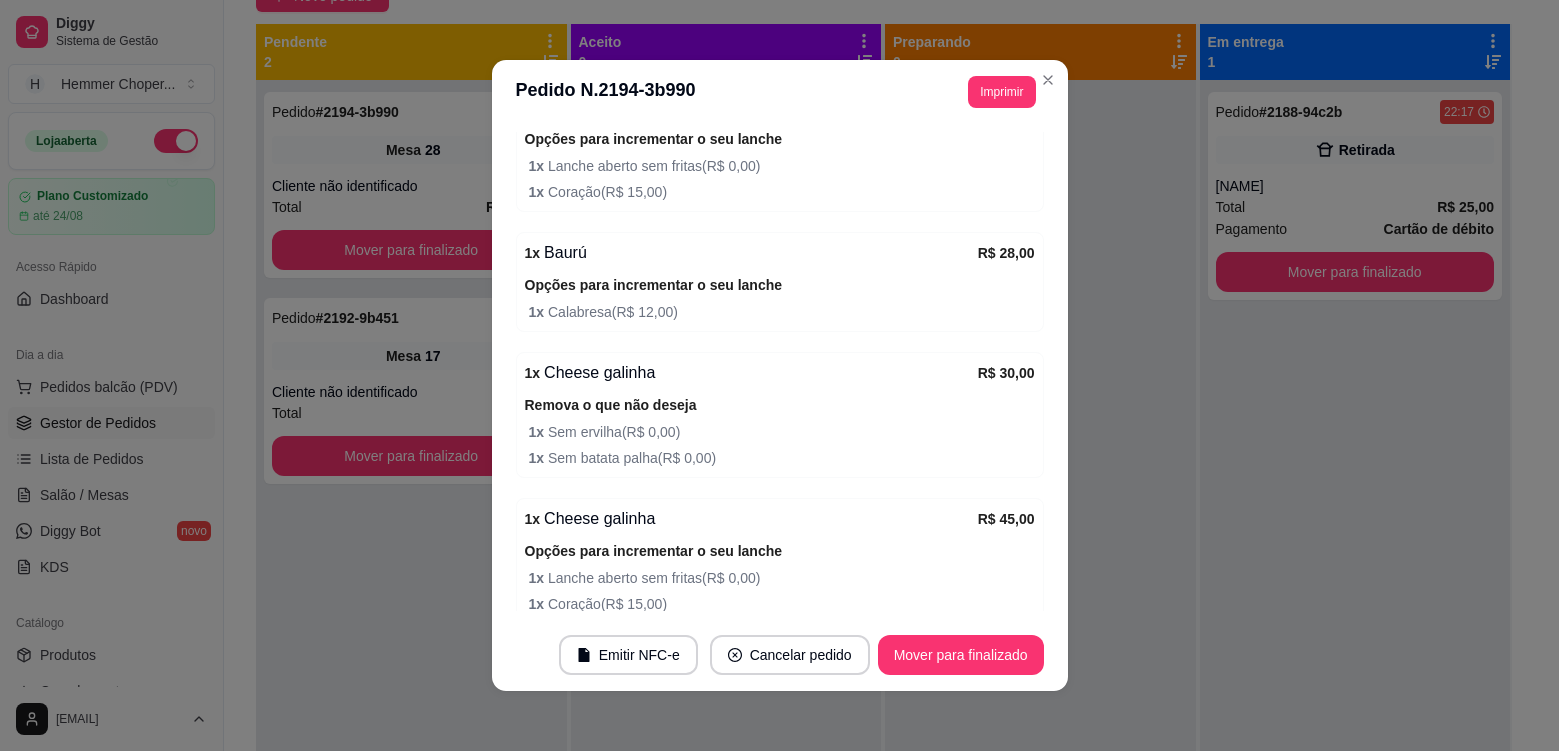 scroll, scrollTop: 300, scrollLeft: 0, axis: vertical 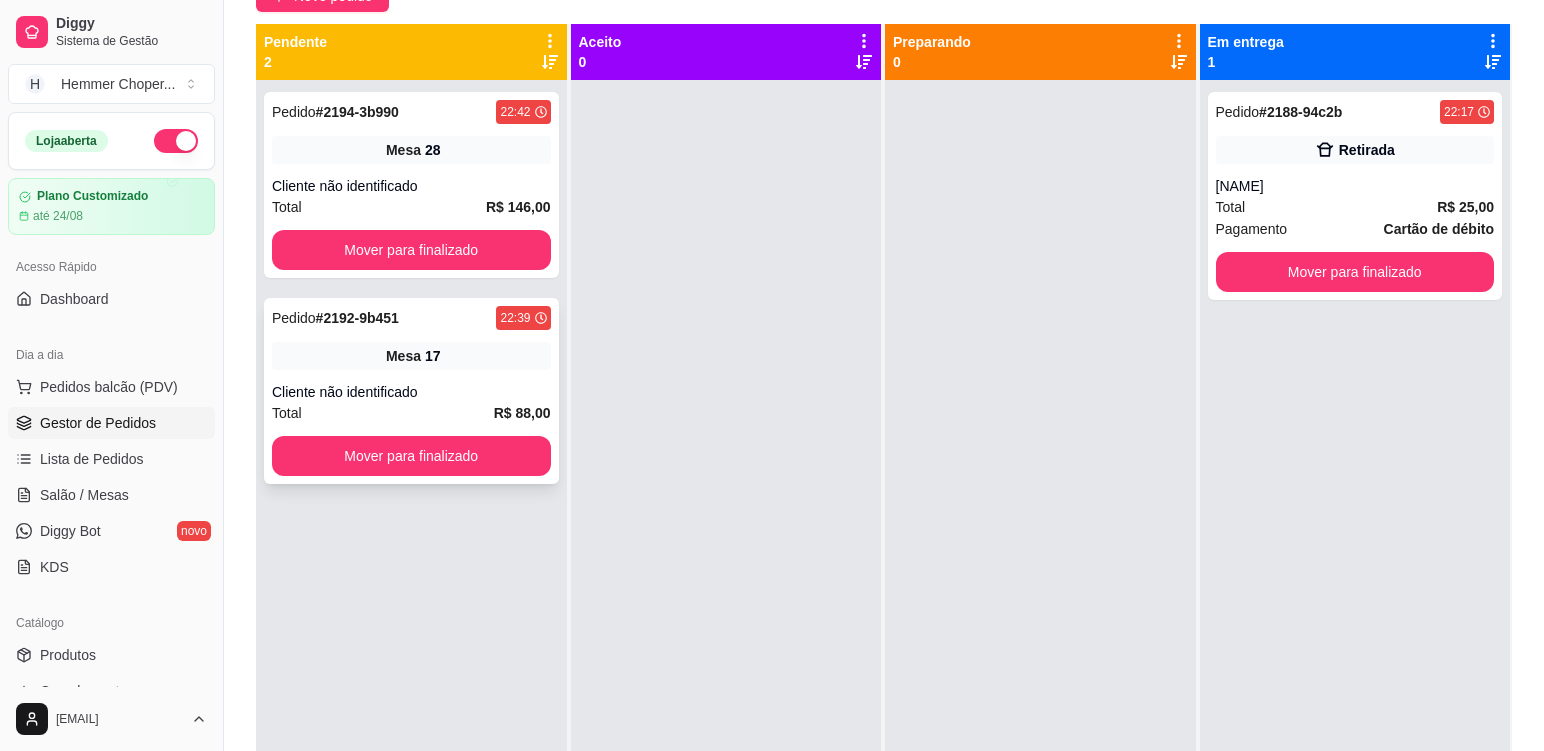 click on "Cliente não identificado" at bounding box center [411, 392] 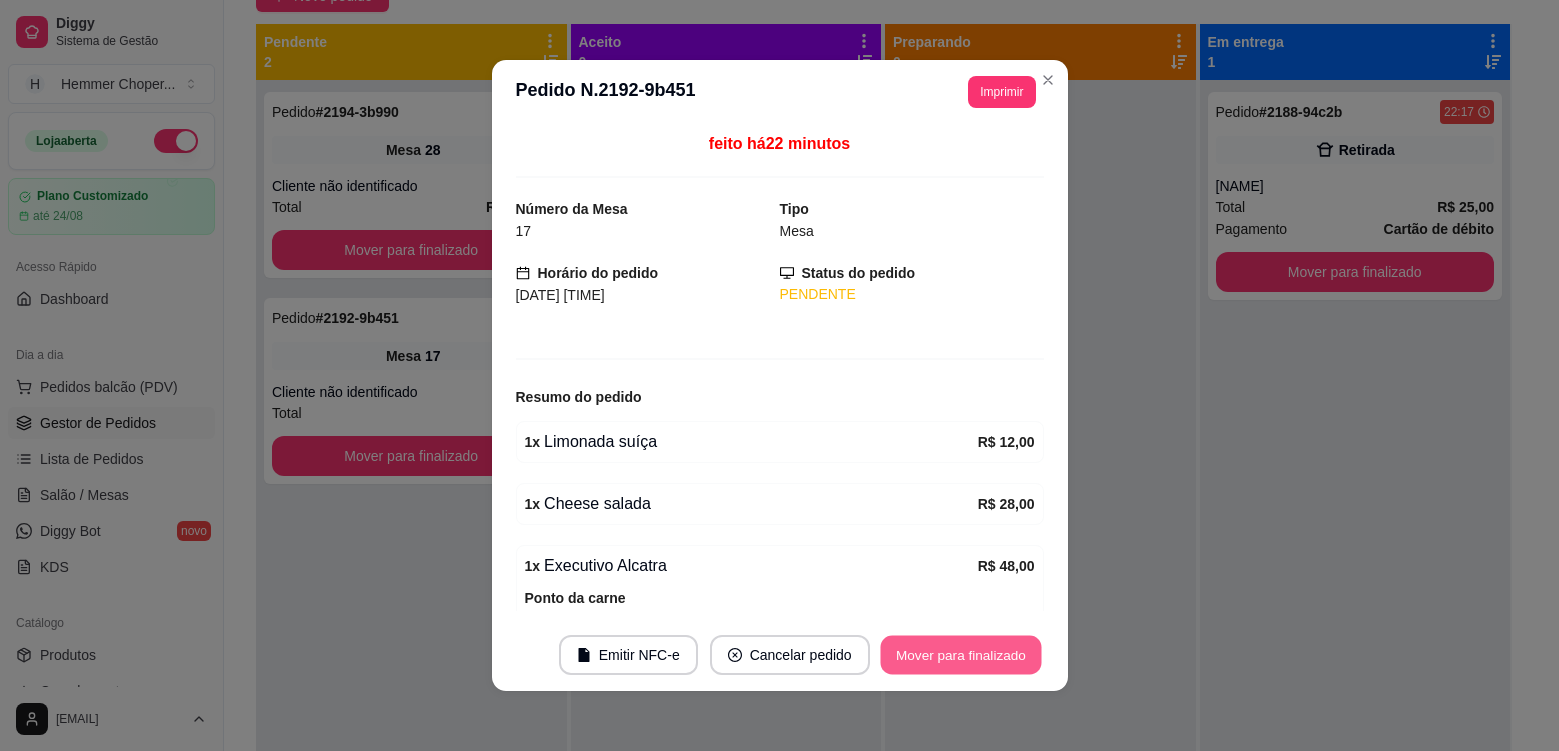 click on "Mover para finalizado" at bounding box center (960, 655) 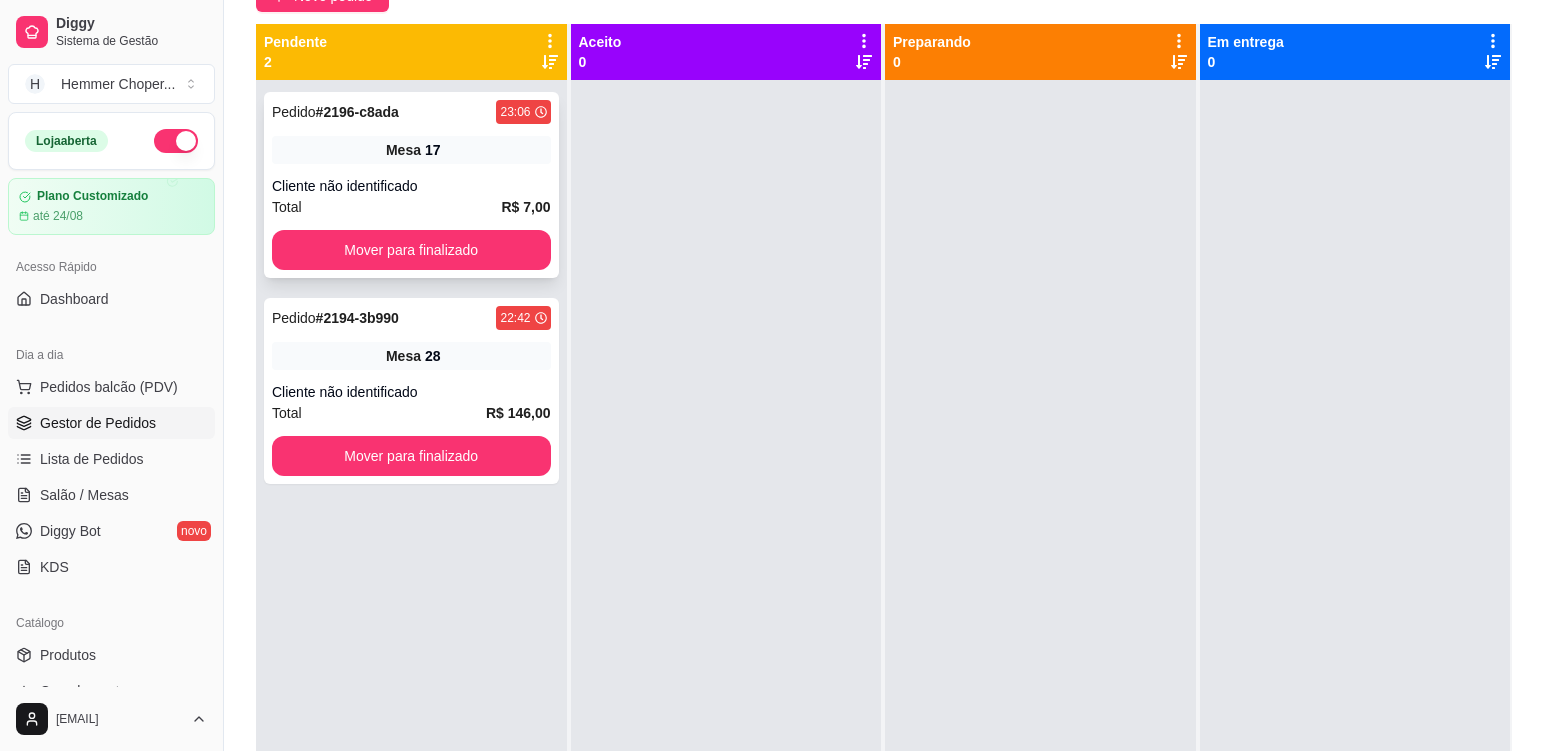 click on "Pedido # 2196-c8ada 23:06 Mesa 17 Cliente não identificado Total R$ 7,00 Mover para finalizado" at bounding box center (411, 185) 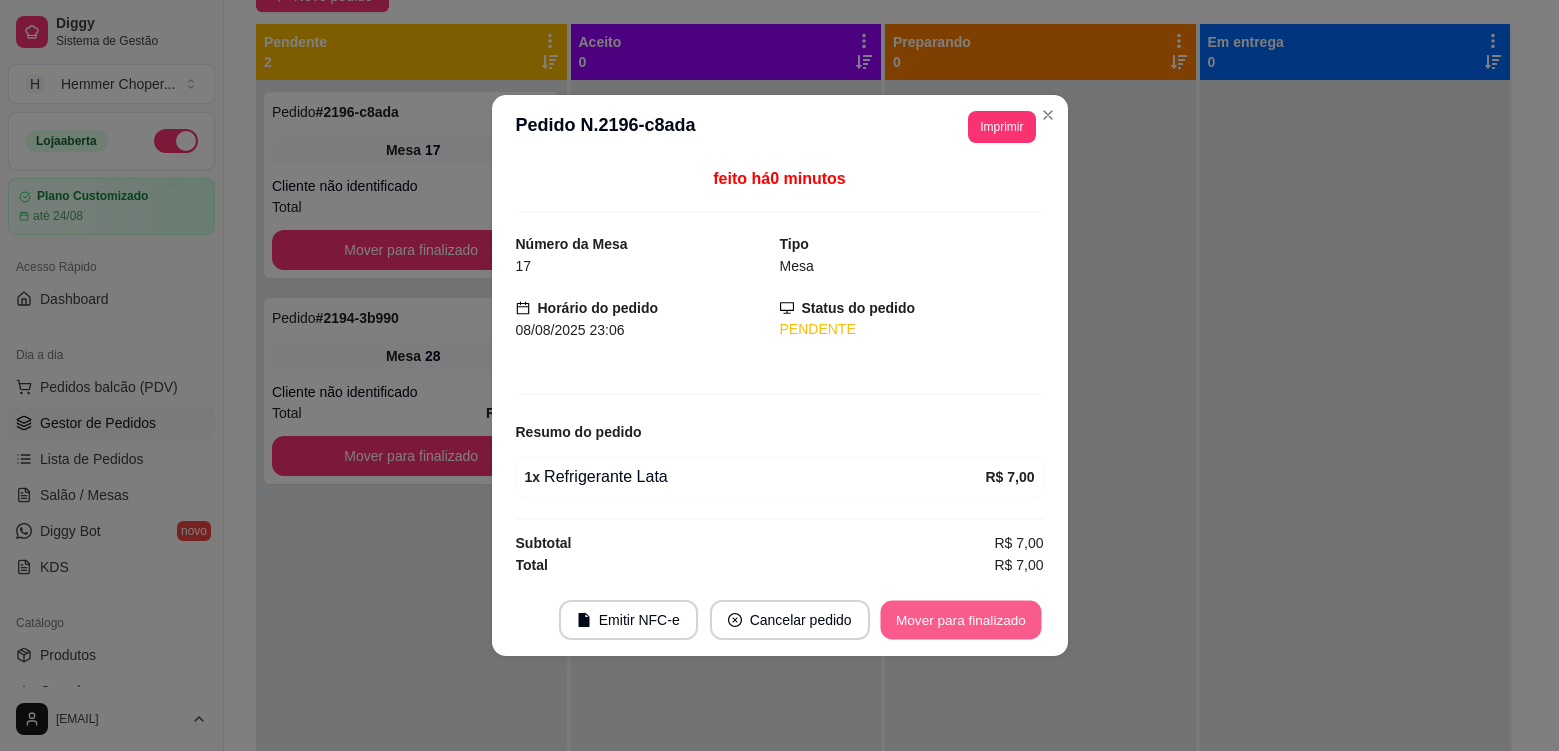 click on "Mover para finalizado" at bounding box center (960, 620) 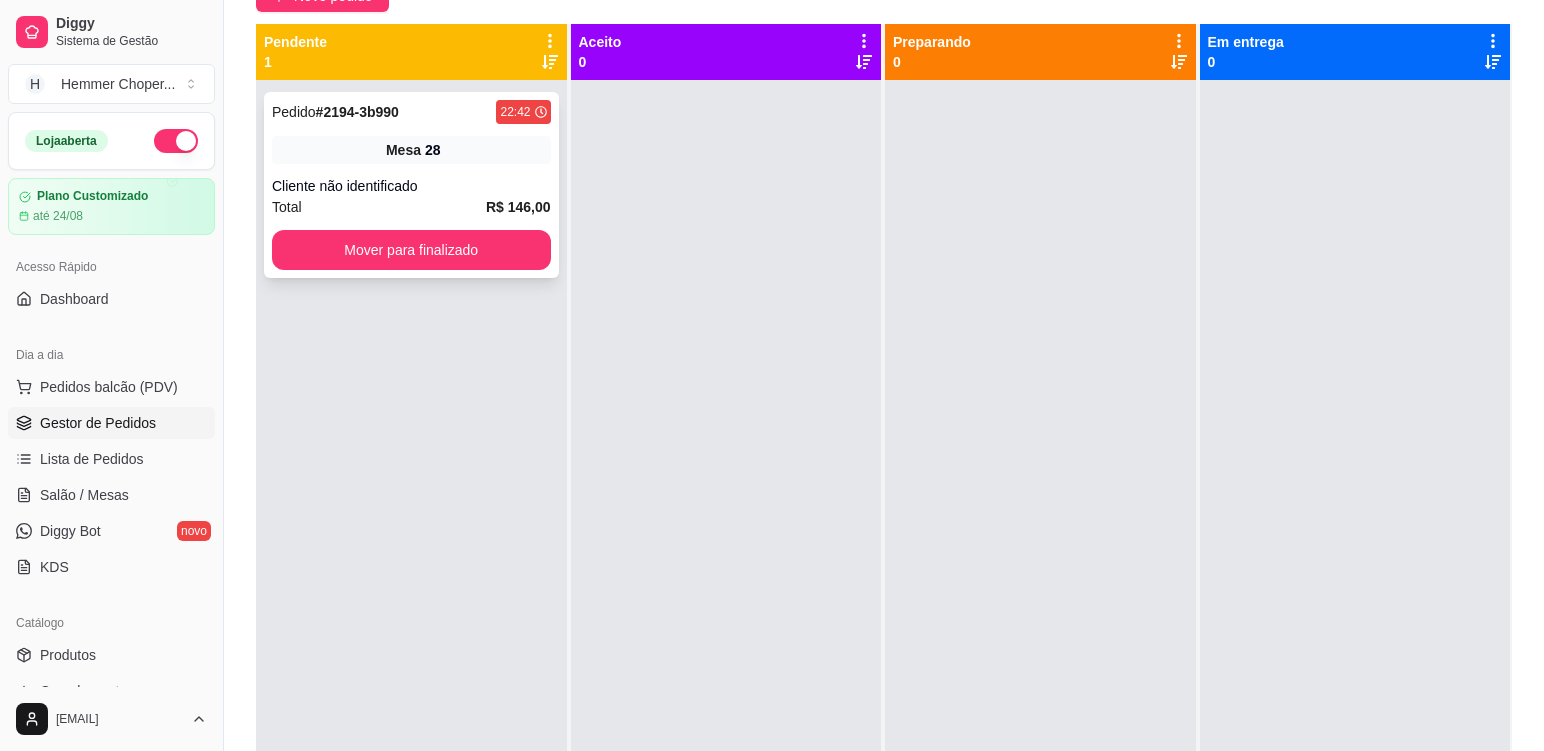 click on "Total R$ 146,00" at bounding box center [411, 207] 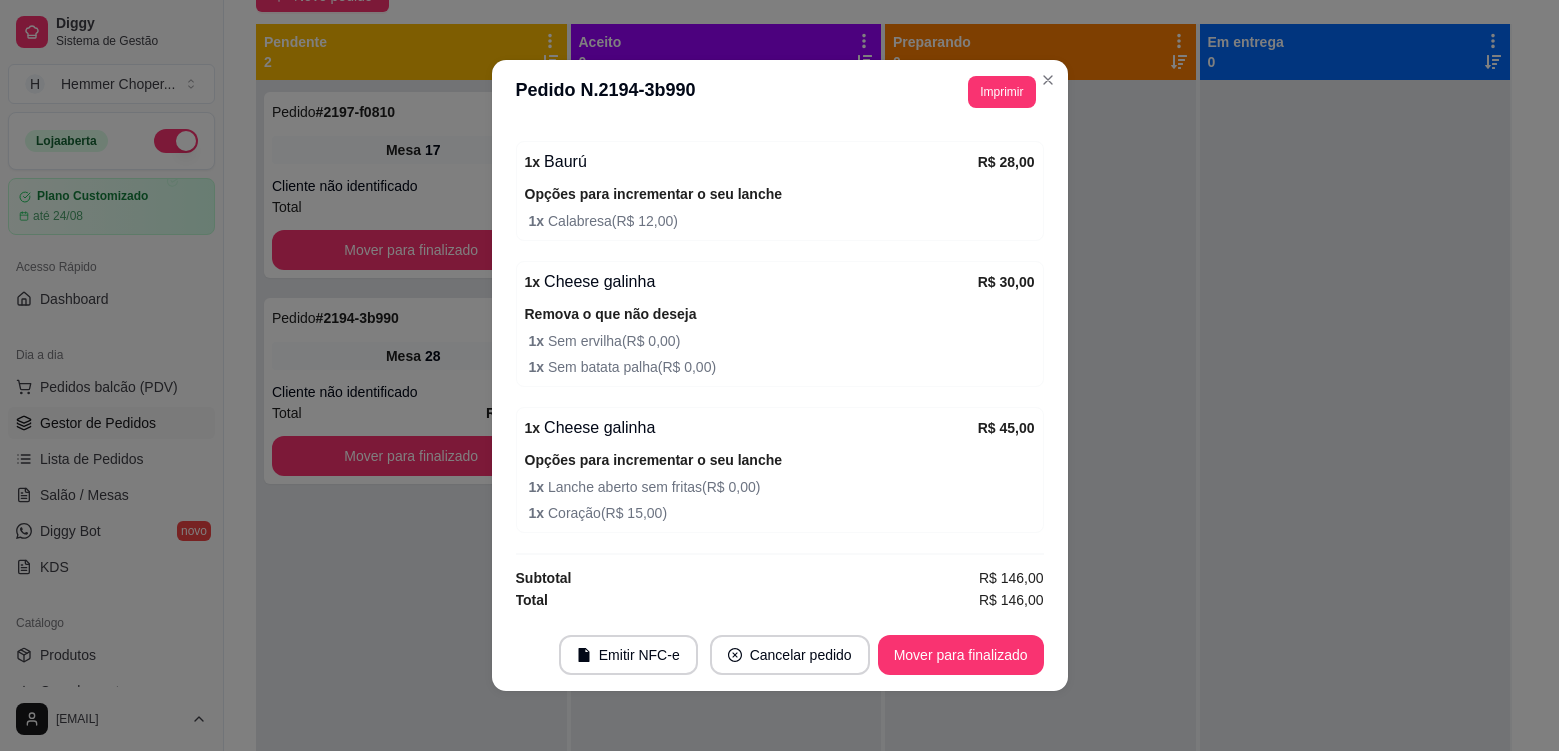 scroll, scrollTop: 326, scrollLeft: 0, axis: vertical 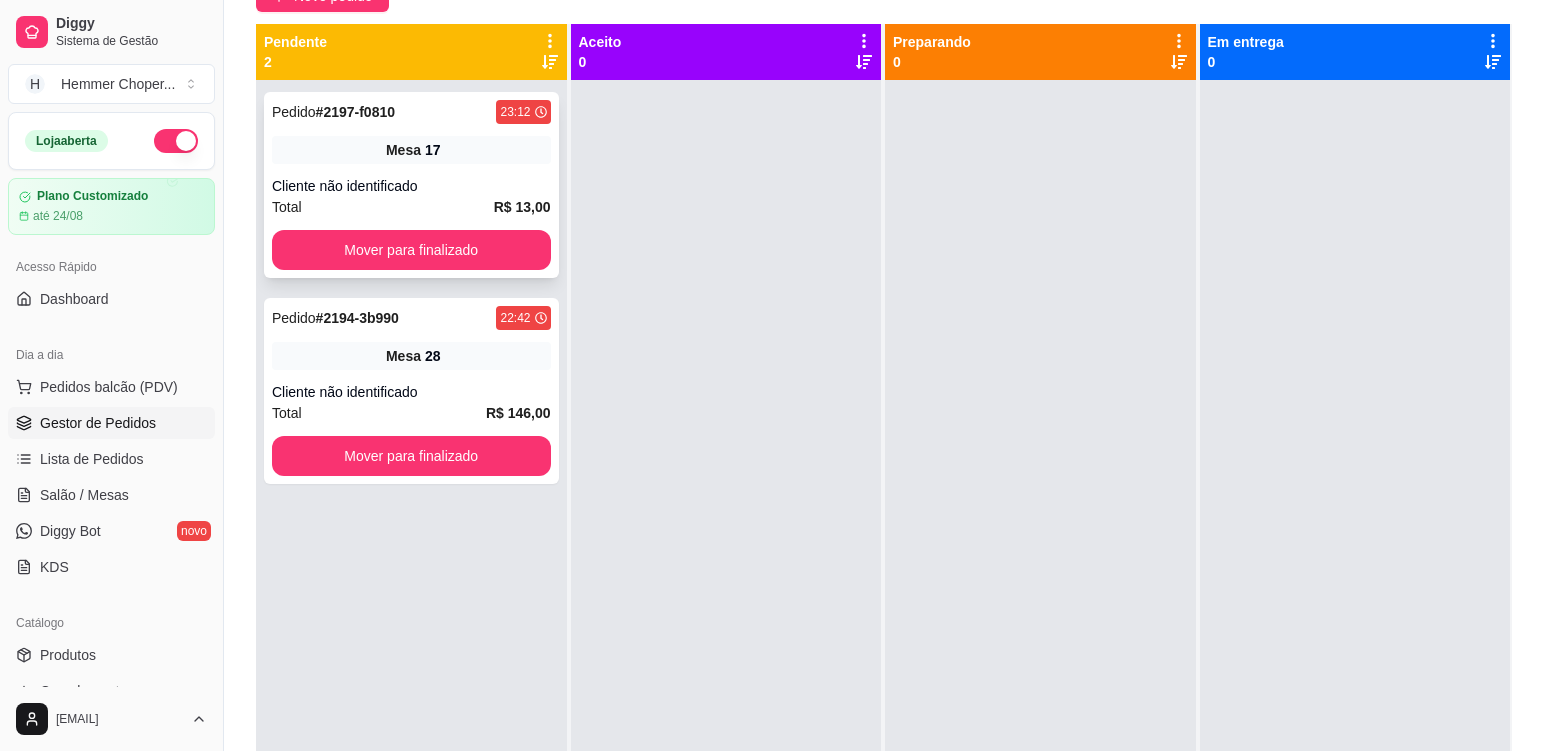 click on "Cliente não identificado" at bounding box center (411, 186) 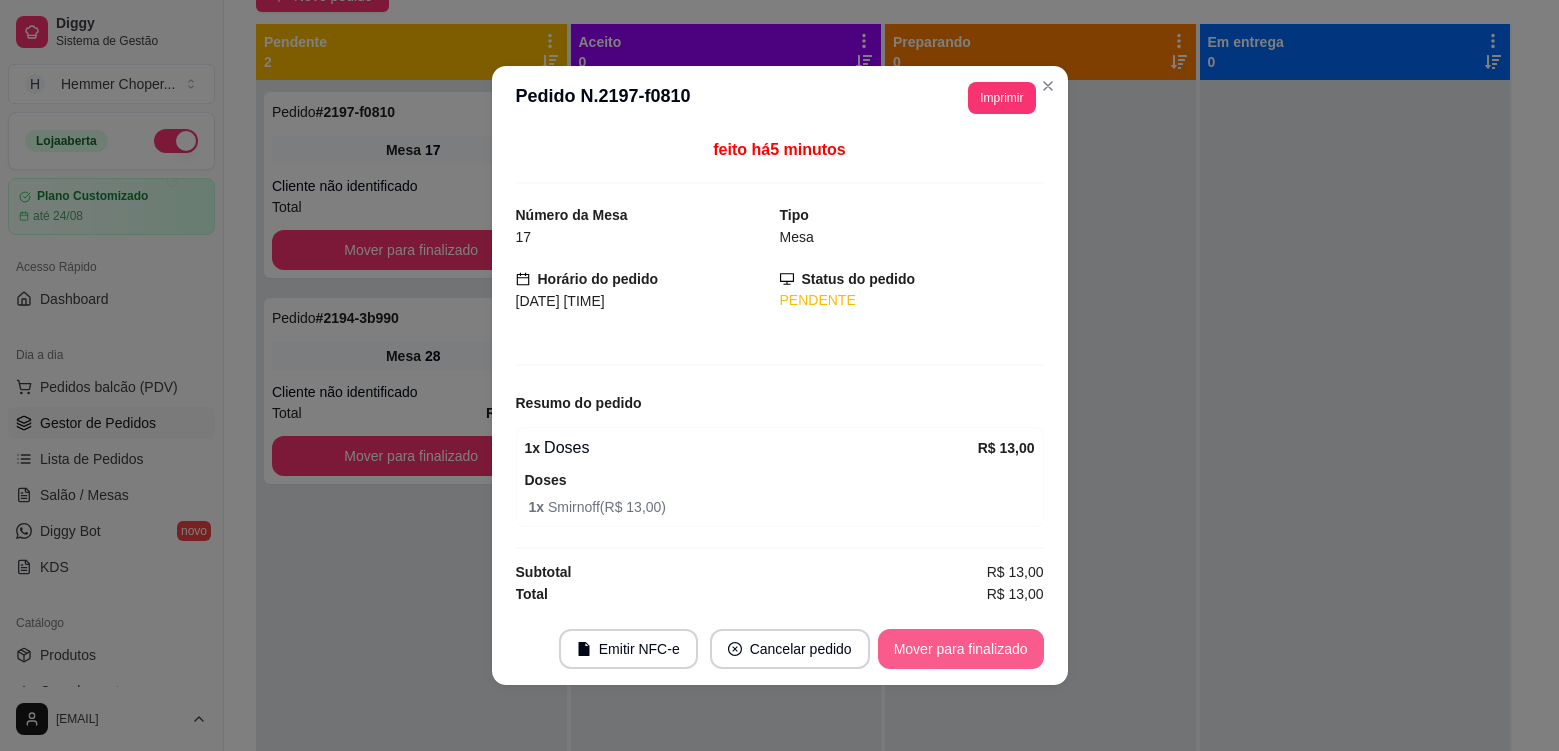 click on "Mover para finalizado" at bounding box center [961, 649] 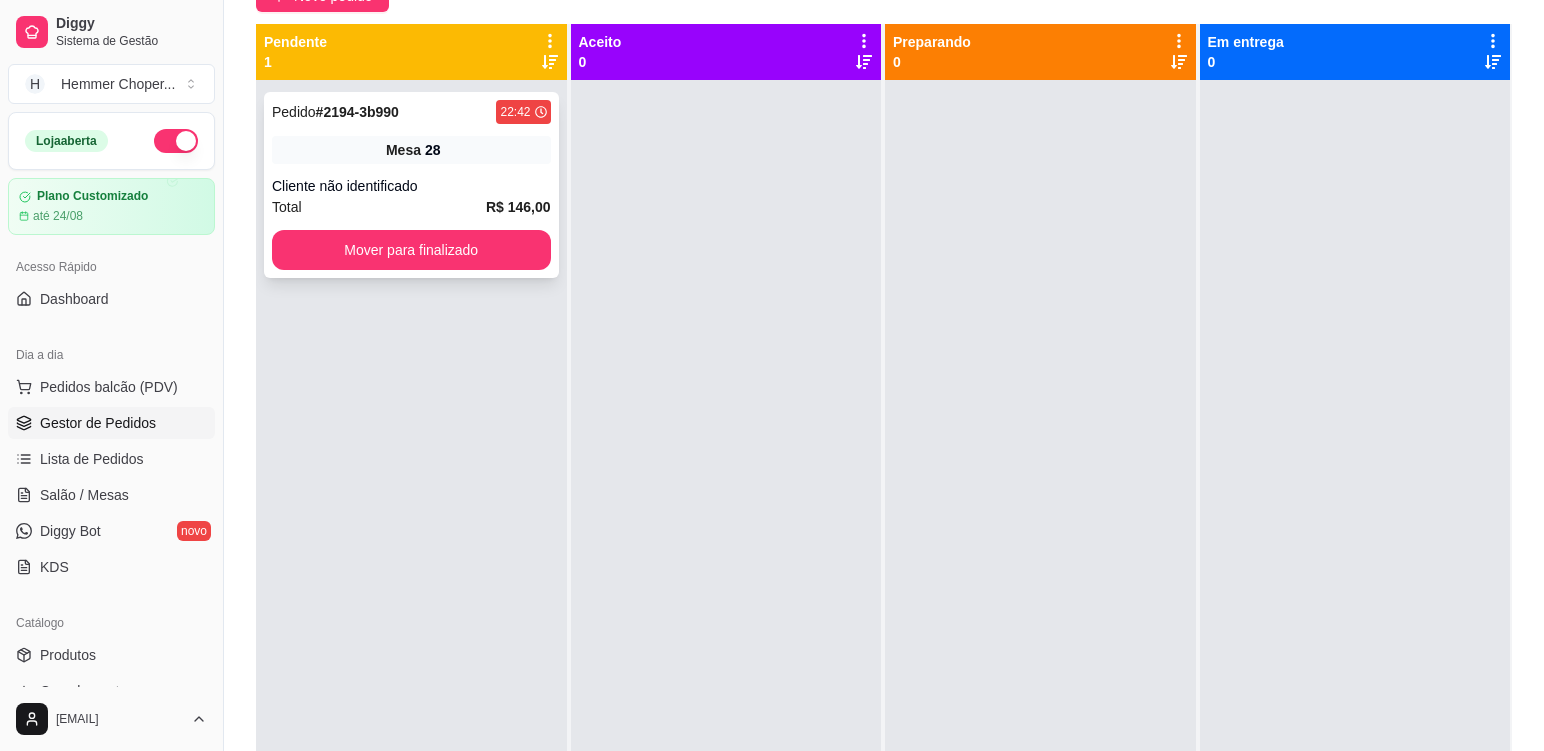 click on "Total R$ 146,00" at bounding box center (411, 207) 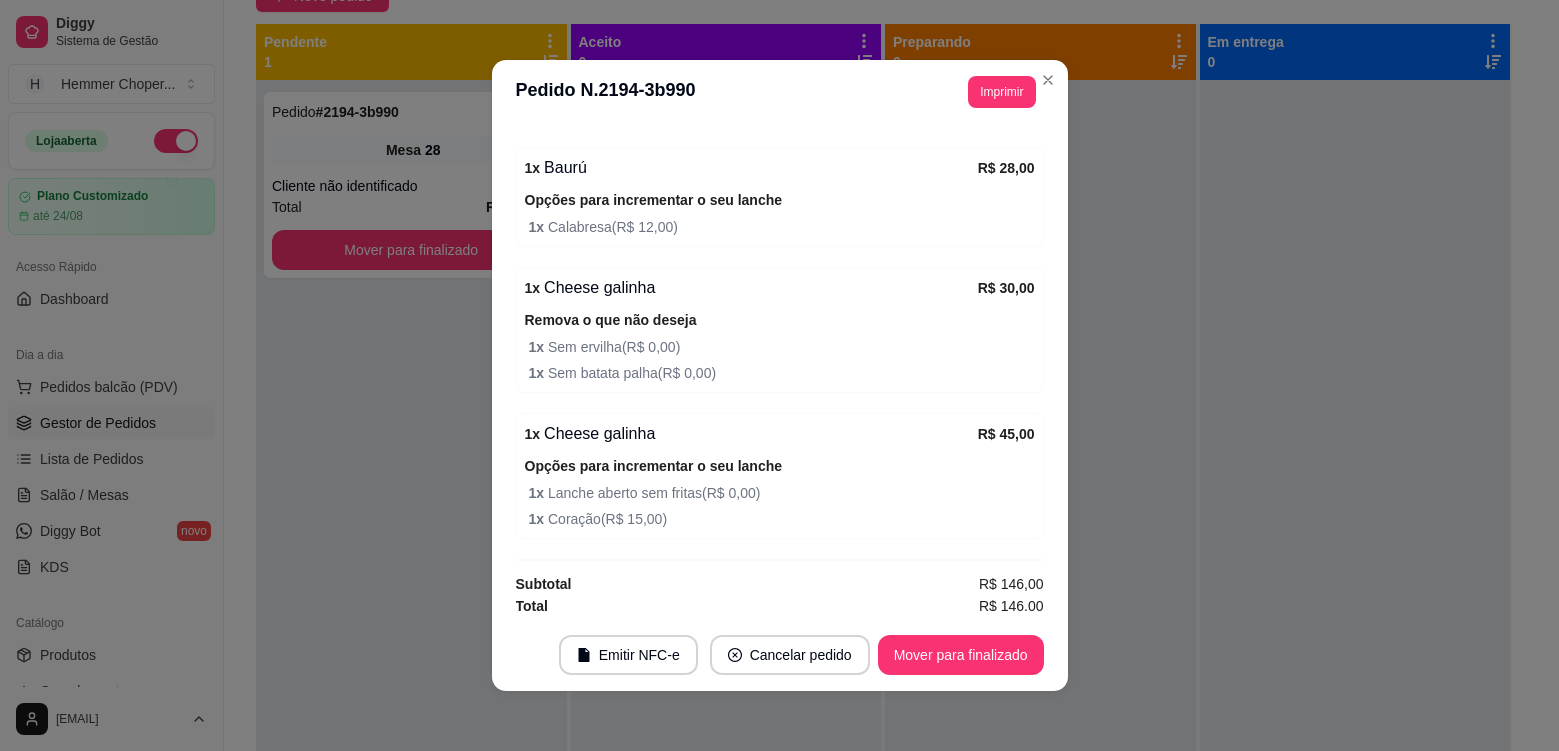 scroll, scrollTop: 426, scrollLeft: 0, axis: vertical 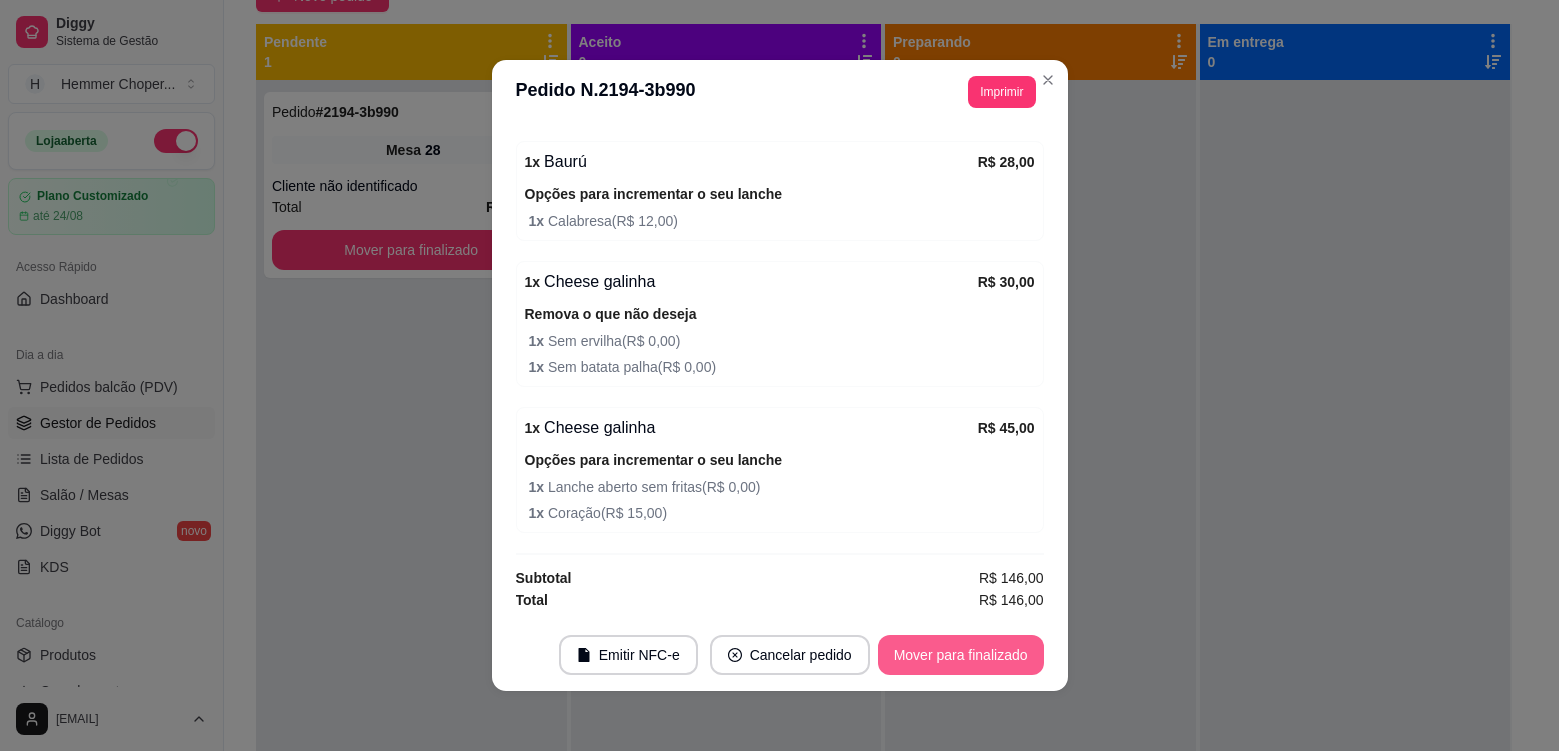click on "Mover para finalizado" at bounding box center [961, 655] 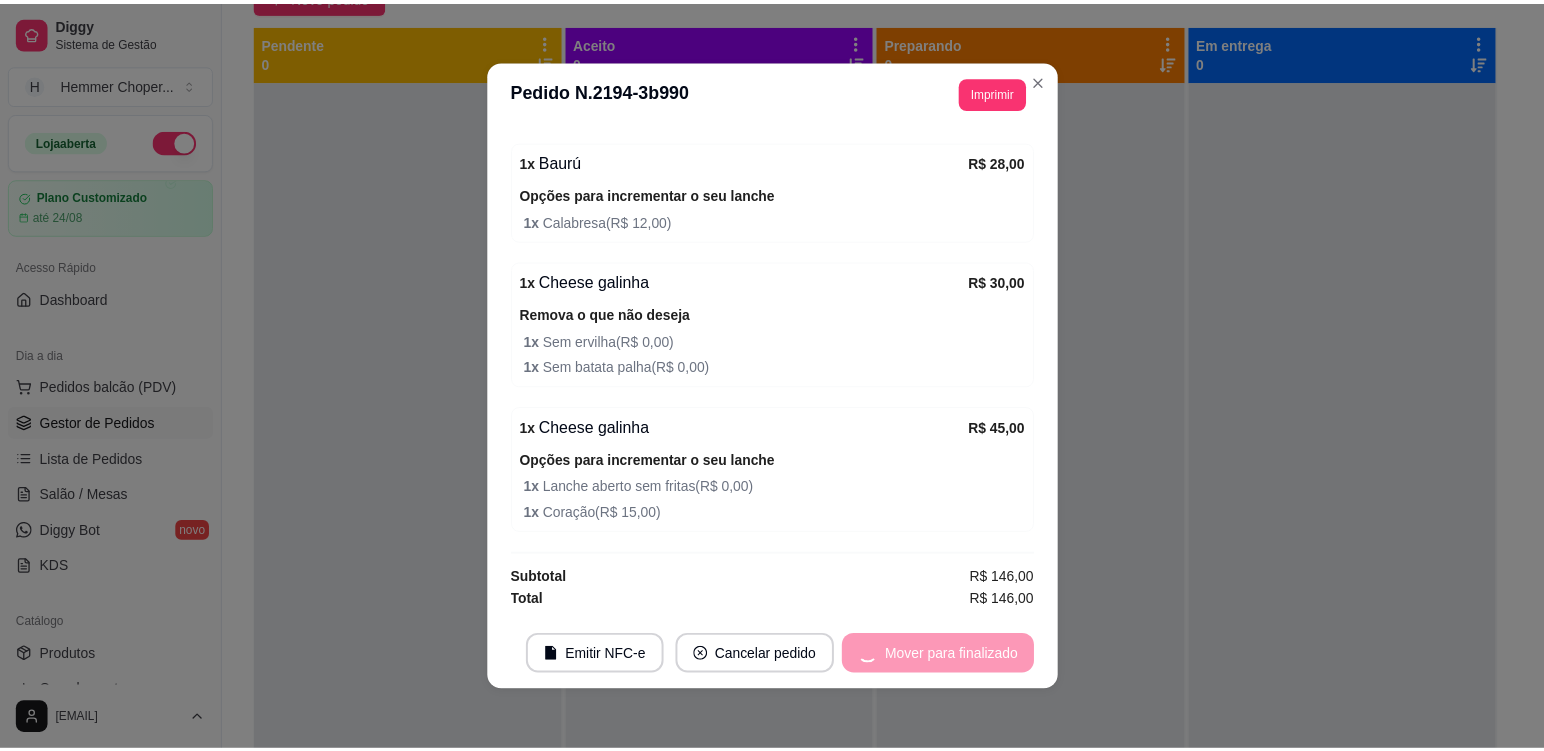 scroll, scrollTop: 360, scrollLeft: 0, axis: vertical 